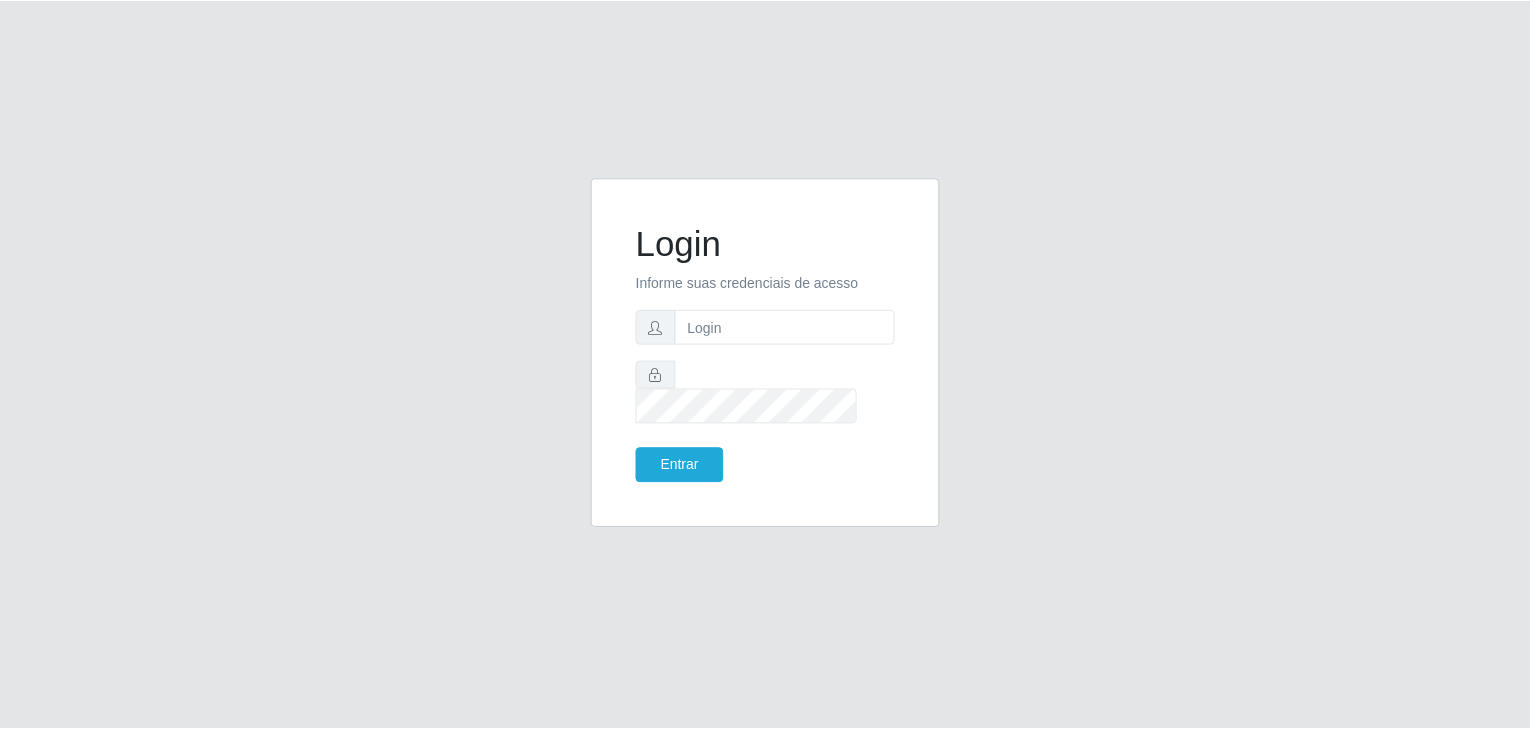 scroll, scrollTop: 0, scrollLeft: 0, axis: both 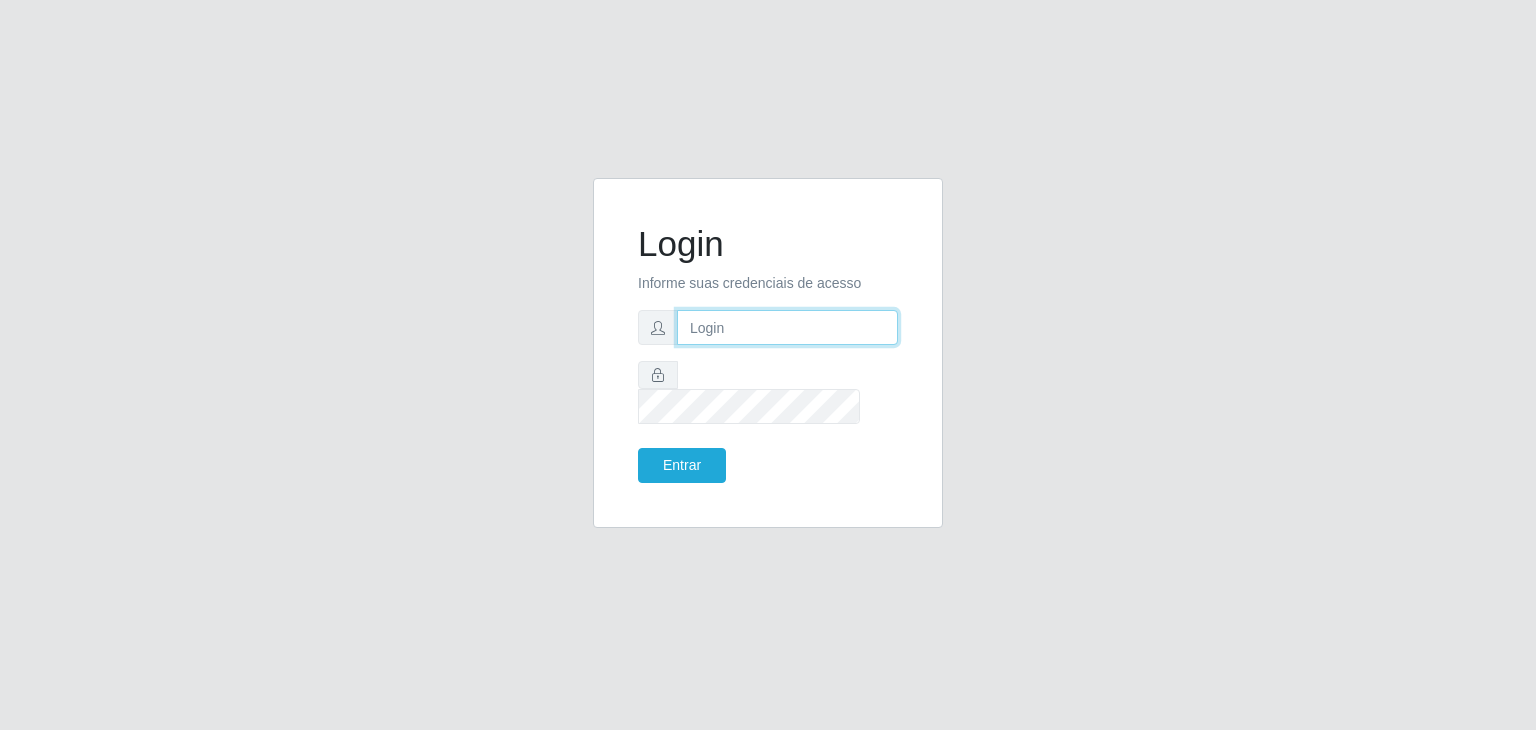 type on "[EMAIL]" 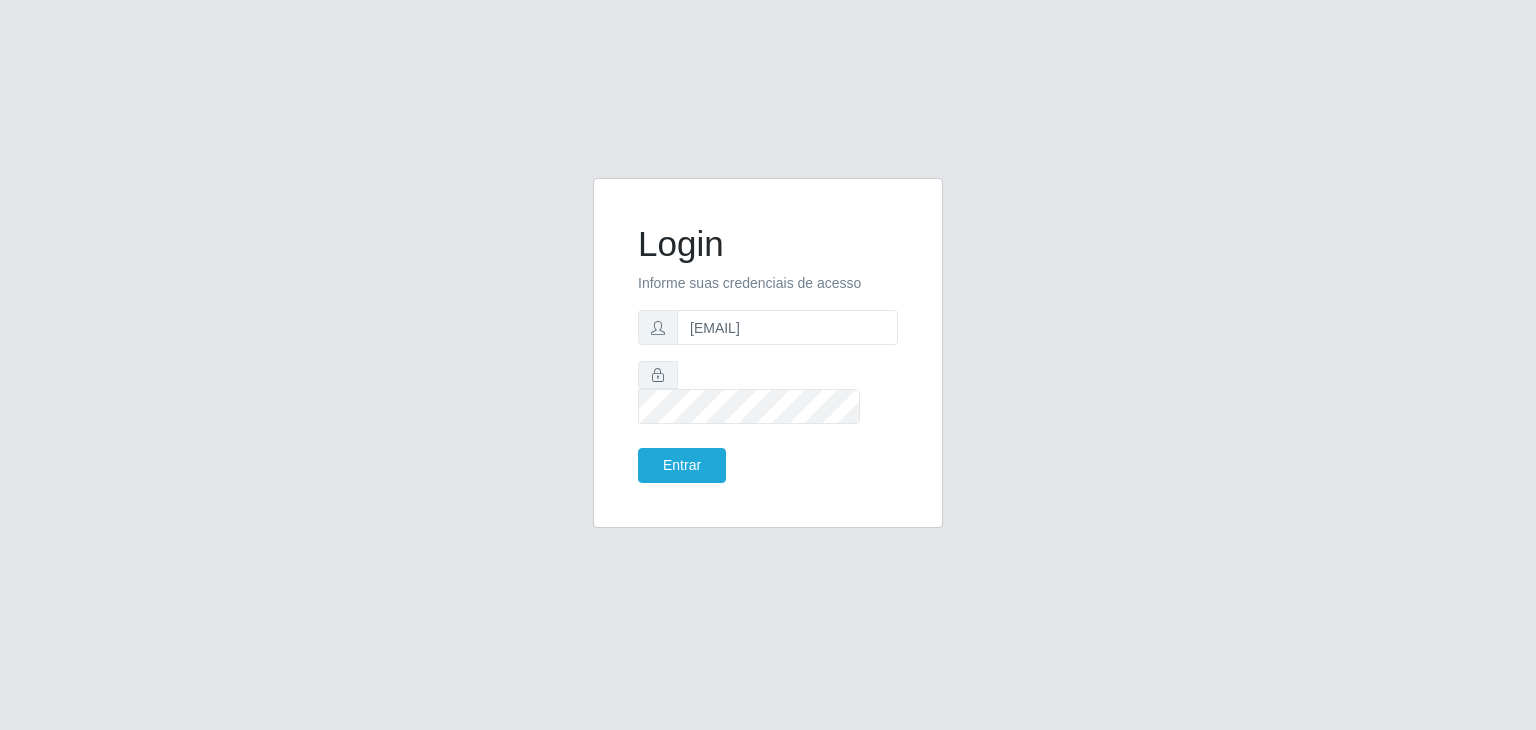 click on "Entrar" at bounding box center (695, 465) 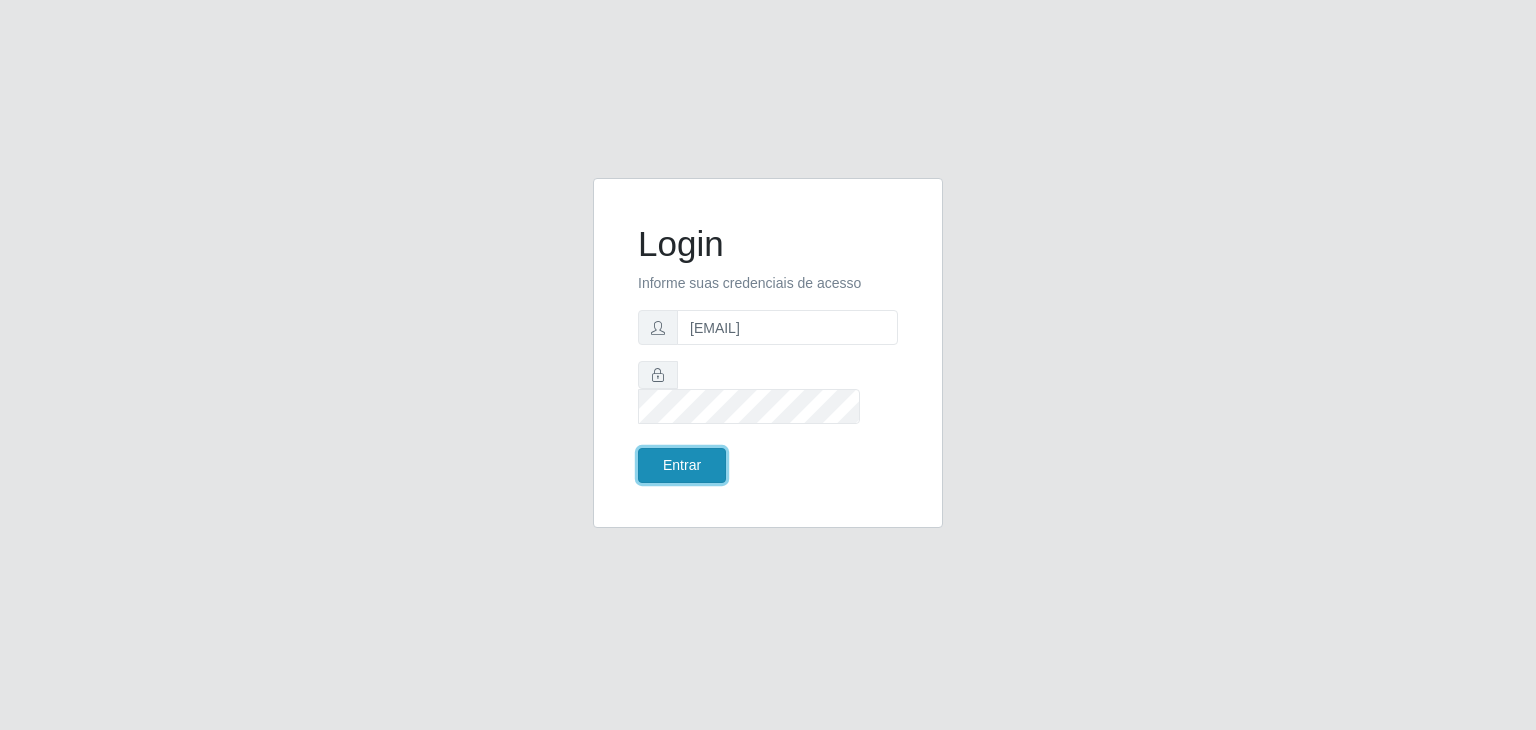 click on "Entrar" at bounding box center [682, 465] 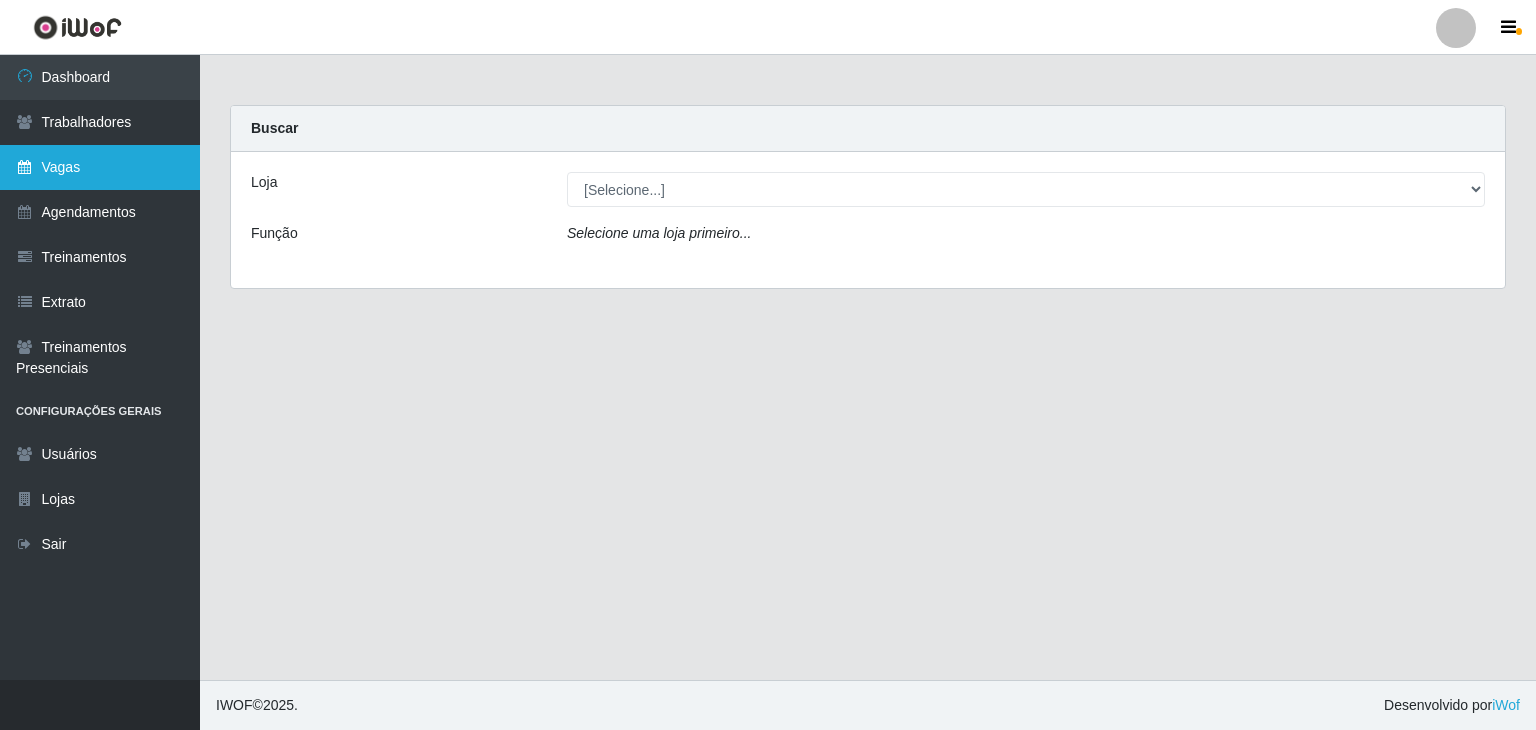 click on "Vagas" at bounding box center (100, 167) 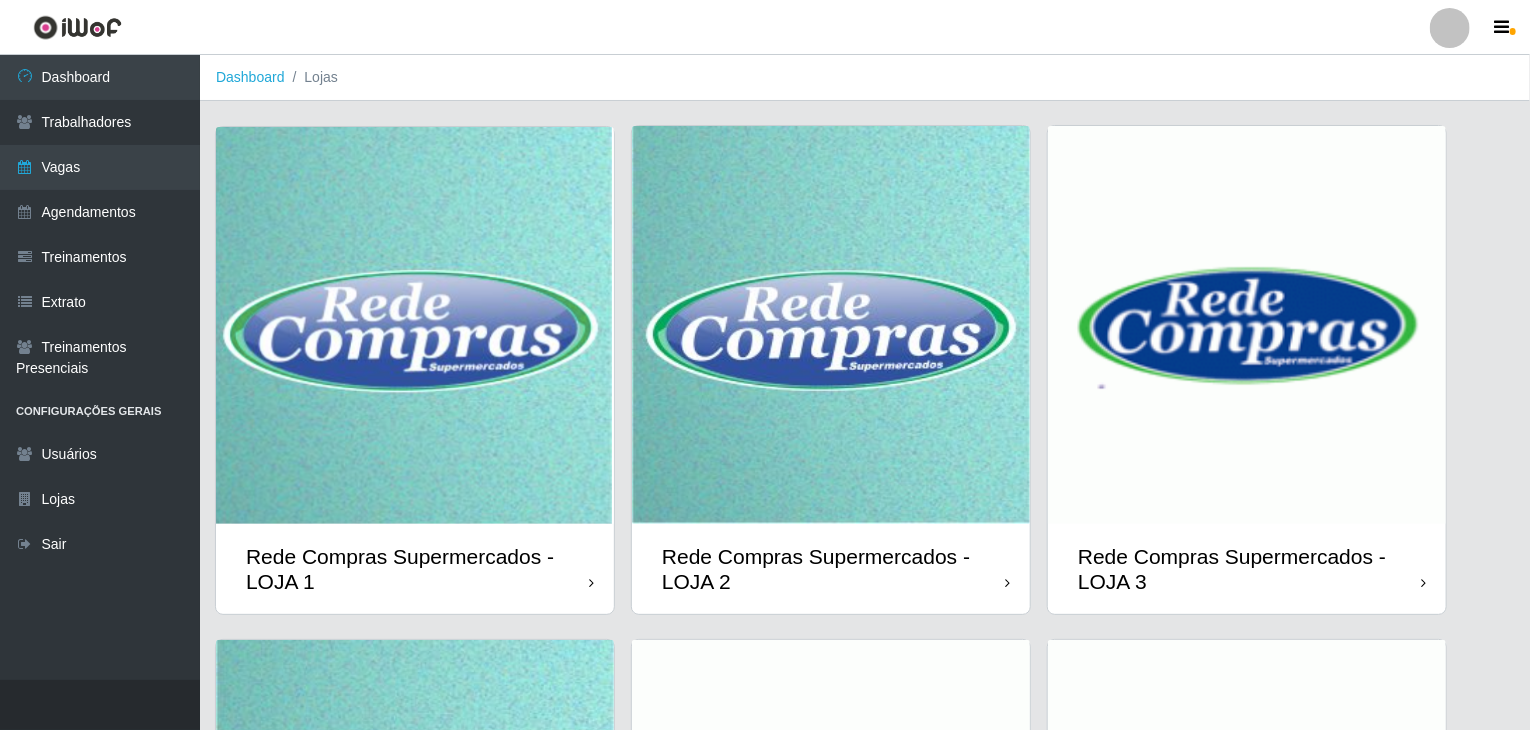 click at bounding box center [415, 325] 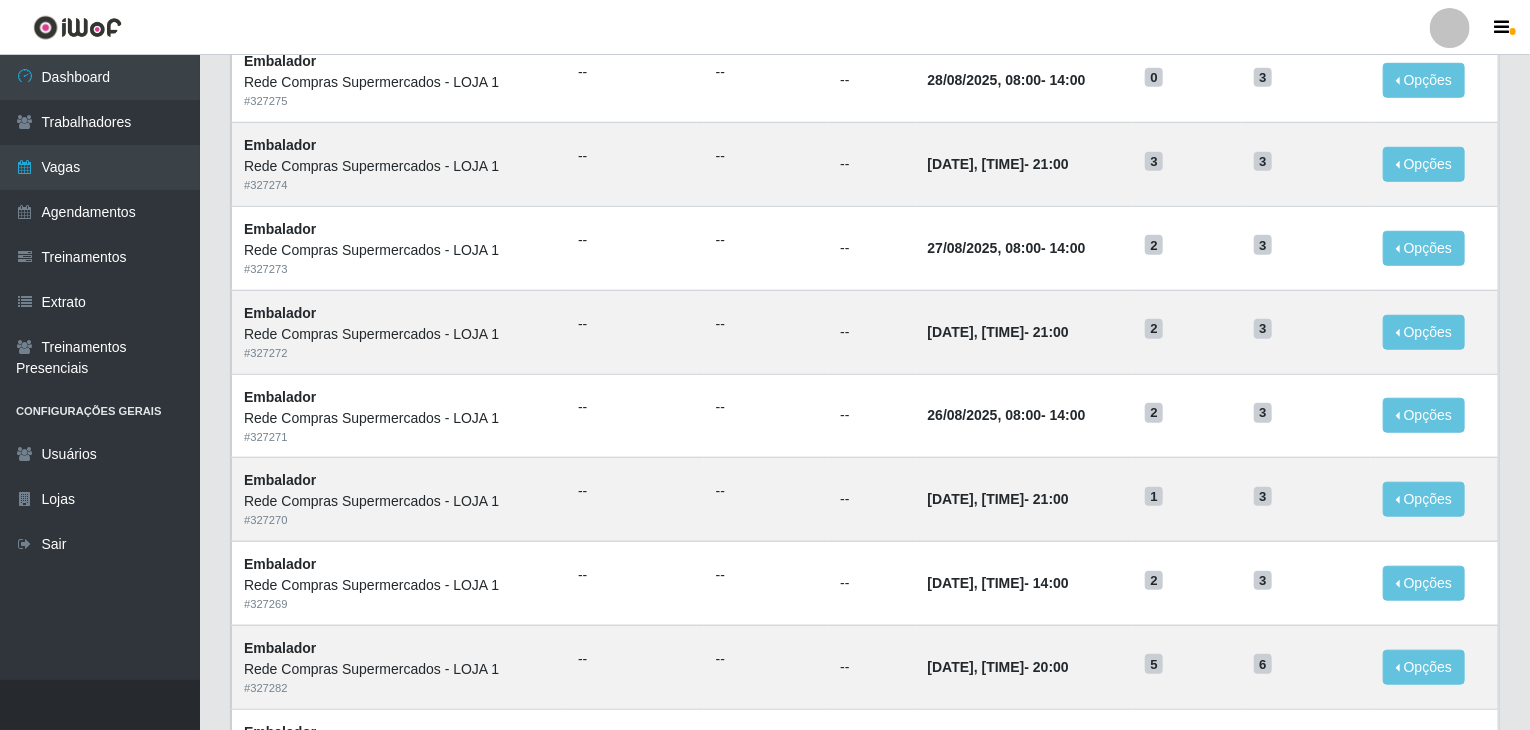 scroll, scrollTop: 959, scrollLeft: 0, axis: vertical 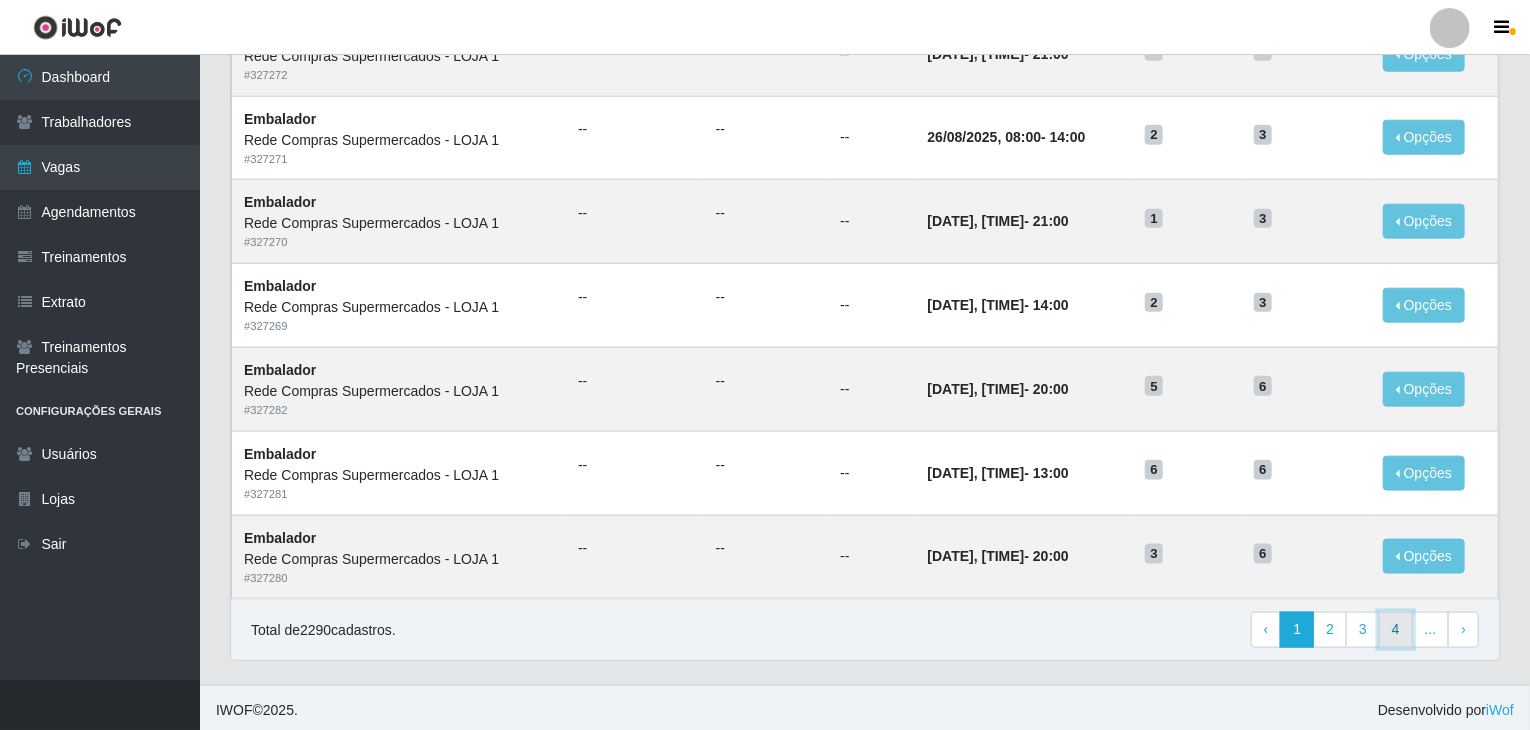 click on "4" at bounding box center (1396, 630) 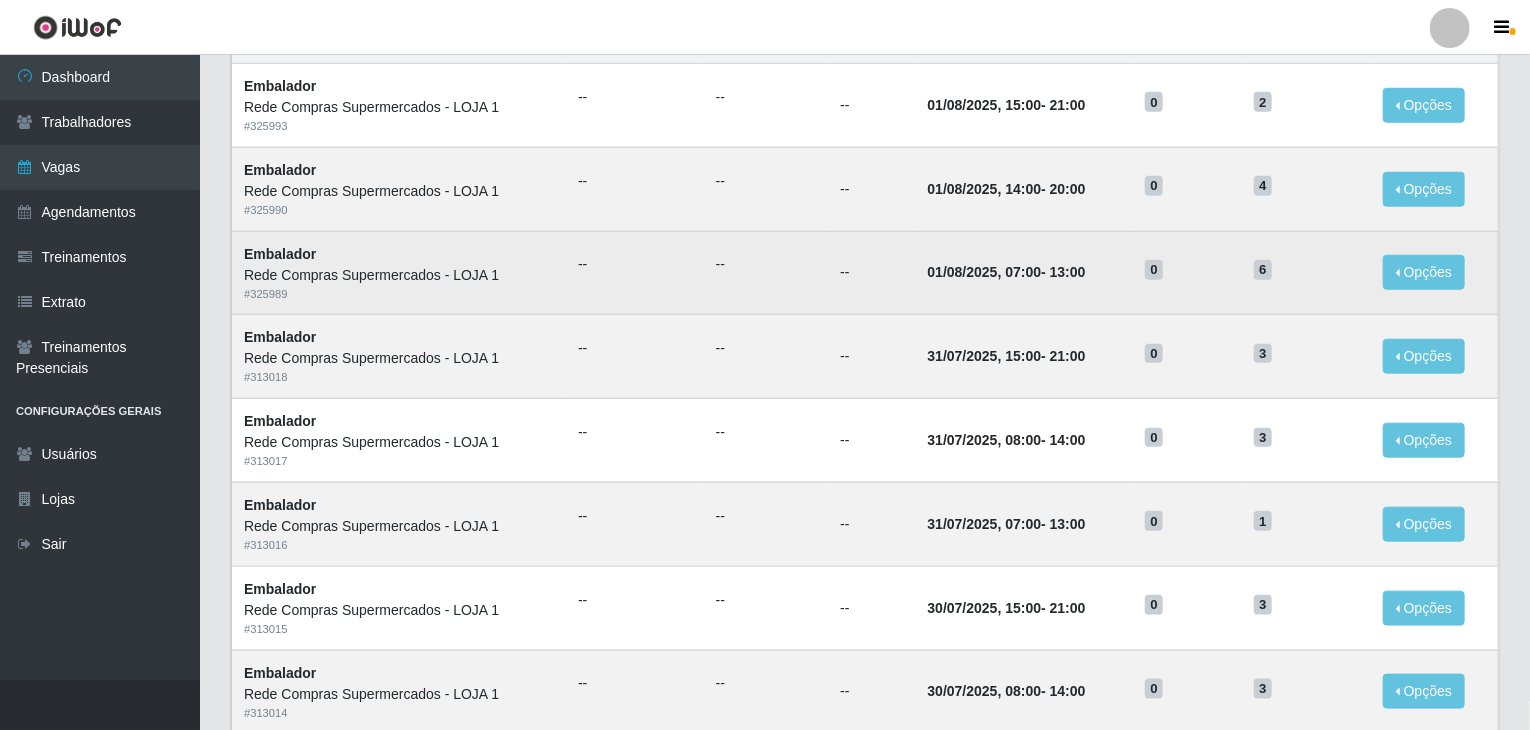 scroll, scrollTop: 959, scrollLeft: 0, axis: vertical 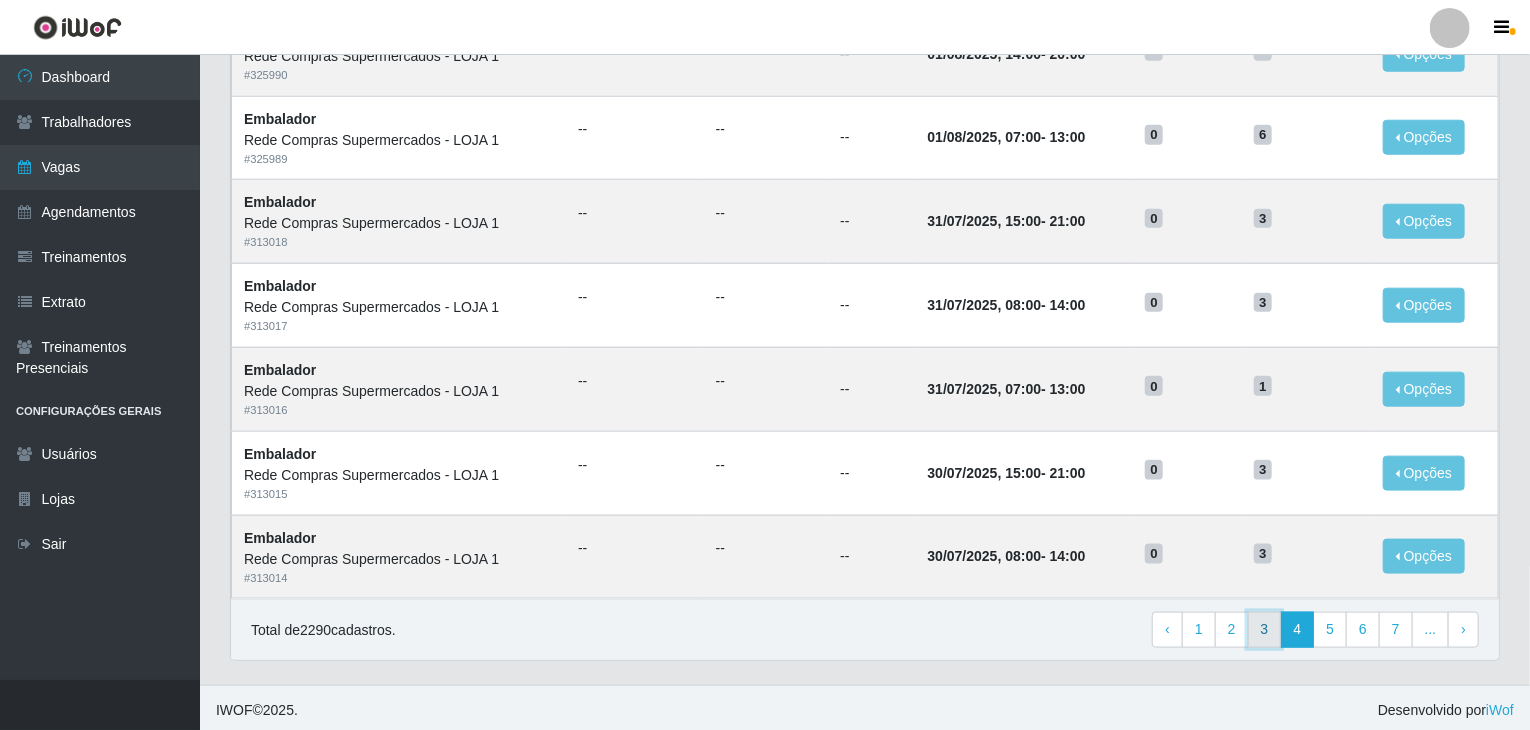 click on "3" at bounding box center (1265, 630) 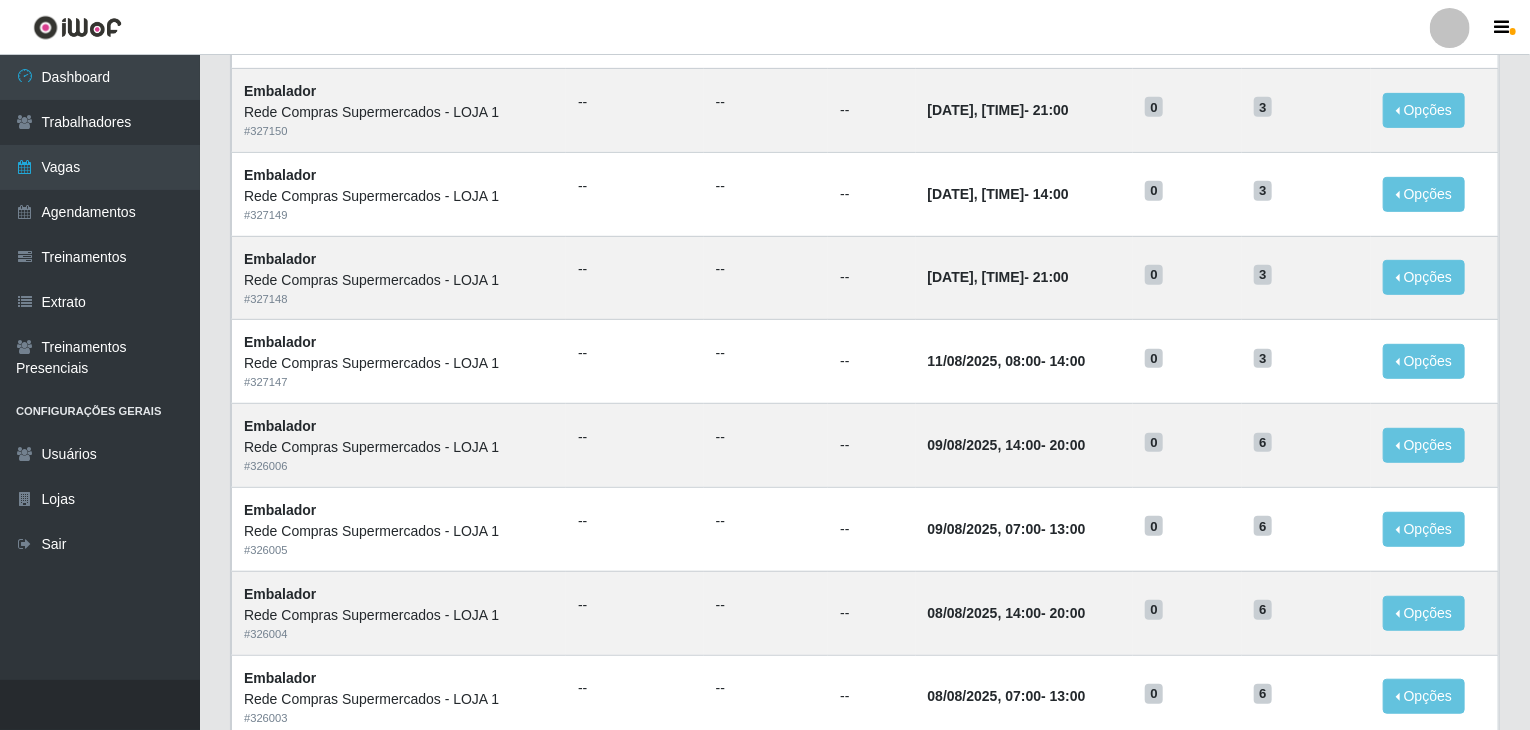 scroll, scrollTop: 400, scrollLeft: 0, axis: vertical 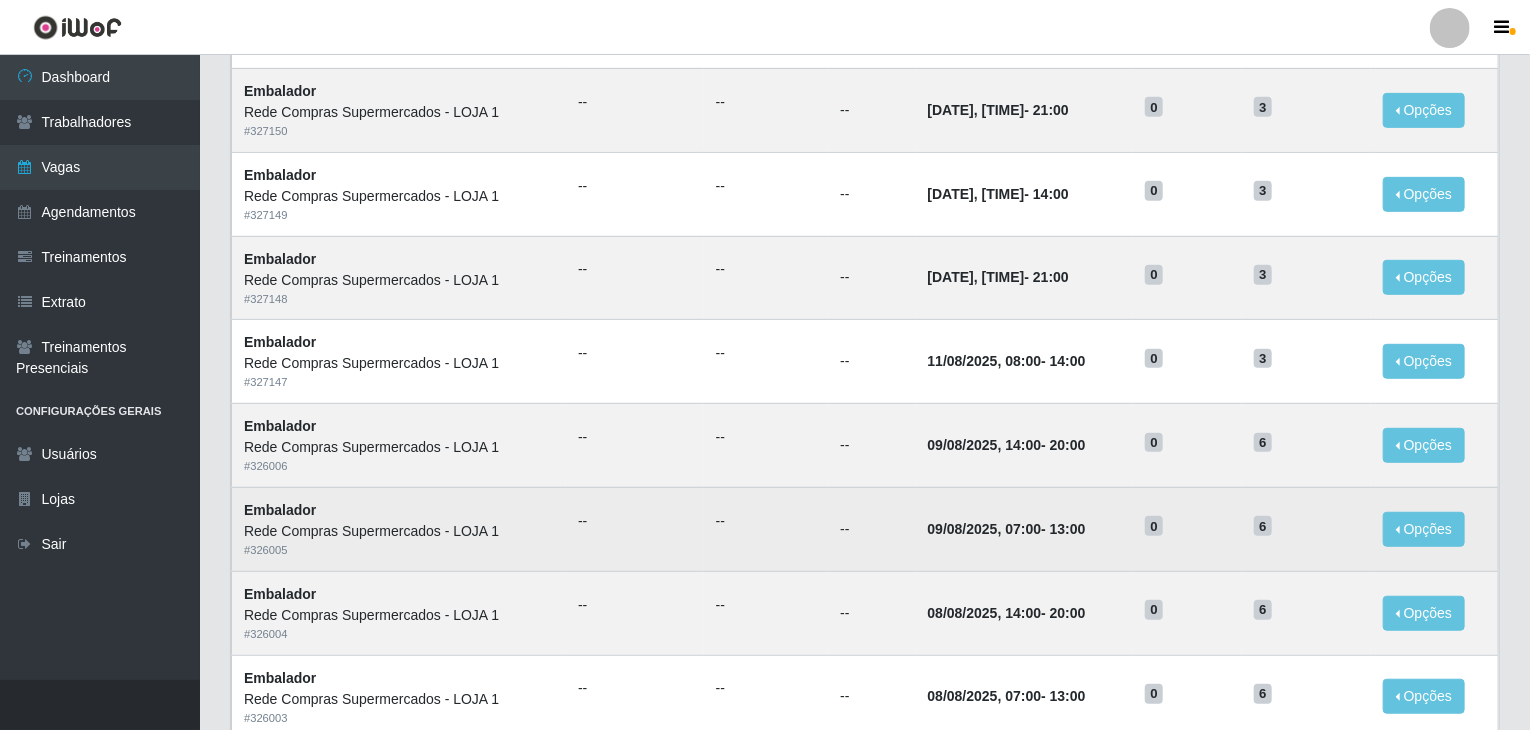 click on "--" at bounding box center (871, 529) 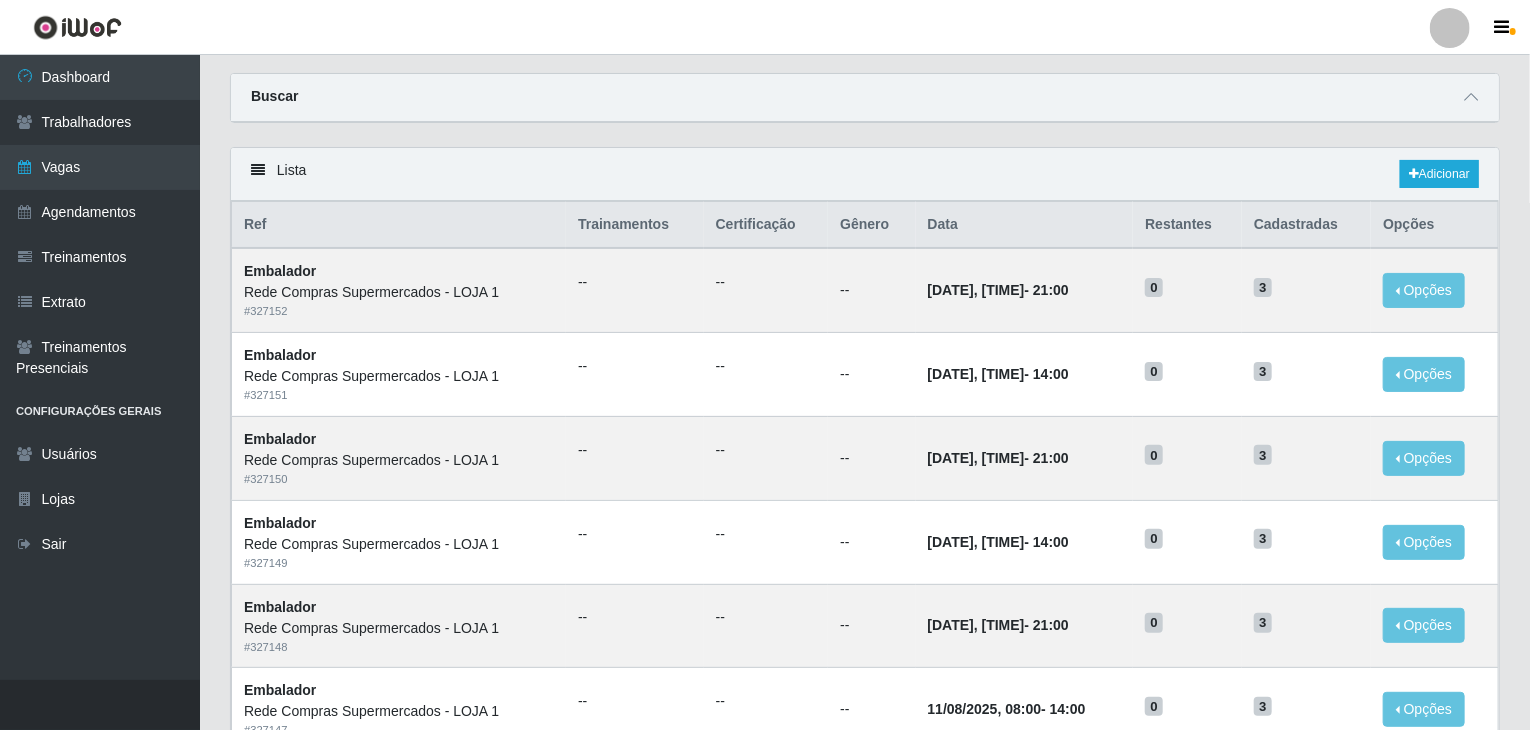 scroll, scrollTop: 0, scrollLeft: 0, axis: both 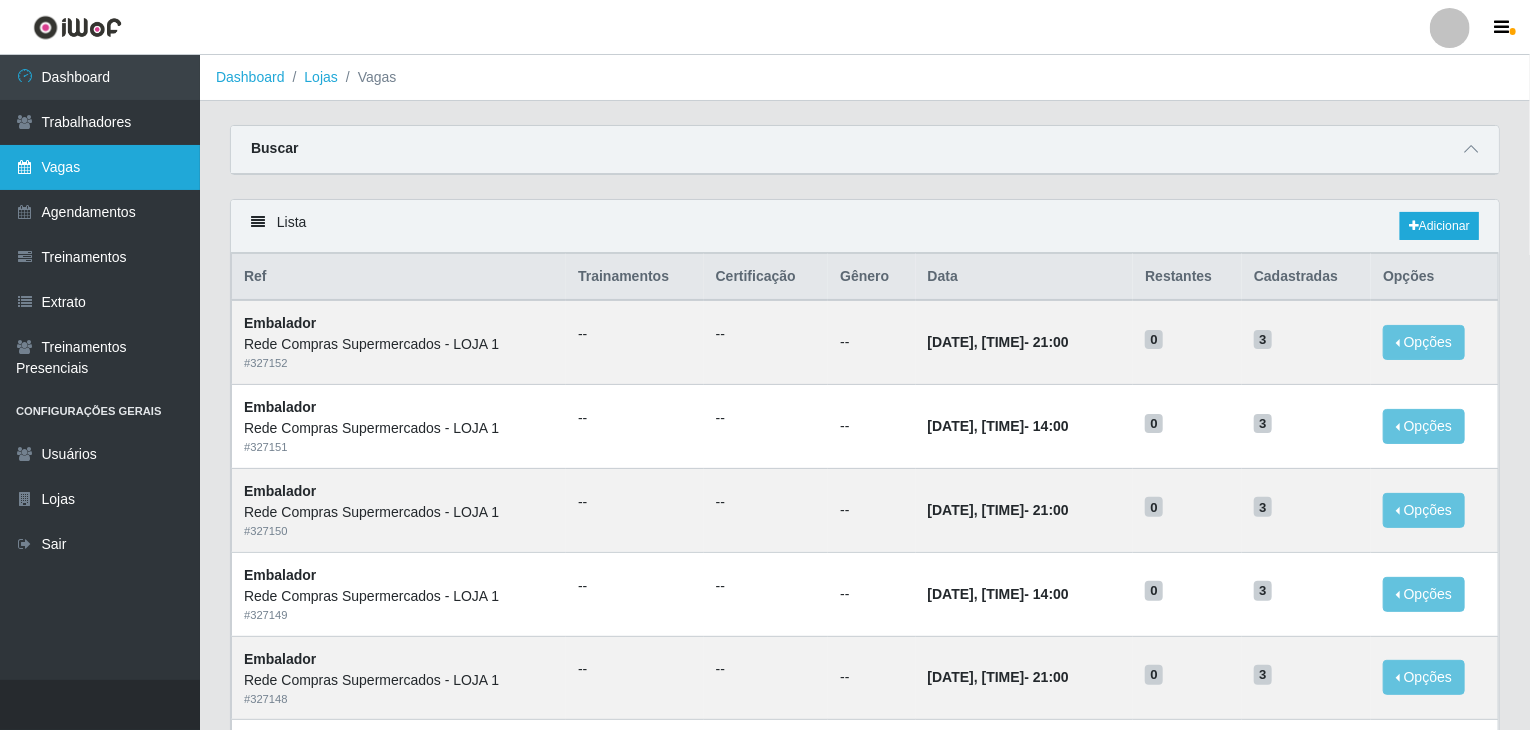 click on "Vagas" at bounding box center (100, 167) 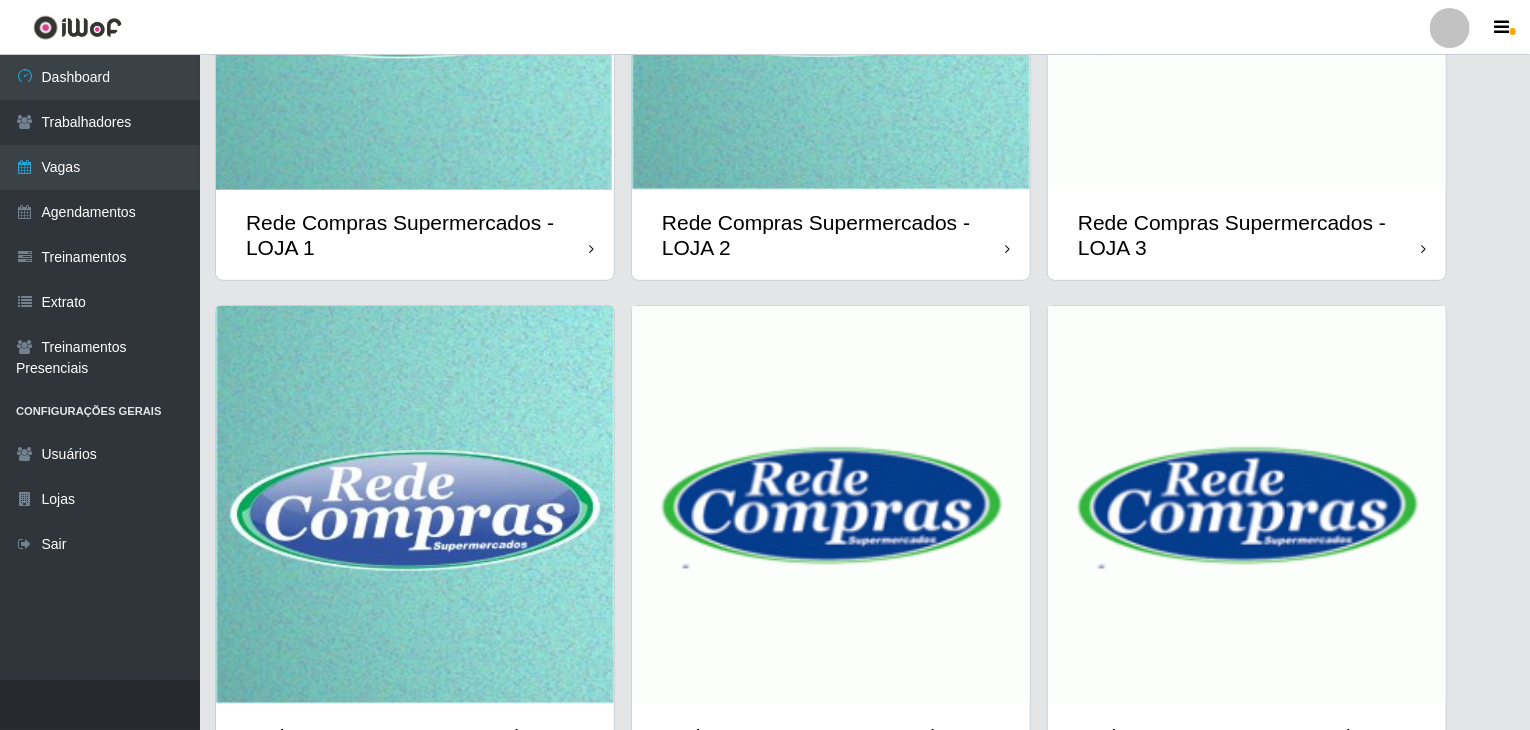 scroll, scrollTop: 0, scrollLeft: 0, axis: both 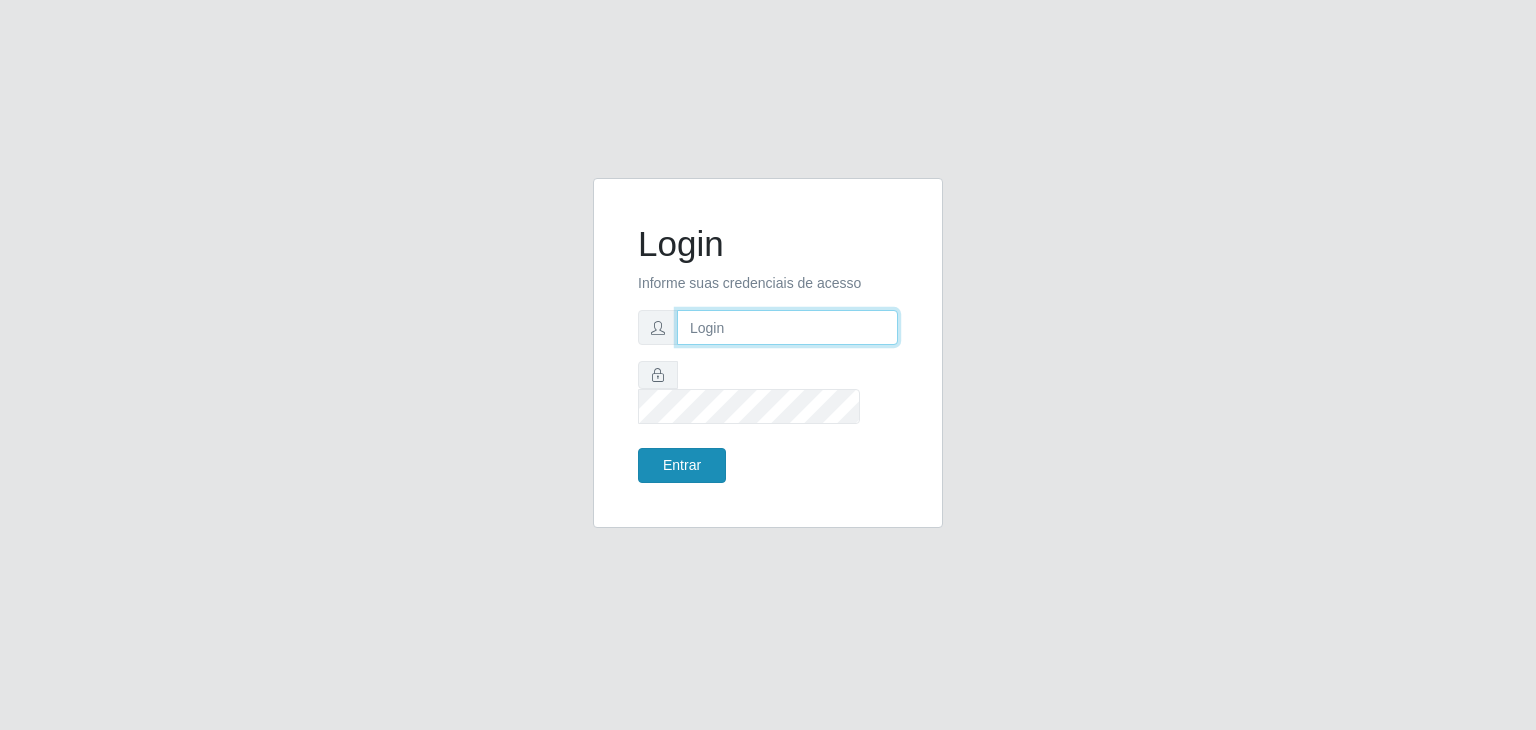 type on "[EMAIL]" 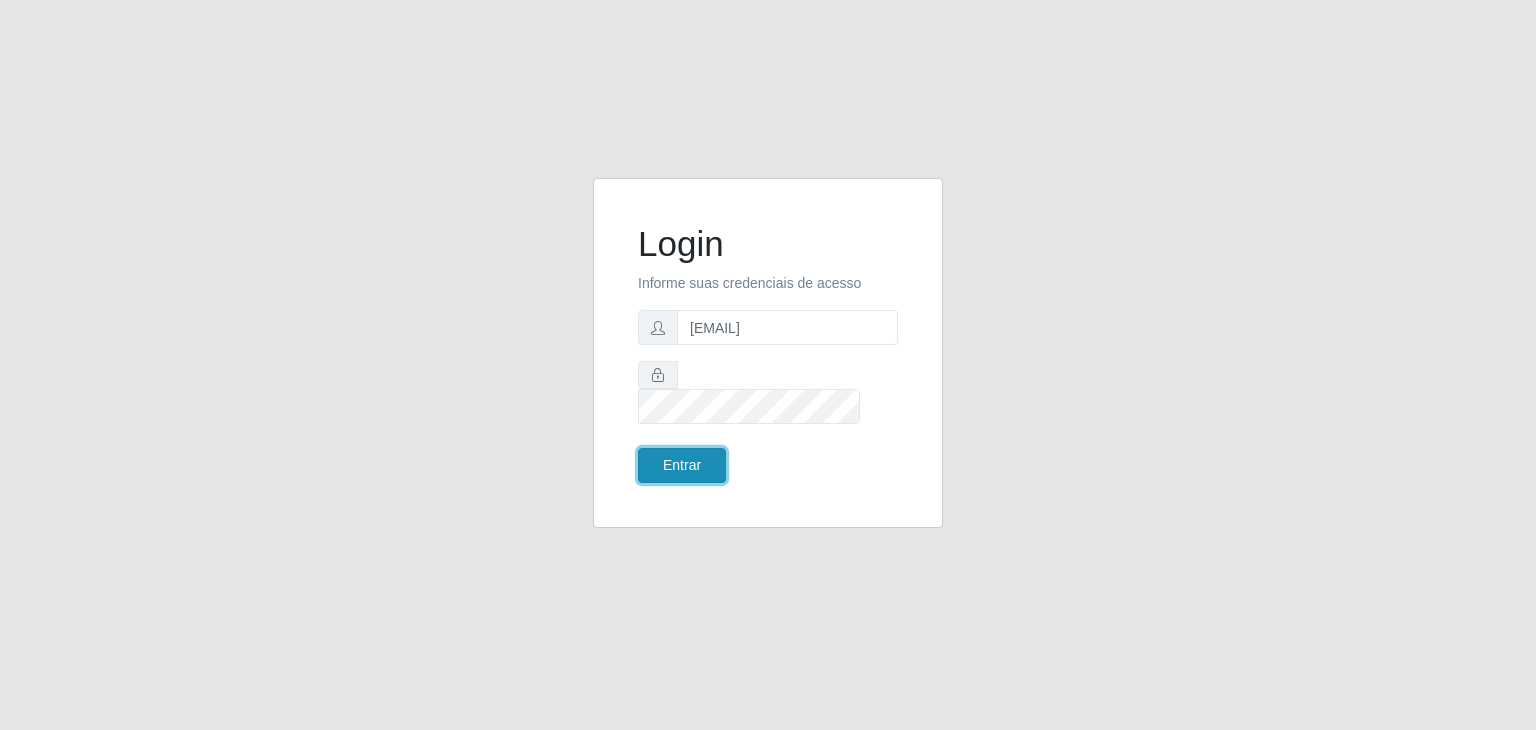 click on "Entrar" at bounding box center [682, 465] 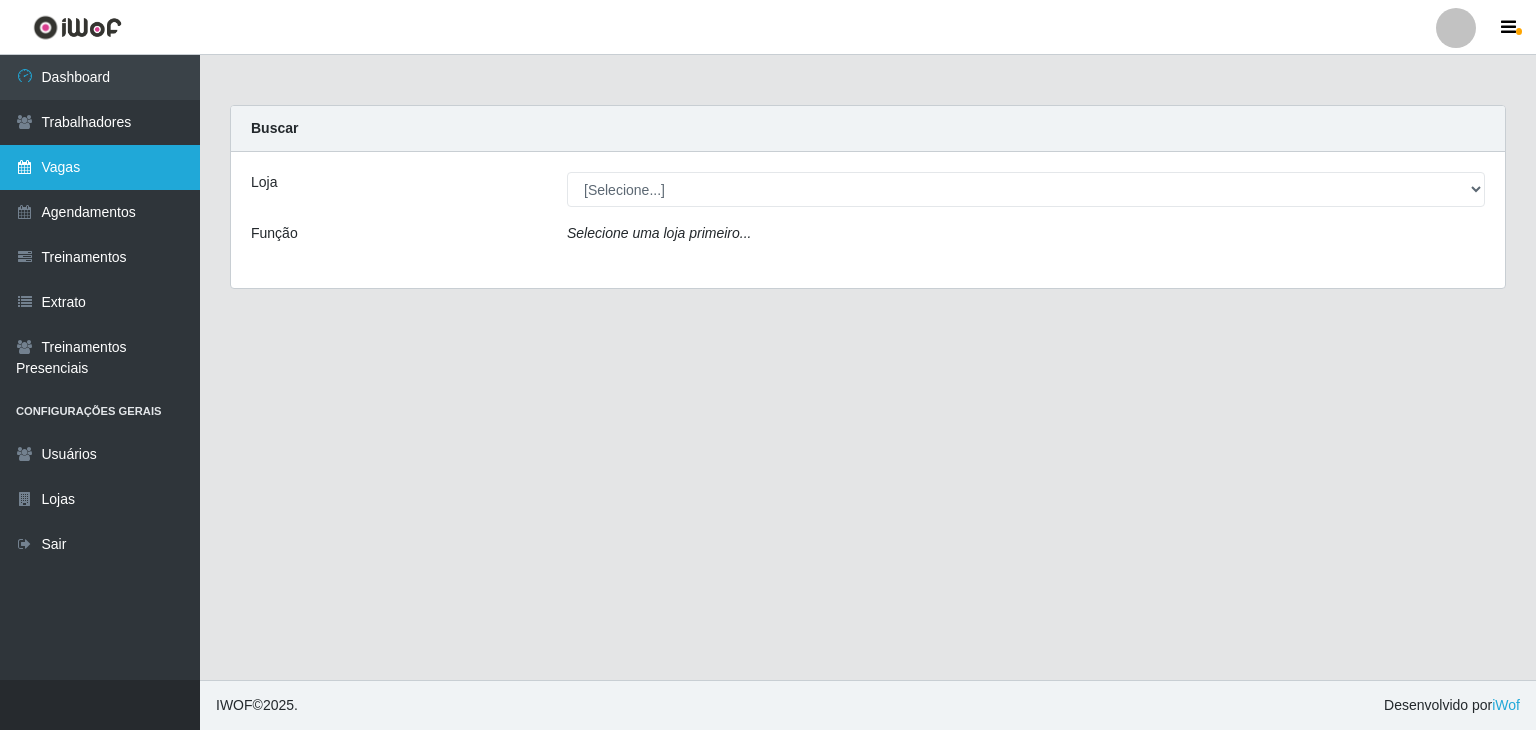 click on "Vagas" at bounding box center (100, 167) 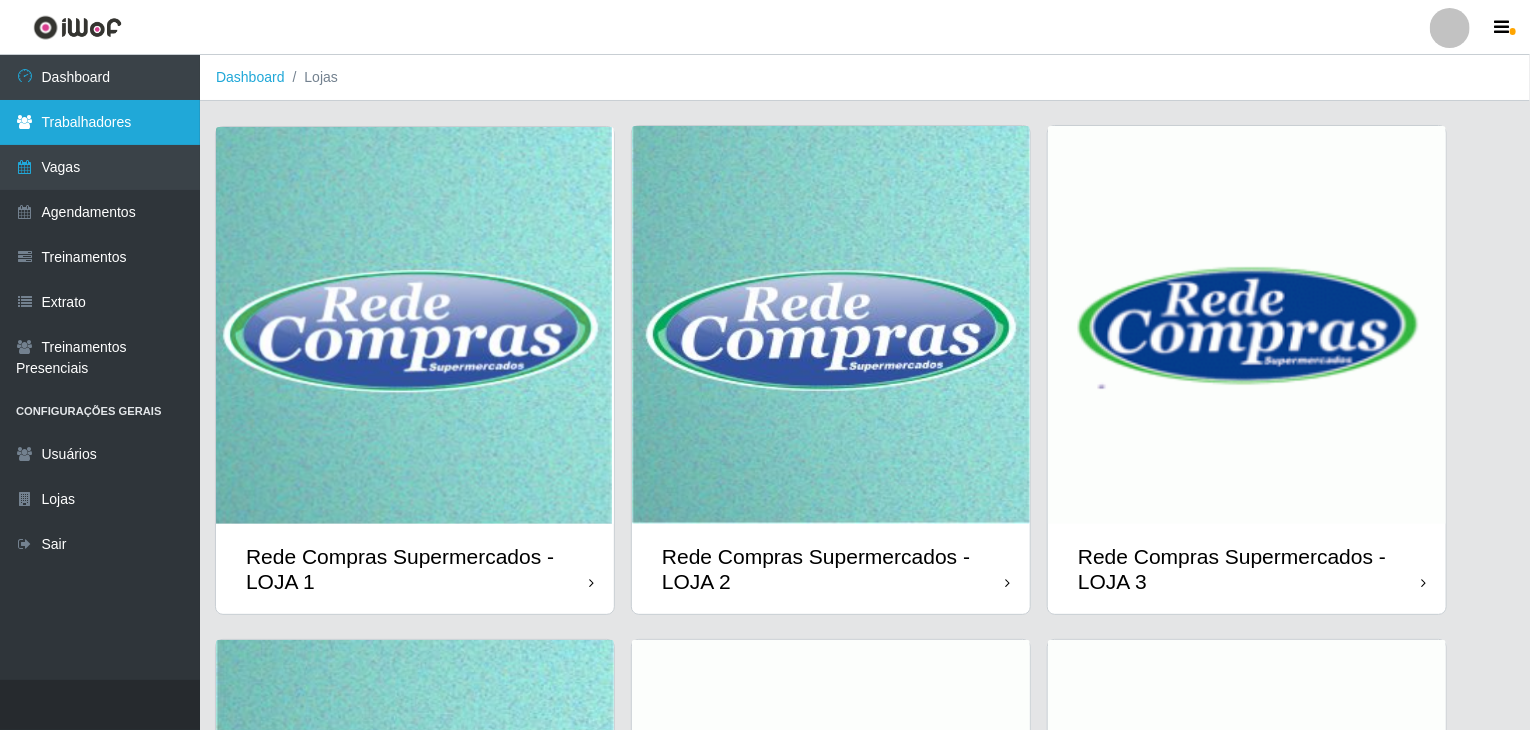 click on "Trabalhadores" at bounding box center (100, 122) 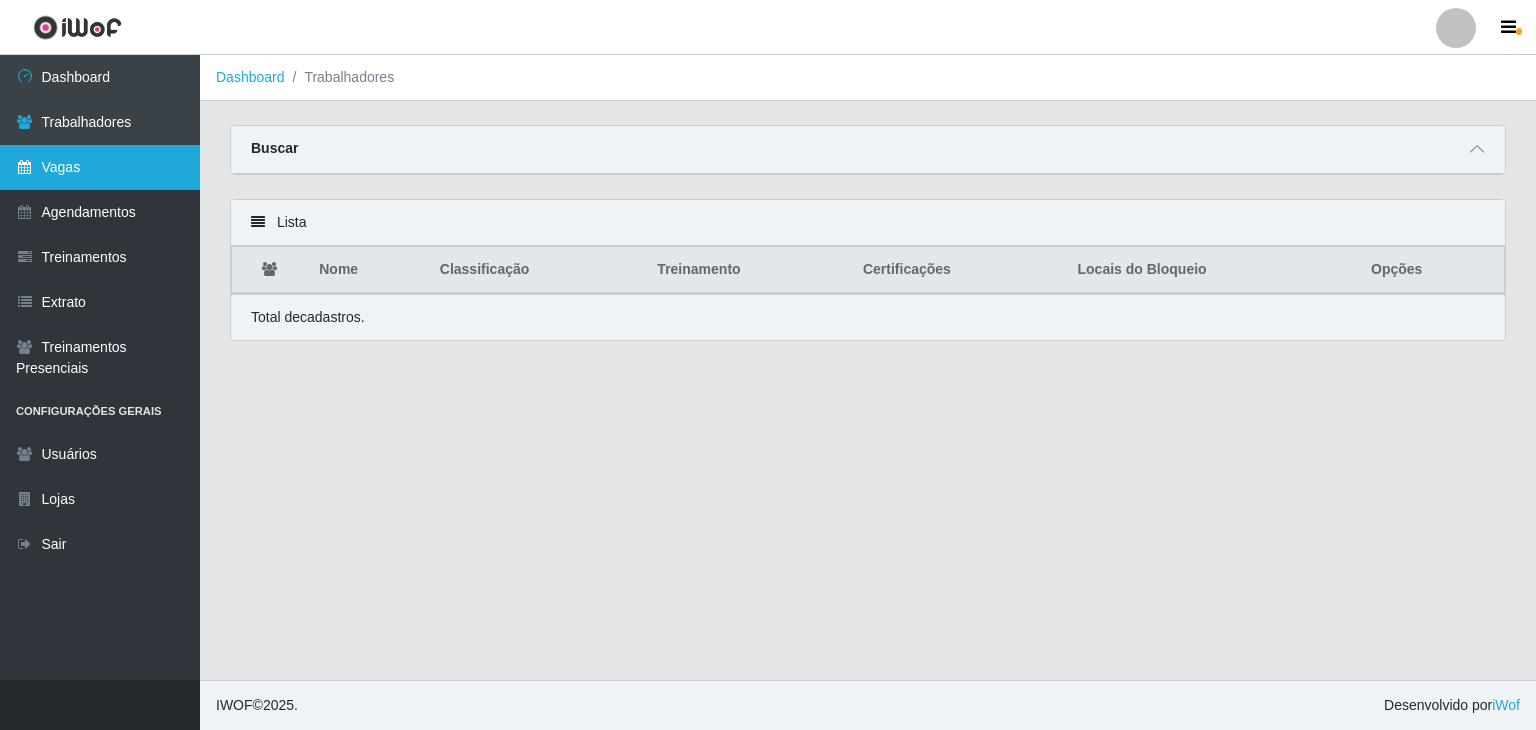 click on "Vagas" at bounding box center [100, 167] 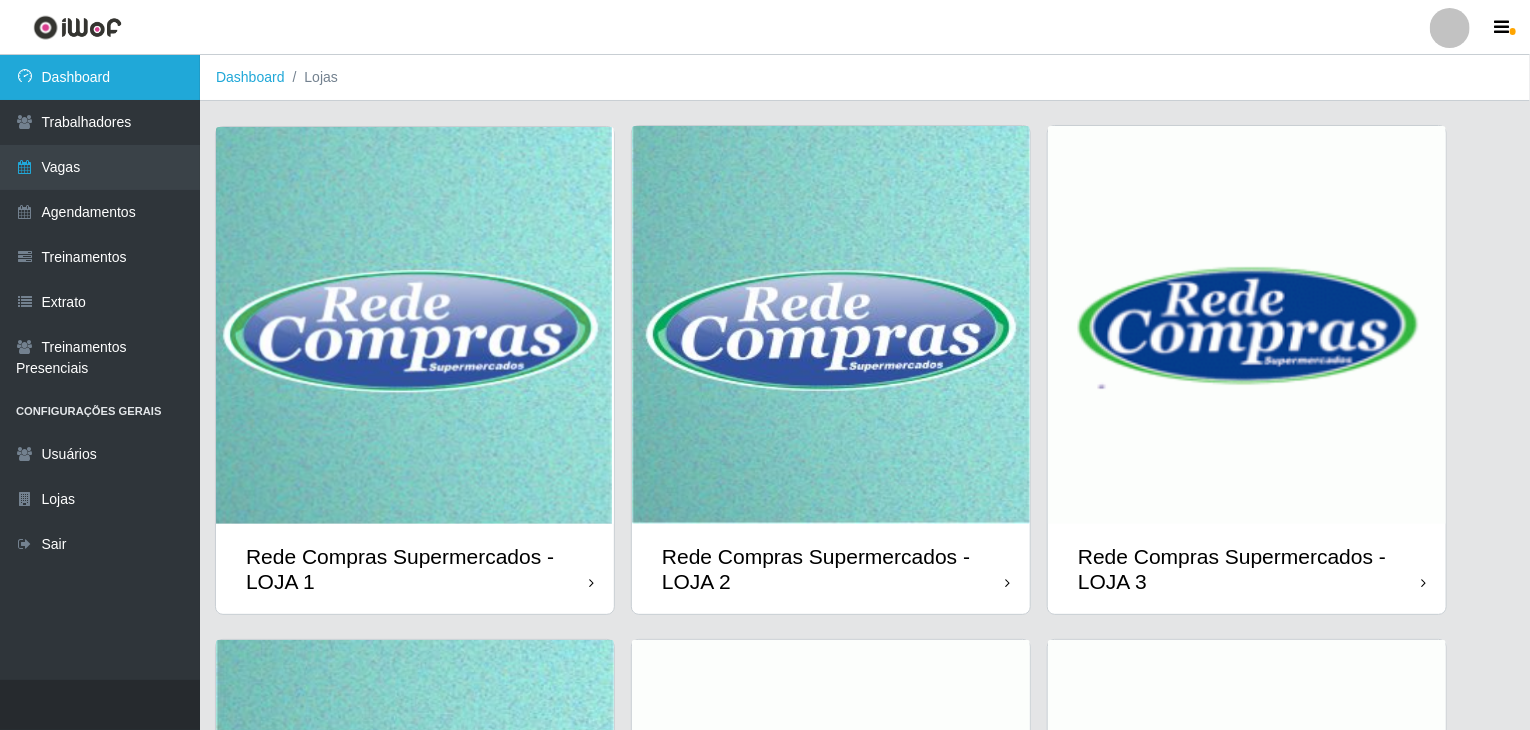 click on "Dashboard" at bounding box center (100, 77) 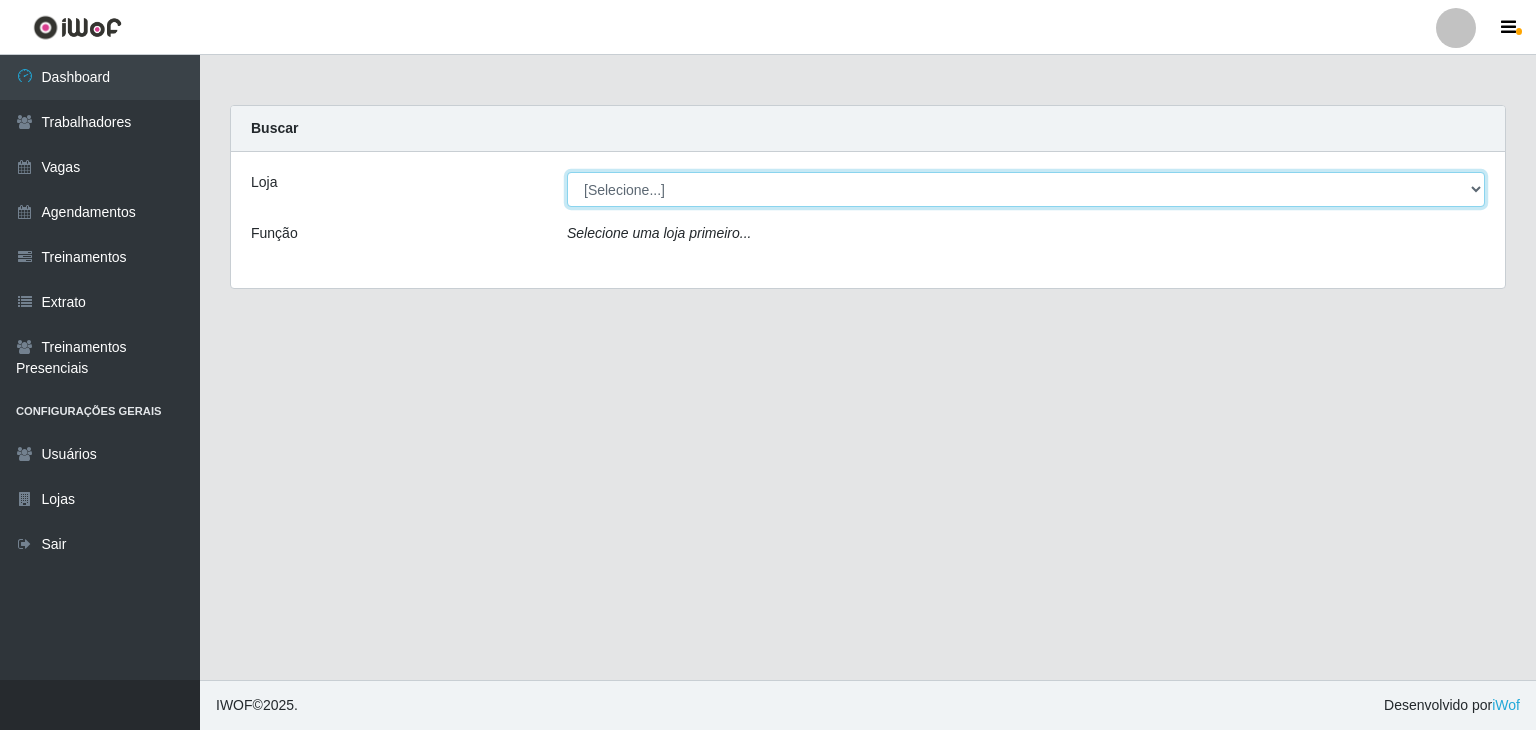 click on "[Selecione...] Rede Compras Supermercados - LOJA 1 Rede Compras Supermercados - LOJA 2 Rede Compras Supermercados - LOJA 3 Rede Compras Supermercados - LOJA 4 Rede Compras Supermercados - LOJA 5 Rede Compras Supermercados - LOJA 6" at bounding box center [1026, 189] 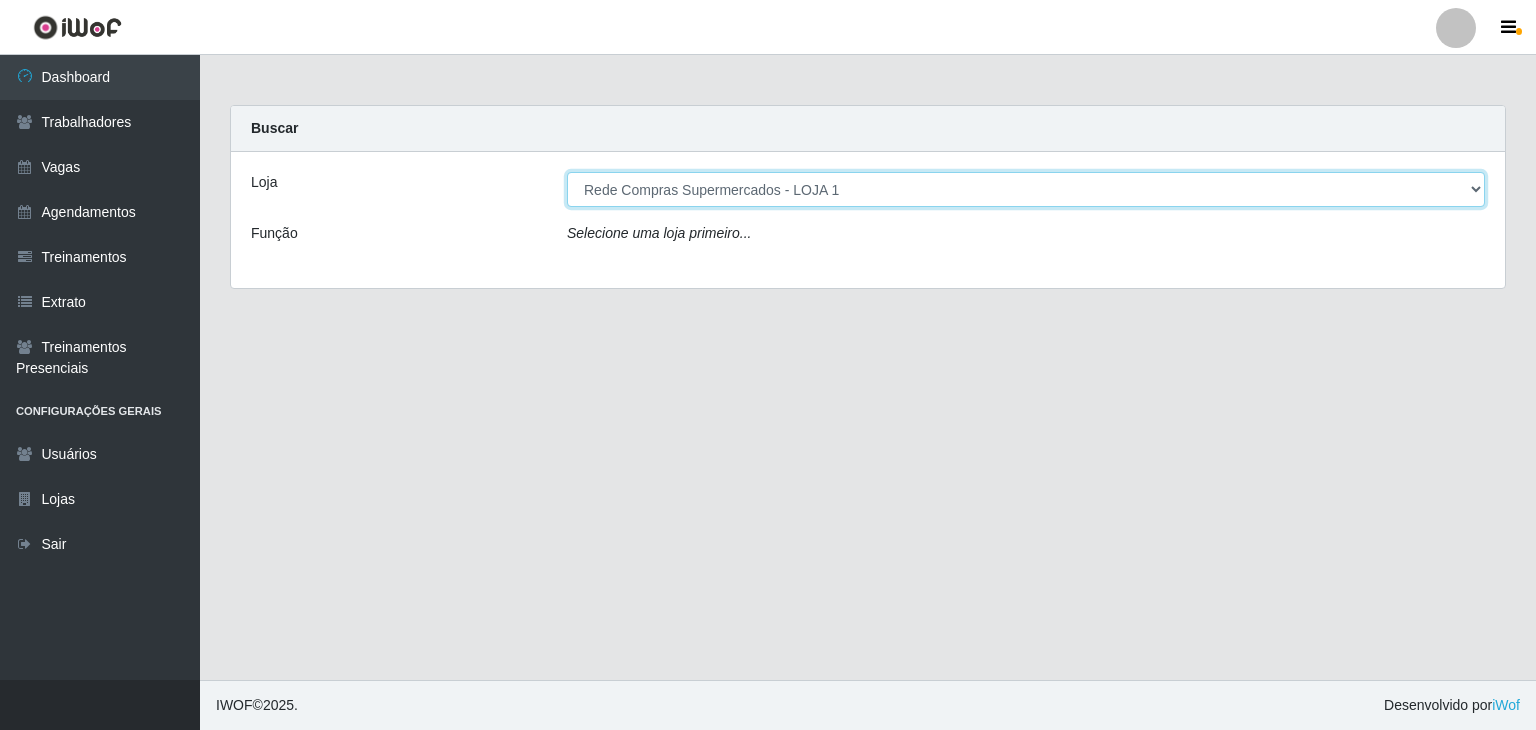 click on "[Selecione...] Rede Compras Supermercados - LOJA 1 Rede Compras Supermercados - LOJA 2 Rede Compras Supermercados - LOJA 3 Rede Compras Supermercados - LOJA 4 Rede Compras Supermercados - LOJA 5 Rede Compras Supermercados - LOJA 6" at bounding box center (1026, 189) 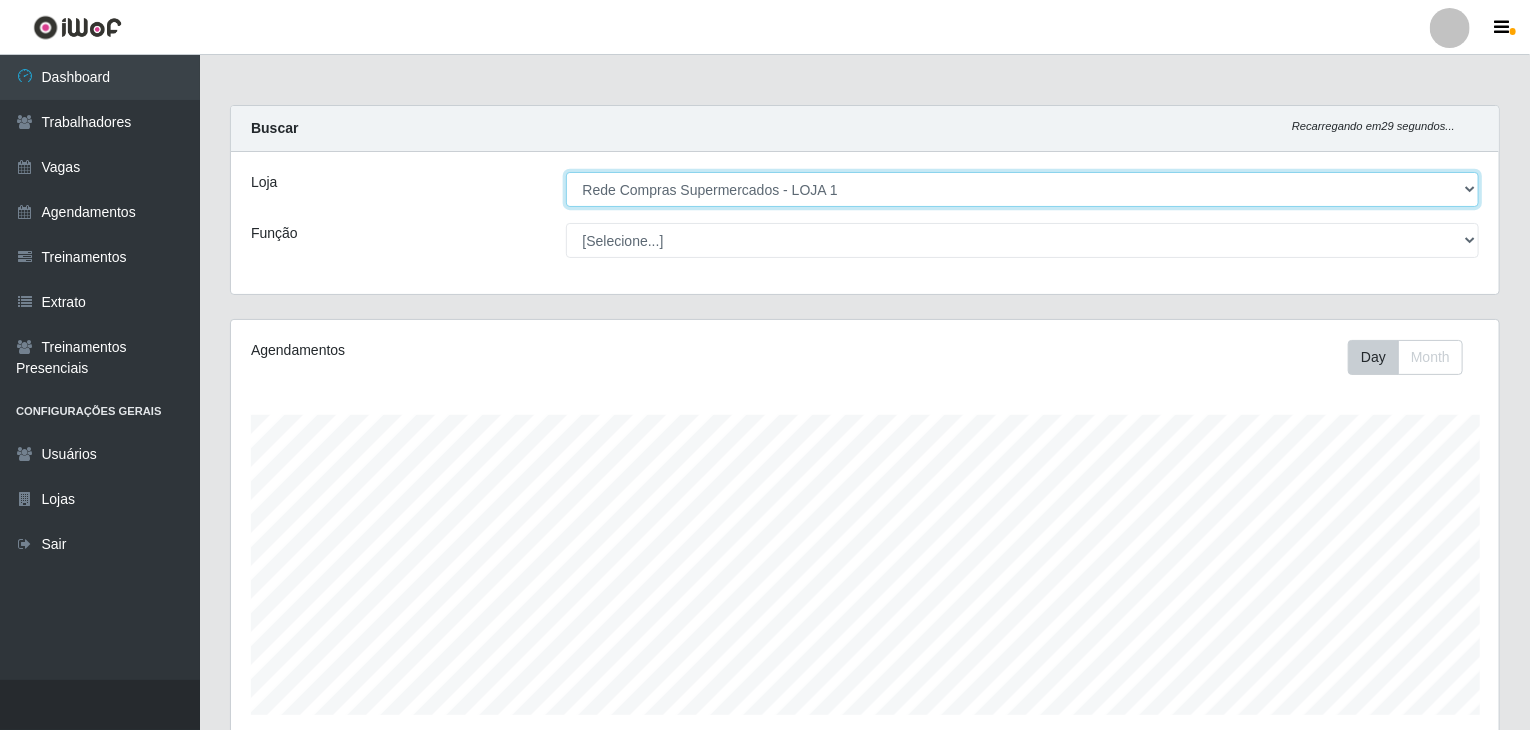 scroll, scrollTop: 999585, scrollLeft: 998731, axis: both 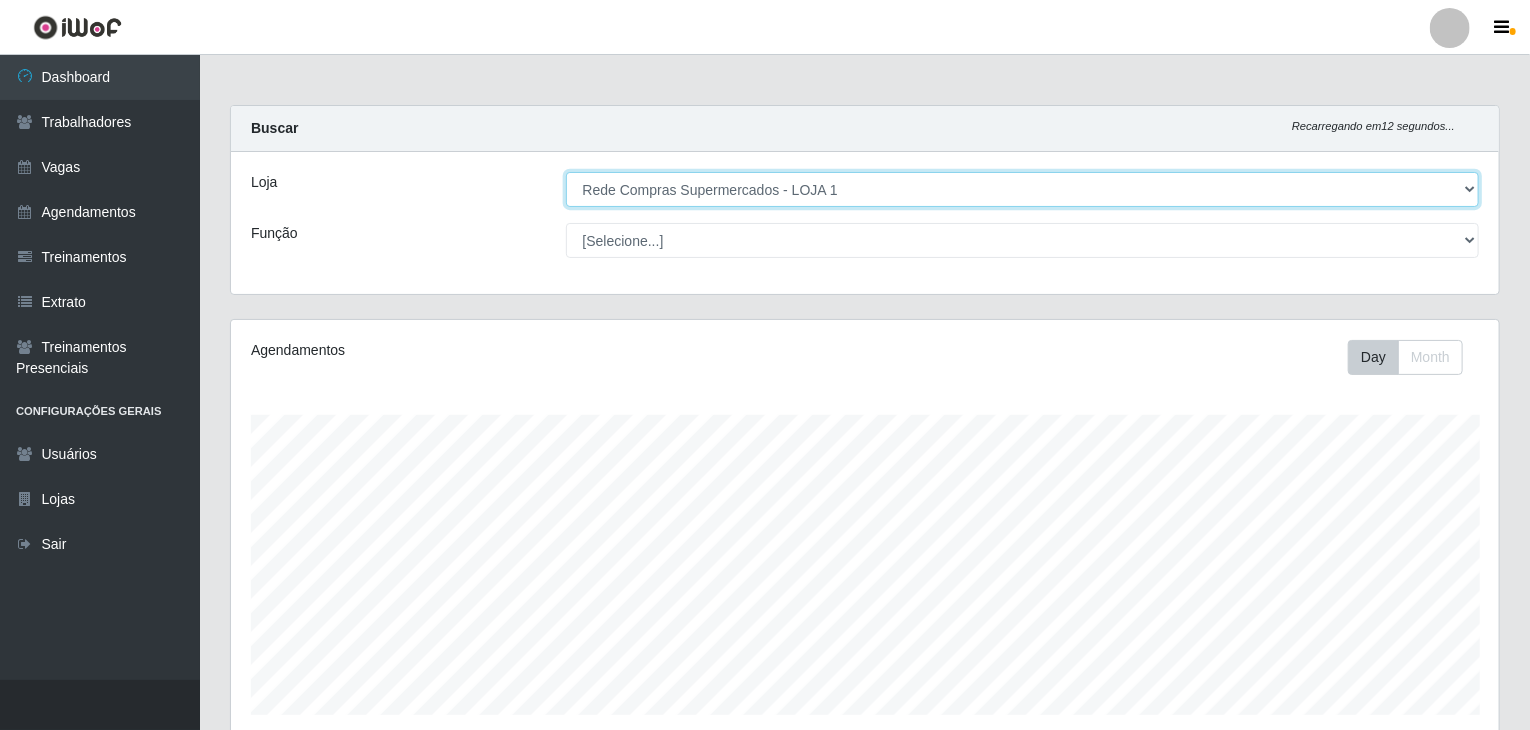click on "[Selecione...] Rede Compras Supermercados - LOJA 1 Rede Compras Supermercados - LOJA 2 Rede Compras Supermercados - LOJA 3 Rede Compras Supermercados - LOJA 4 Rede Compras Supermercados - LOJA 5 Rede Compras Supermercados - LOJA 6" at bounding box center [1023, 189] 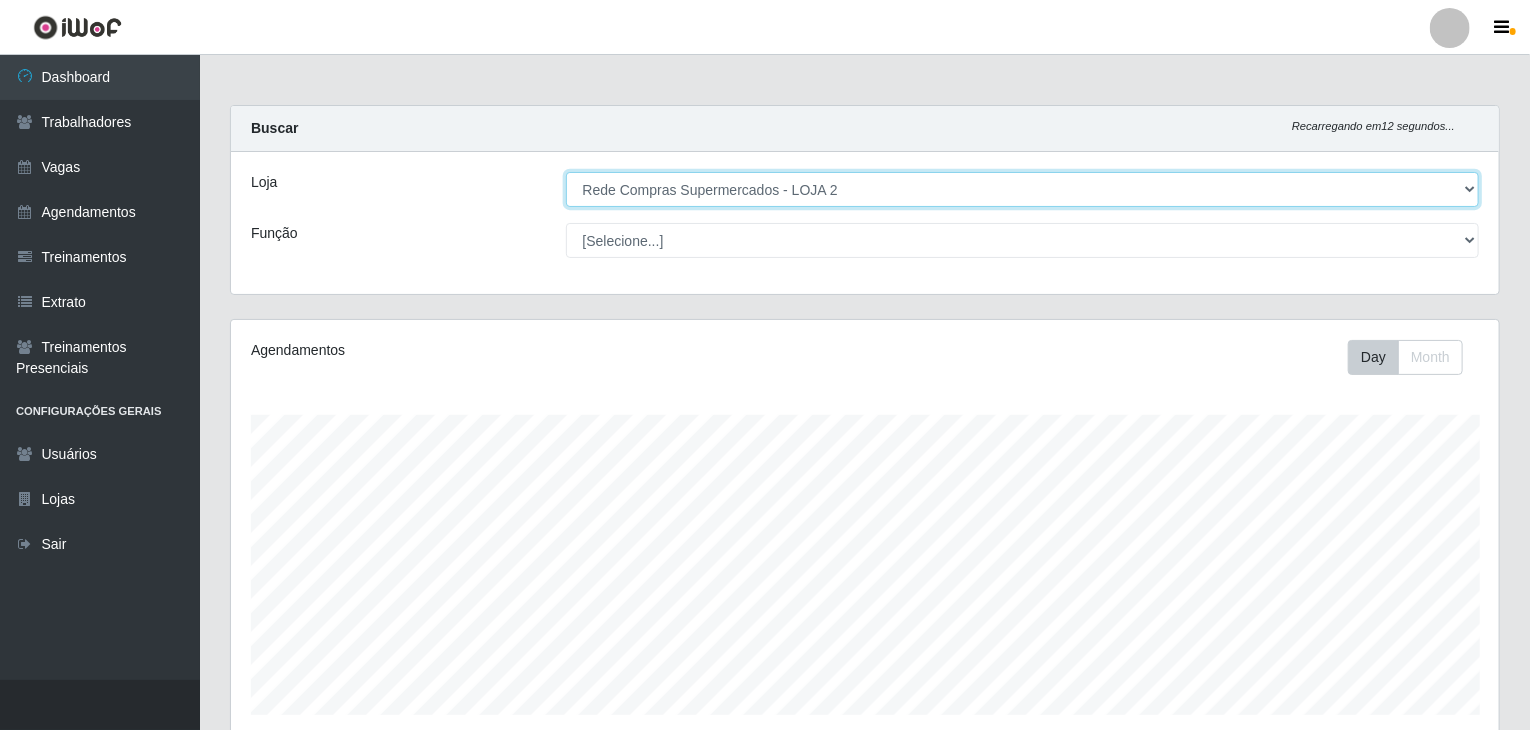 click on "[Selecione...] Rede Compras Supermercados - LOJA 1 Rede Compras Supermercados - LOJA 2 Rede Compras Supermercados - LOJA 3 Rede Compras Supermercados - LOJA 4 Rede Compras Supermercados - LOJA 5 Rede Compras Supermercados - LOJA 6" at bounding box center (1023, 189) 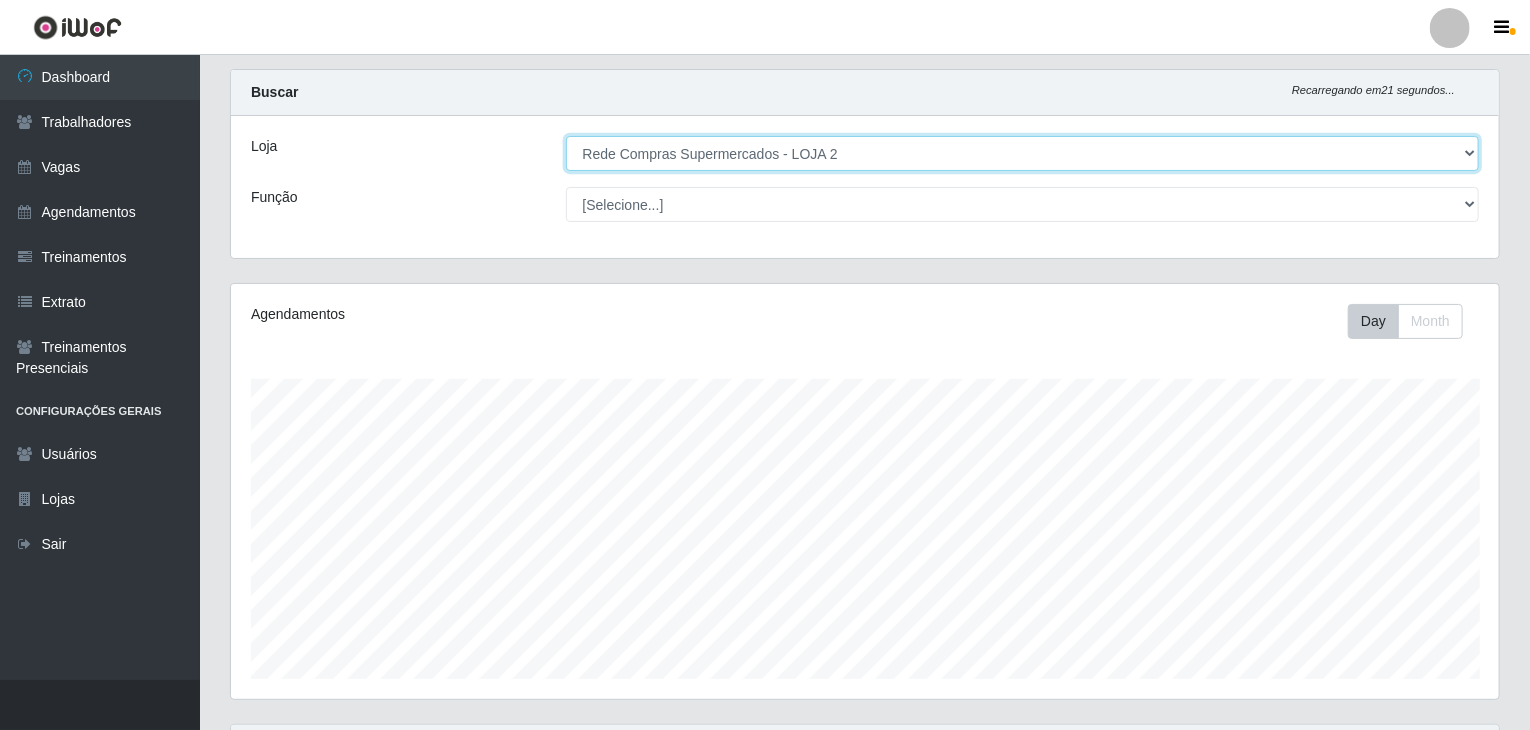 scroll, scrollTop: 0, scrollLeft: 0, axis: both 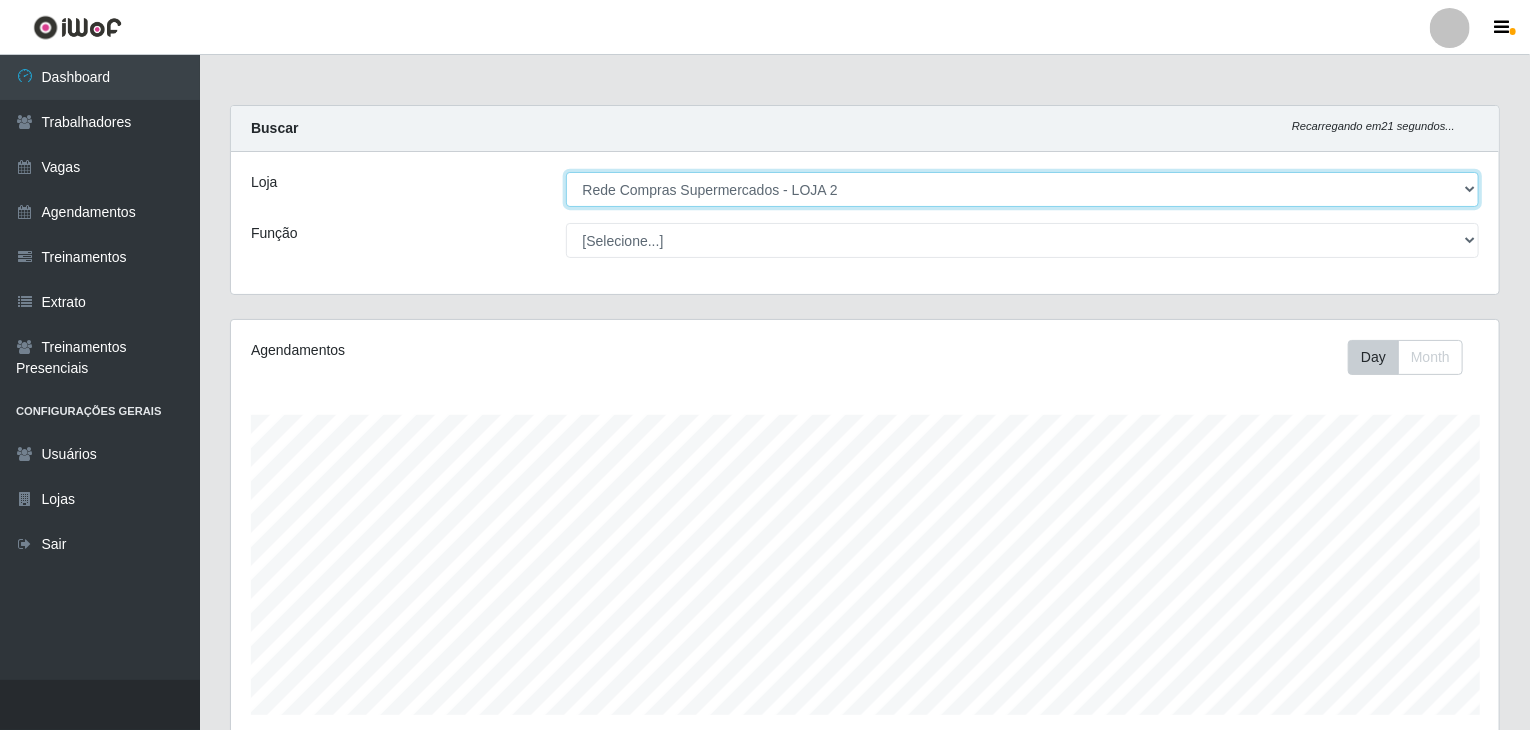 click on "[Selecione...] Rede Compras Supermercados - LOJA 1 Rede Compras Supermercados - LOJA 2 Rede Compras Supermercados - LOJA 3 Rede Compras Supermercados - LOJA 4 Rede Compras Supermercados - LOJA 5 Rede Compras Supermercados - LOJA 6" at bounding box center [1023, 189] 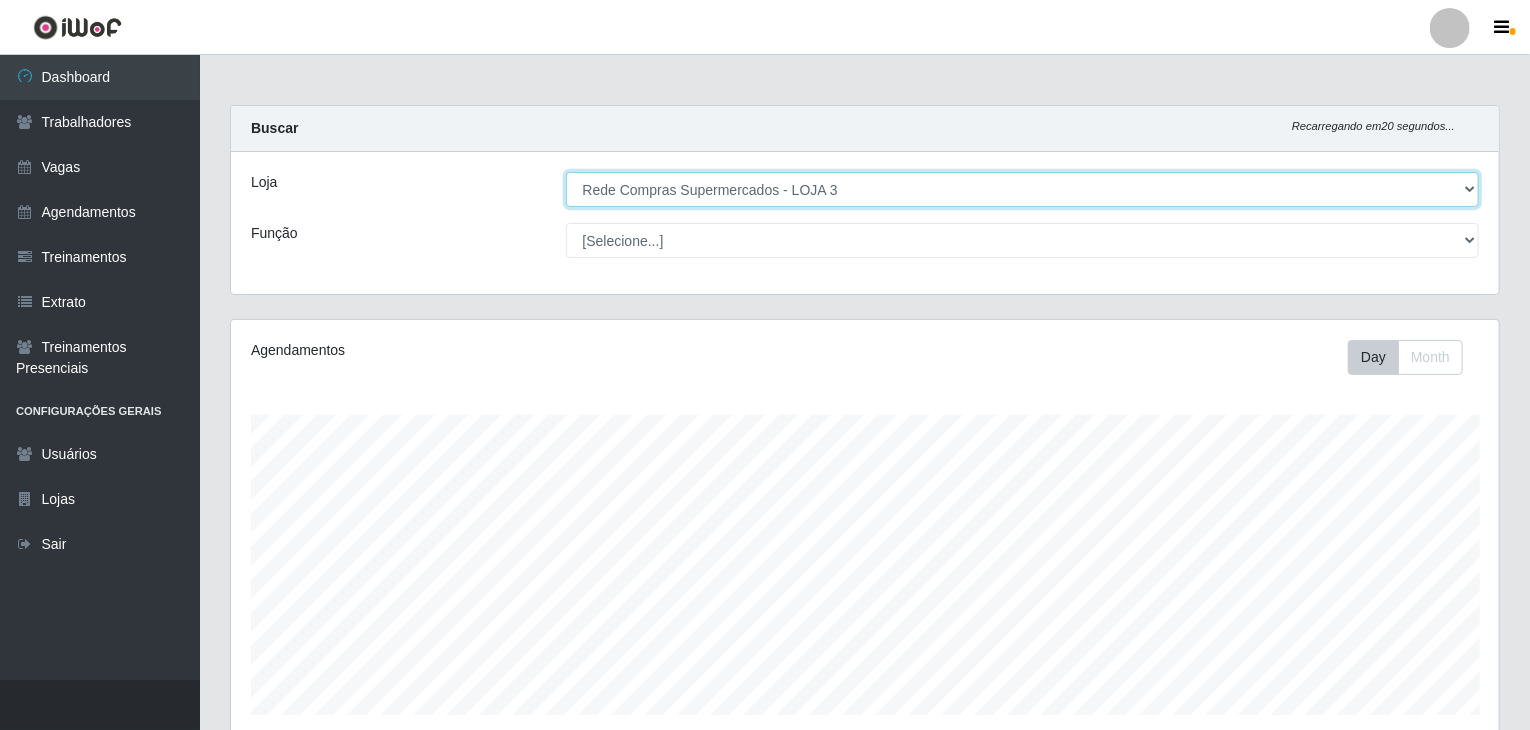 click on "[Selecione...] Rede Compras Supermercados - LOJA 1 Rede Compras Supermercados - LOJA 2 Rede Compras Supermercados - LOJA 3 Rede Compras Supermercados - LOJA 4 Rede Compras Supermercados - LOJA 5 Rede Compras Supermercados - LOJA 6" at bounding box center [1023, 189] 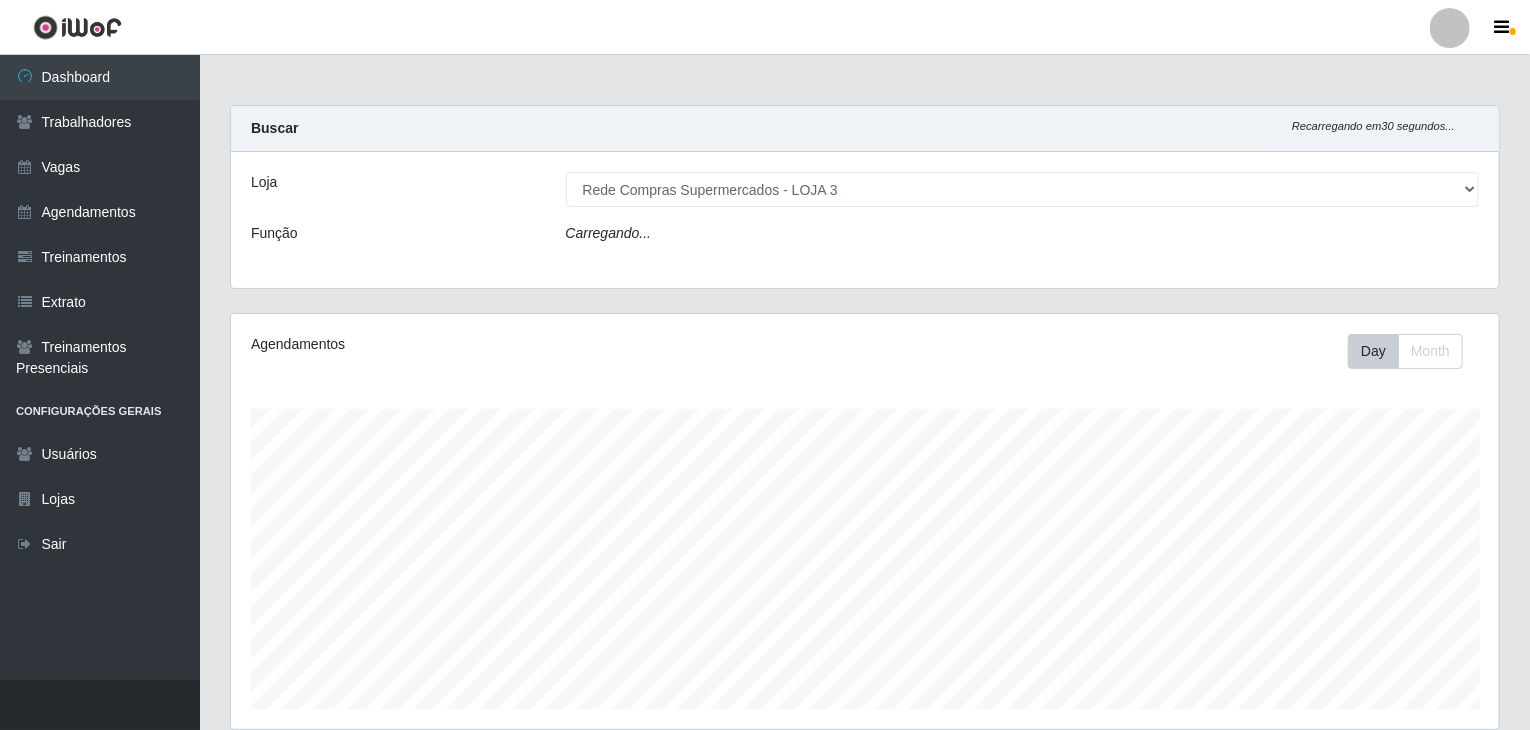 click on "Day Month" at bounding box center (1127, 351) 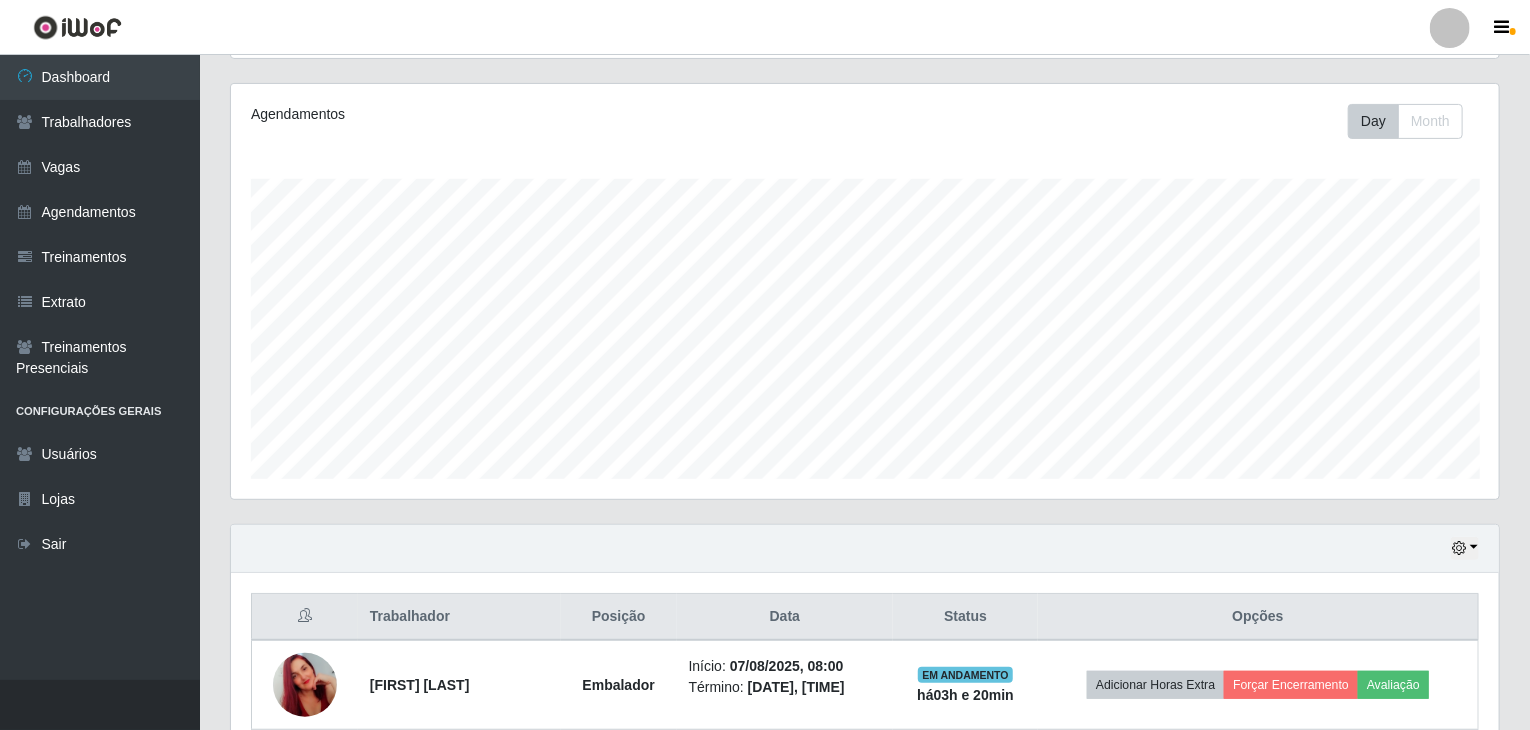 scroll, scrollTop: 5, scrollLeft: 0, axis: vertical 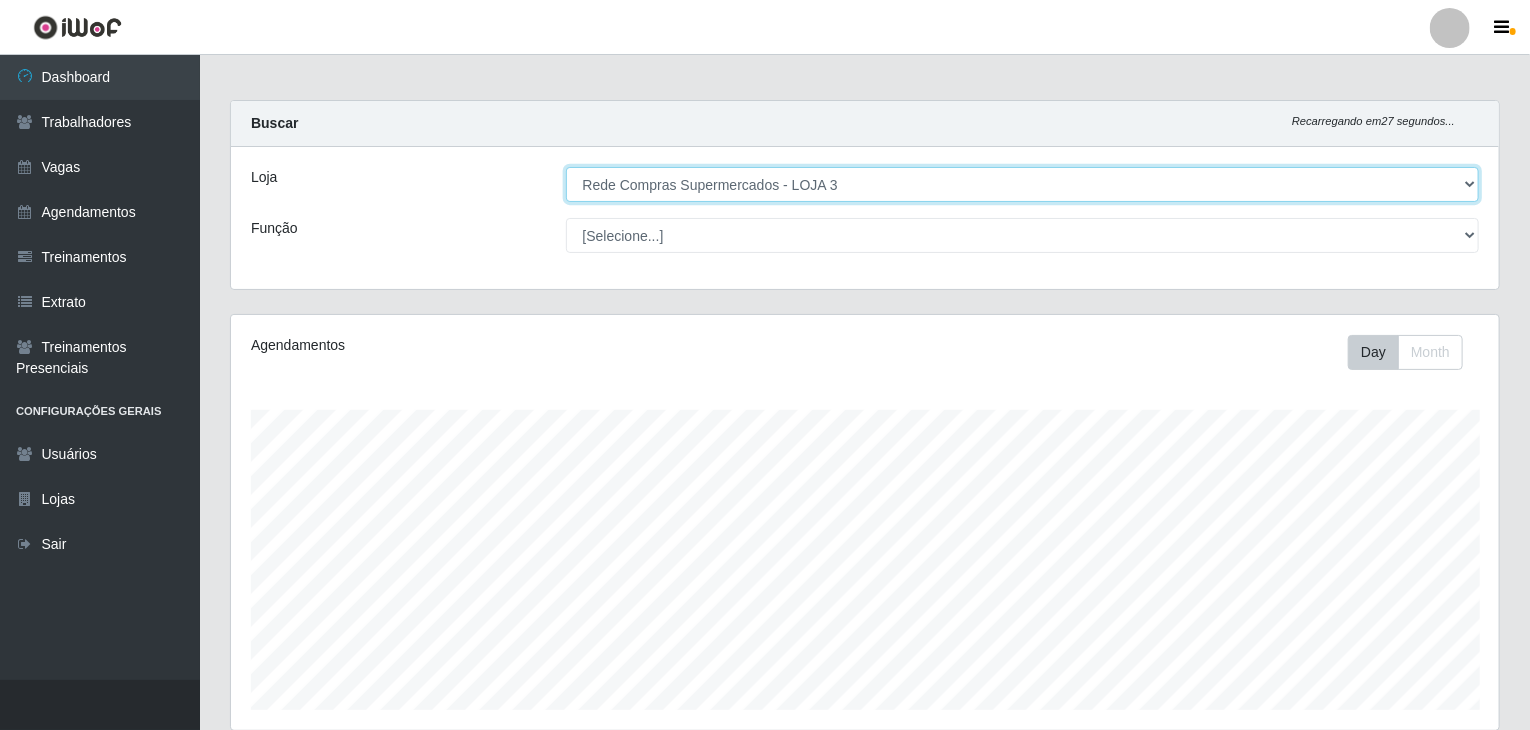 click on "[Selecione...] Rede Compras Supermercados - LOJA 1 Rede Compras Supermercados - LOJA 2 Rede Compras Supermercados - LOJA 3 Rede Compras Supermercados - LOJA 4 Rede Compras Supermercados - LOJA 5 Rede Compras Supermercados - LOJA 6" at bounding box center [1023, 184] 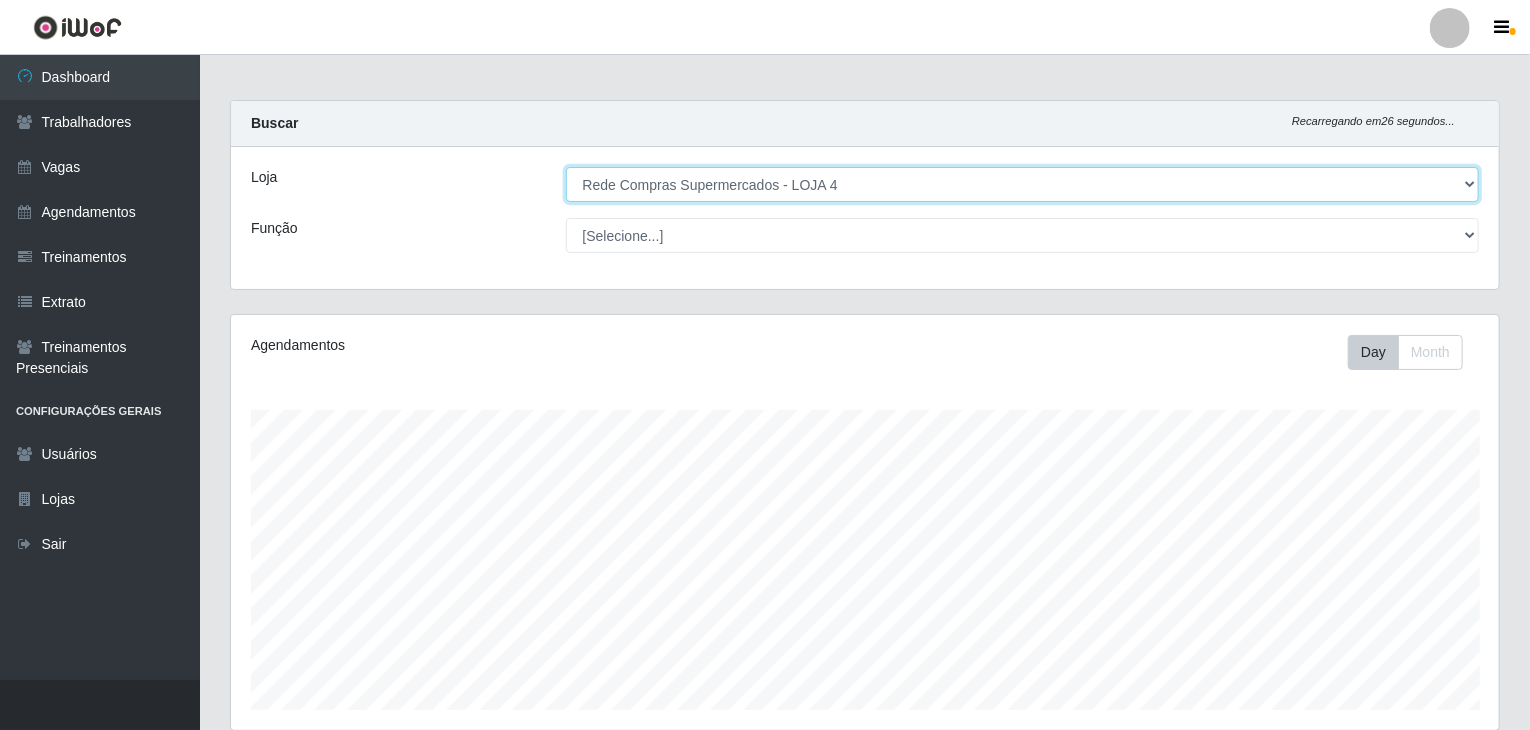 click on "[Selecione...] Rede Compras Supermercados - LOJA 1 Rede Compras Supermercados - LOJA 2 Rede Compras Supermercados - LOJA 3 Rede Compras Supermercados - LOJA 4 Rede Compras Supermercados - LOJA 5 Rede Compras Supermercados - LOJA 6" at bounding box center (1023, 184) 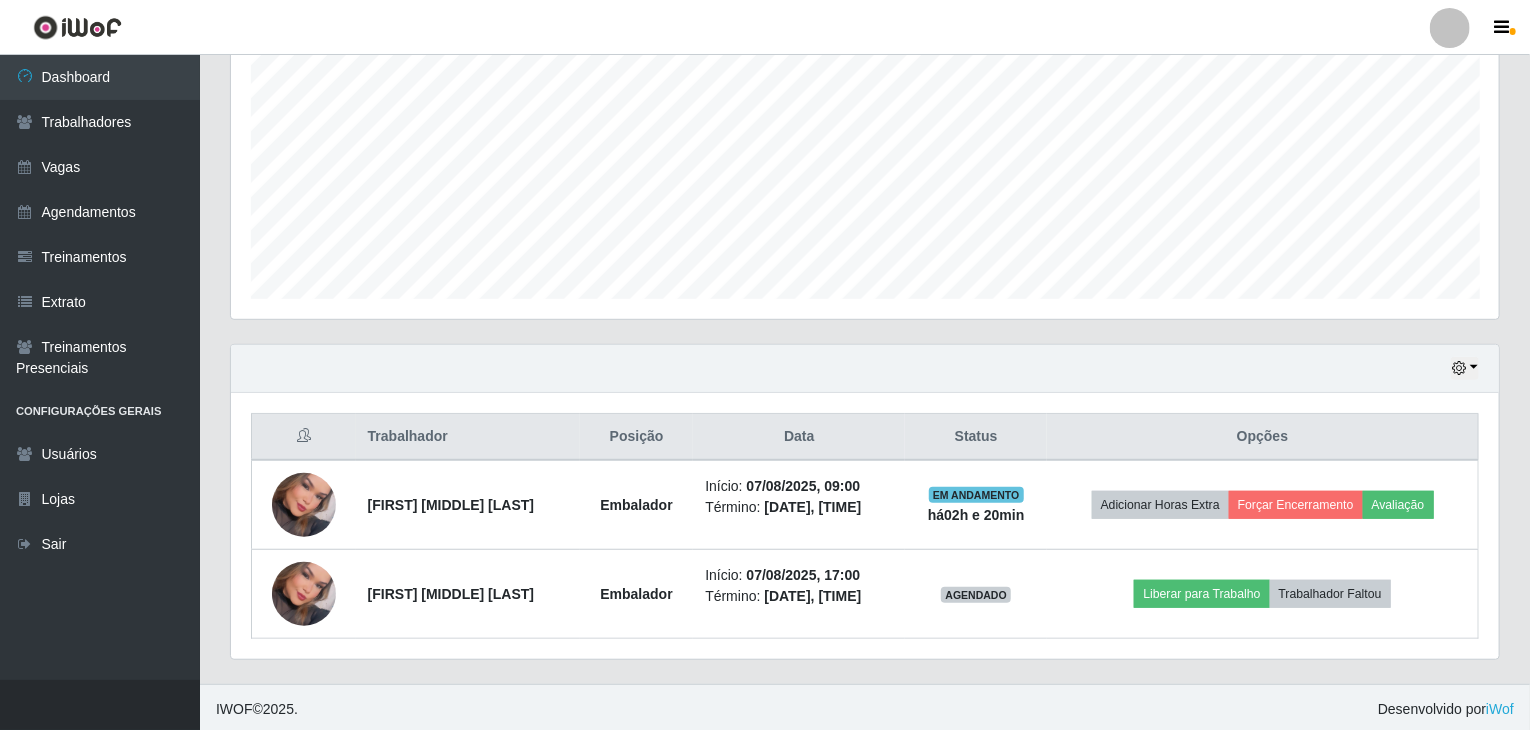 scroll, scrollTop: 0, scrollLeft: 0, axis: both 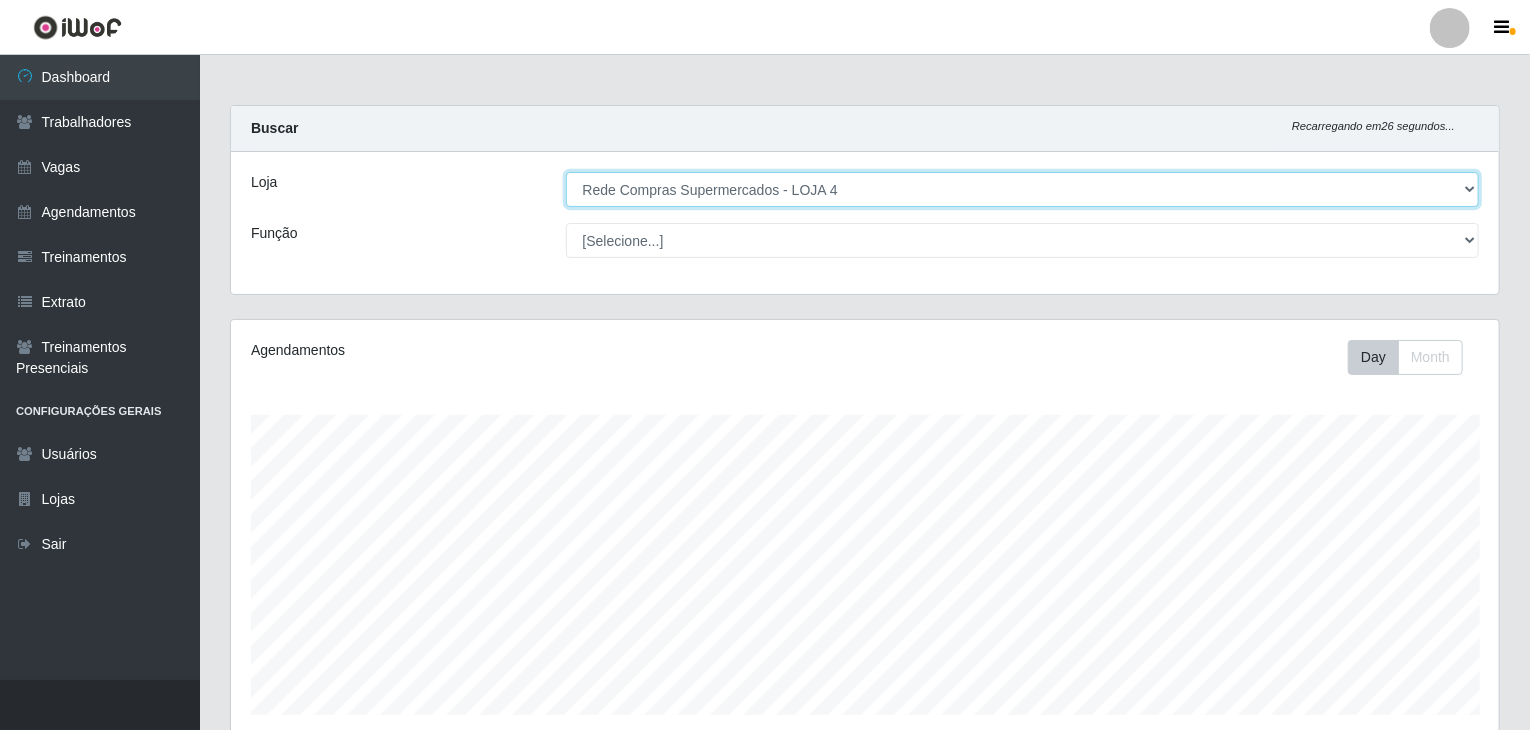 click on "[Selecione...] Rede Compras Supermercados - LOJA 1 Rede Compras Supermercados - LOJA 2 Rede Compras Supermercados - LOJA 3 Rede Compras Supermercados - LOJA 4 Rede Compras Supermercados - LOJA 5 Rede Compras Supermercados - LOJA 6" at bounding box center [1023, 189] 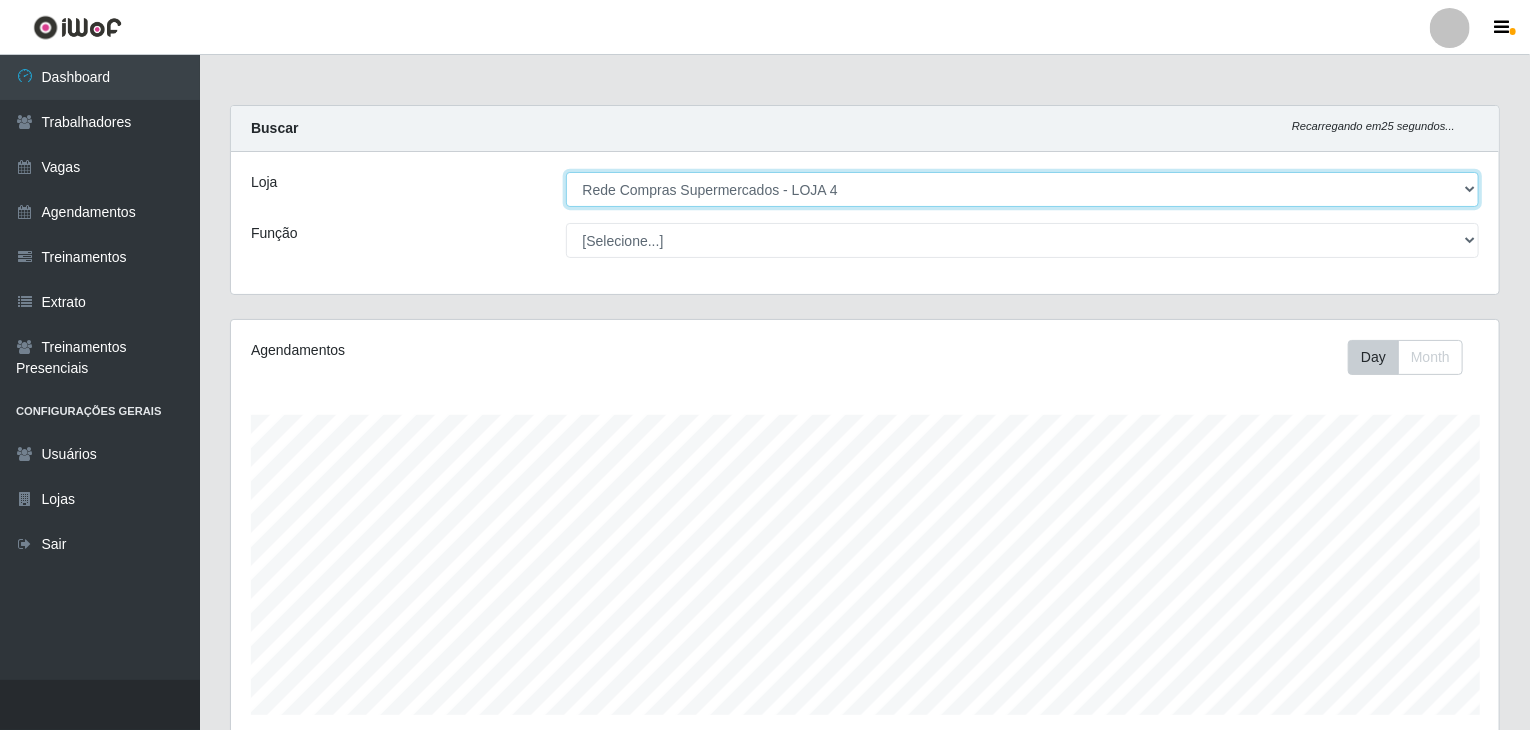 select on "397" 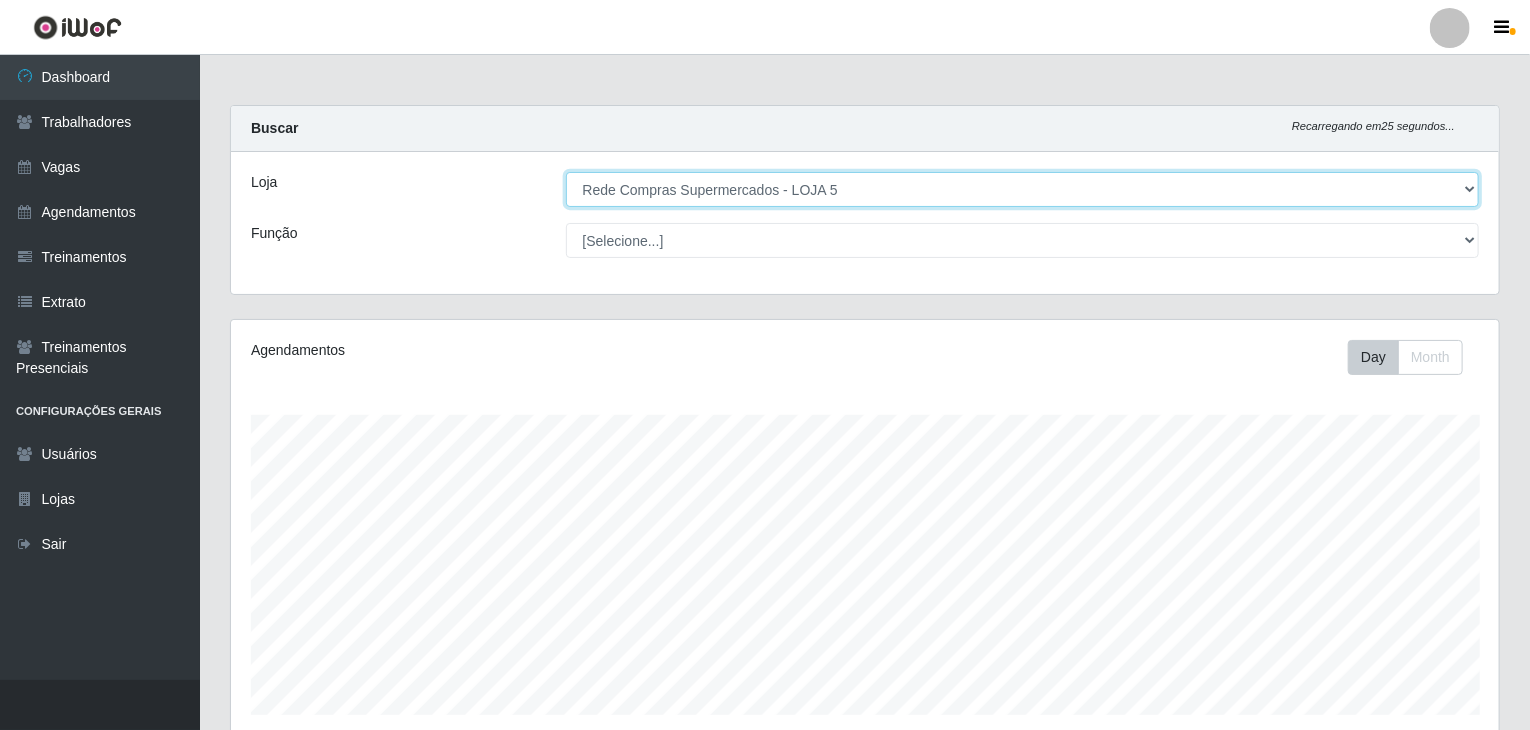 click on "[Selecione...] Rede Compras Supermercados - LOJA 1 Rede Compras Supermercados - LOJA 2 Rede Compras Supermercados - LOJA 3 Rede Compras Supermercados - LOJA 4 Rede Compras Supermercados - LOJA 5 Rede Compras Supermercados - LOJA 6" at bounding box center (1023, 189) 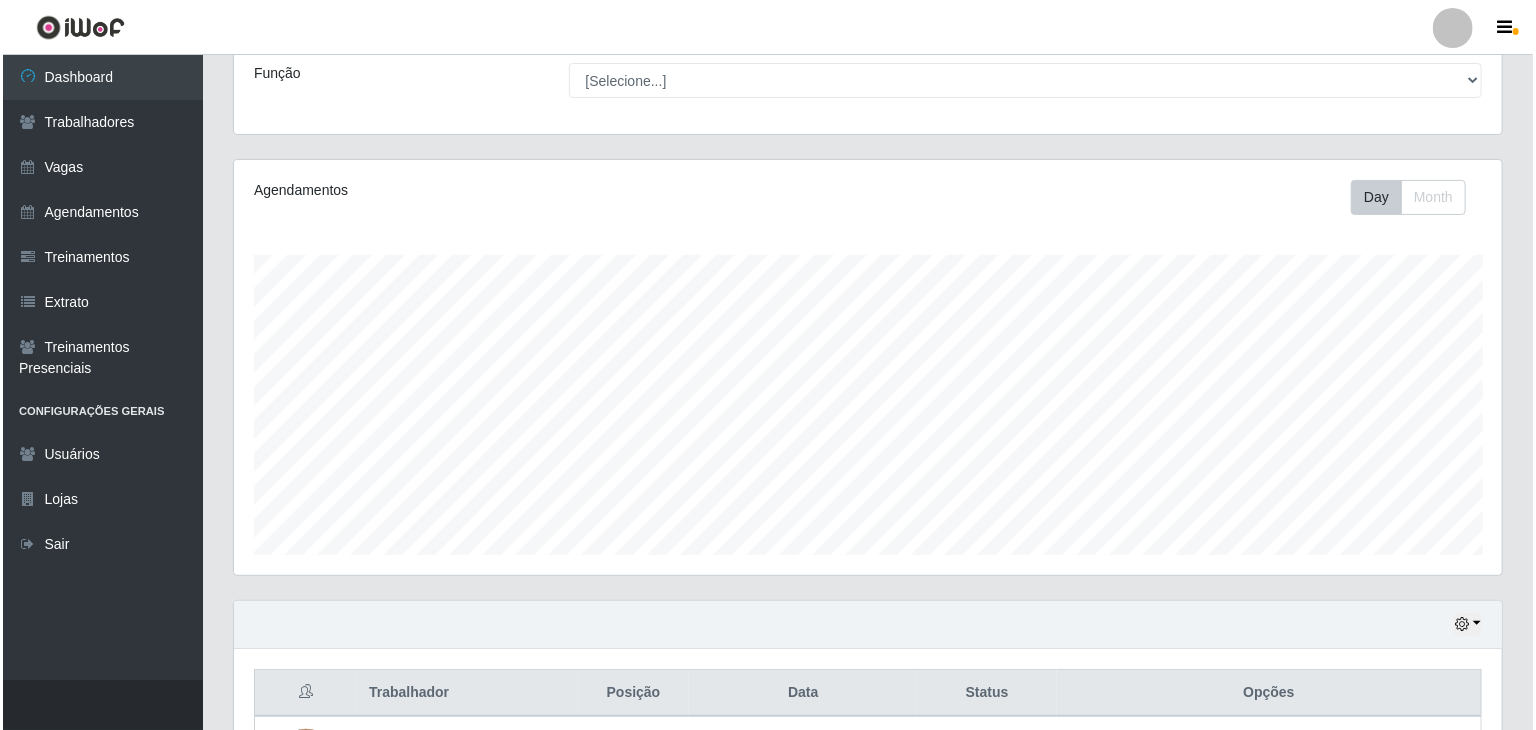 scroll, scrollTop: 0, scrollLeft: 0, axis: both 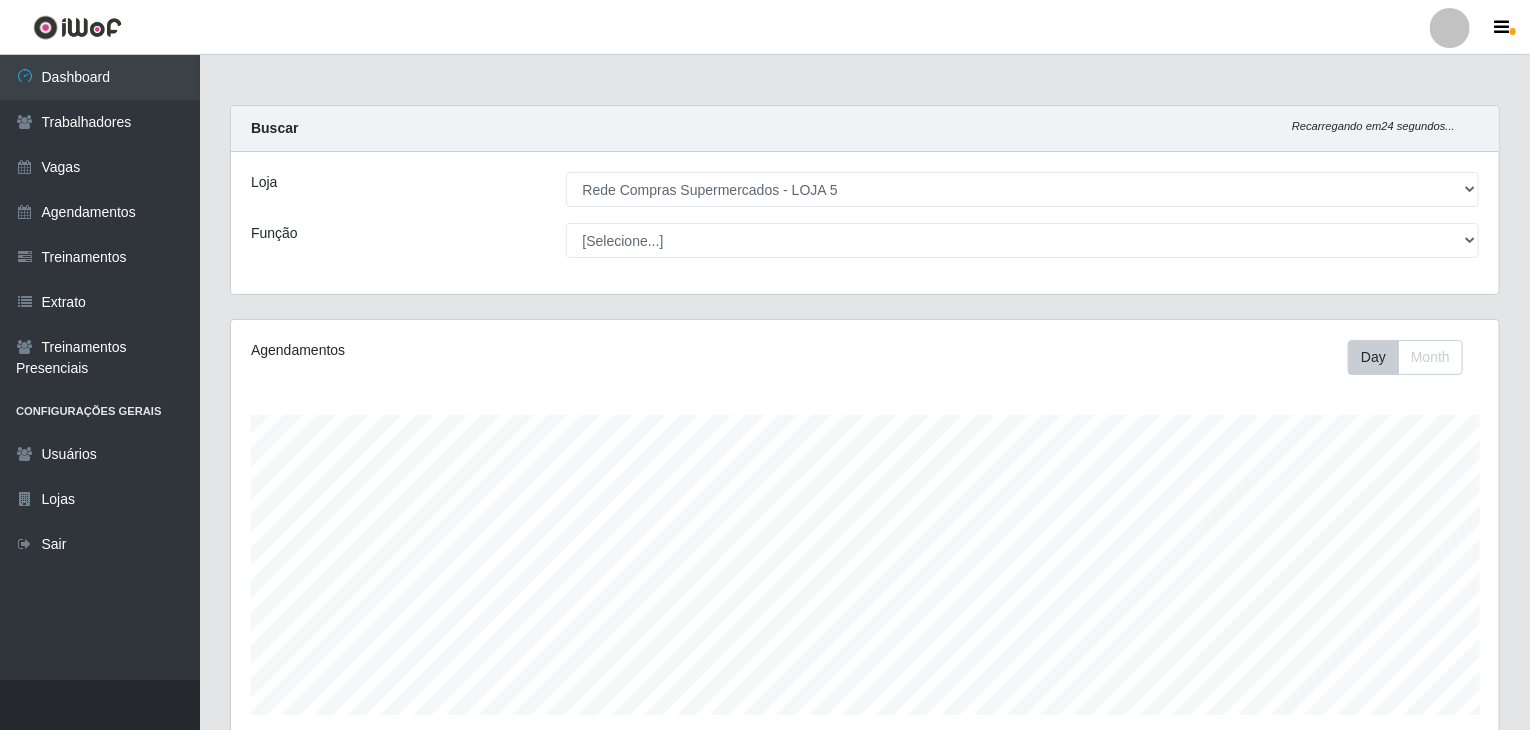 click at bounding box center [1450, 28] 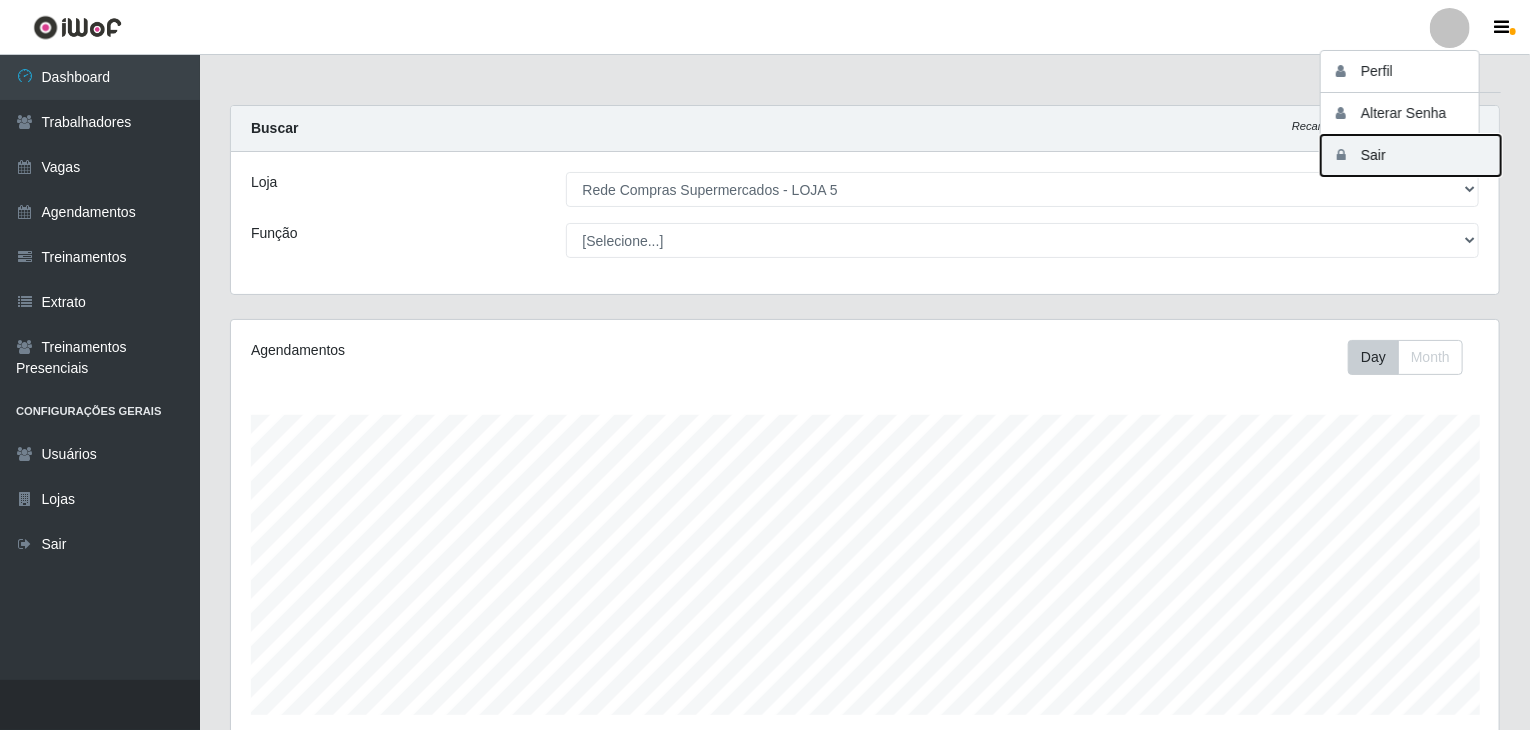 click on "Sair" at bounding box center [1411, 155] 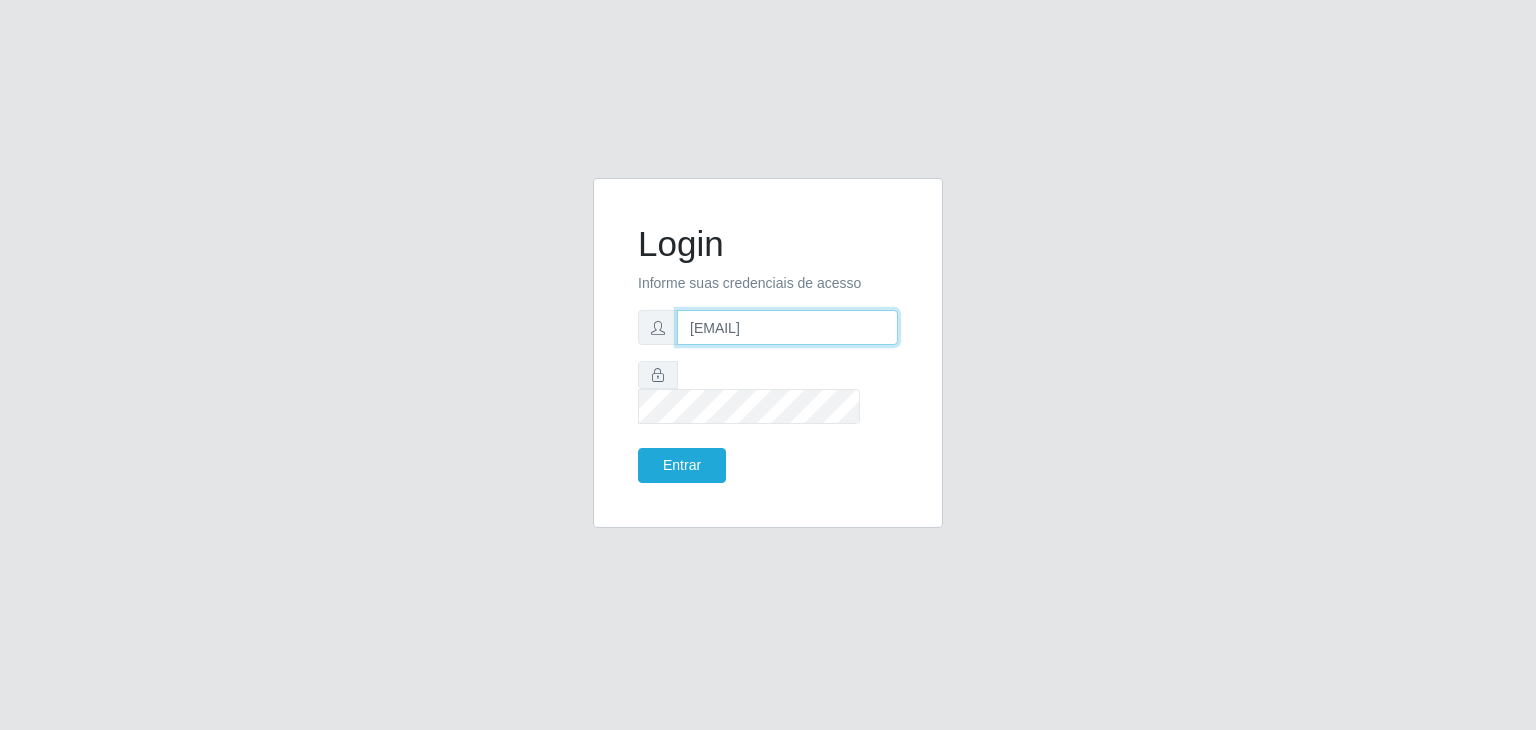 click on "[EMAIL]" at bounding box center [787, 327] 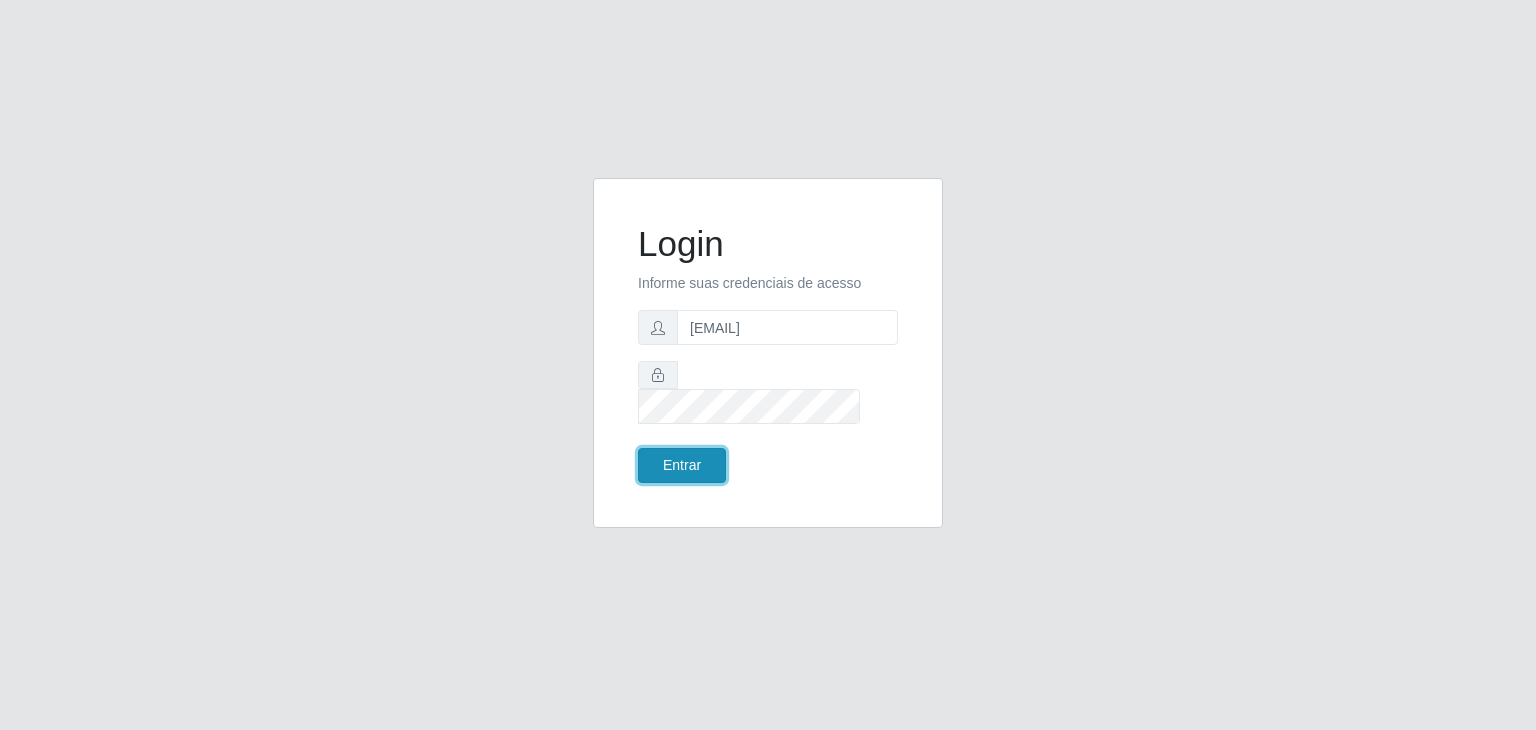 click on "Entrar" at bounding box center (682, 465) 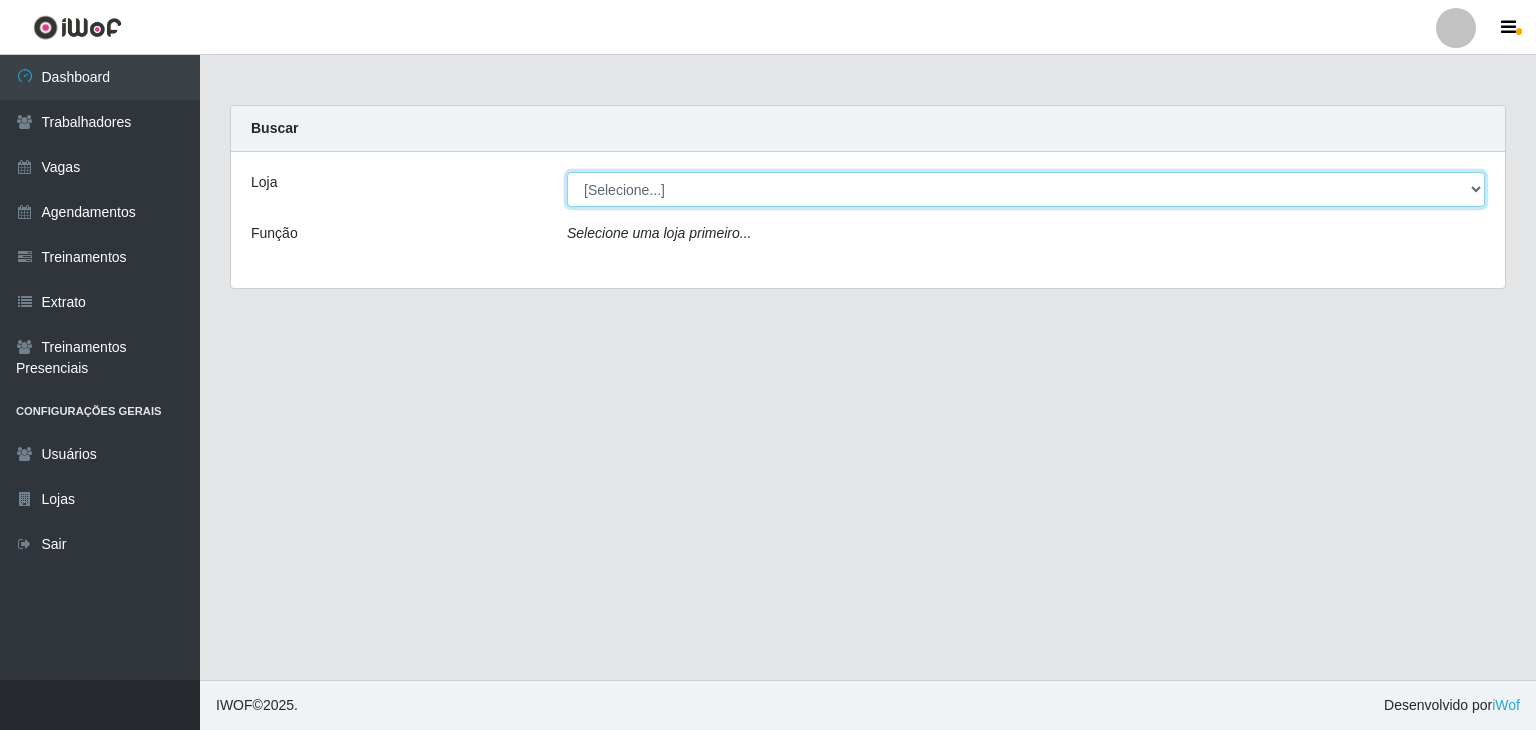 click on "[Selecione...] BomQueSó Agreste - Loja 1 BomQueSó Agreste - Loja 2 BomQueSó Agreste - Loja 3" at bounding box center (1026, 189) 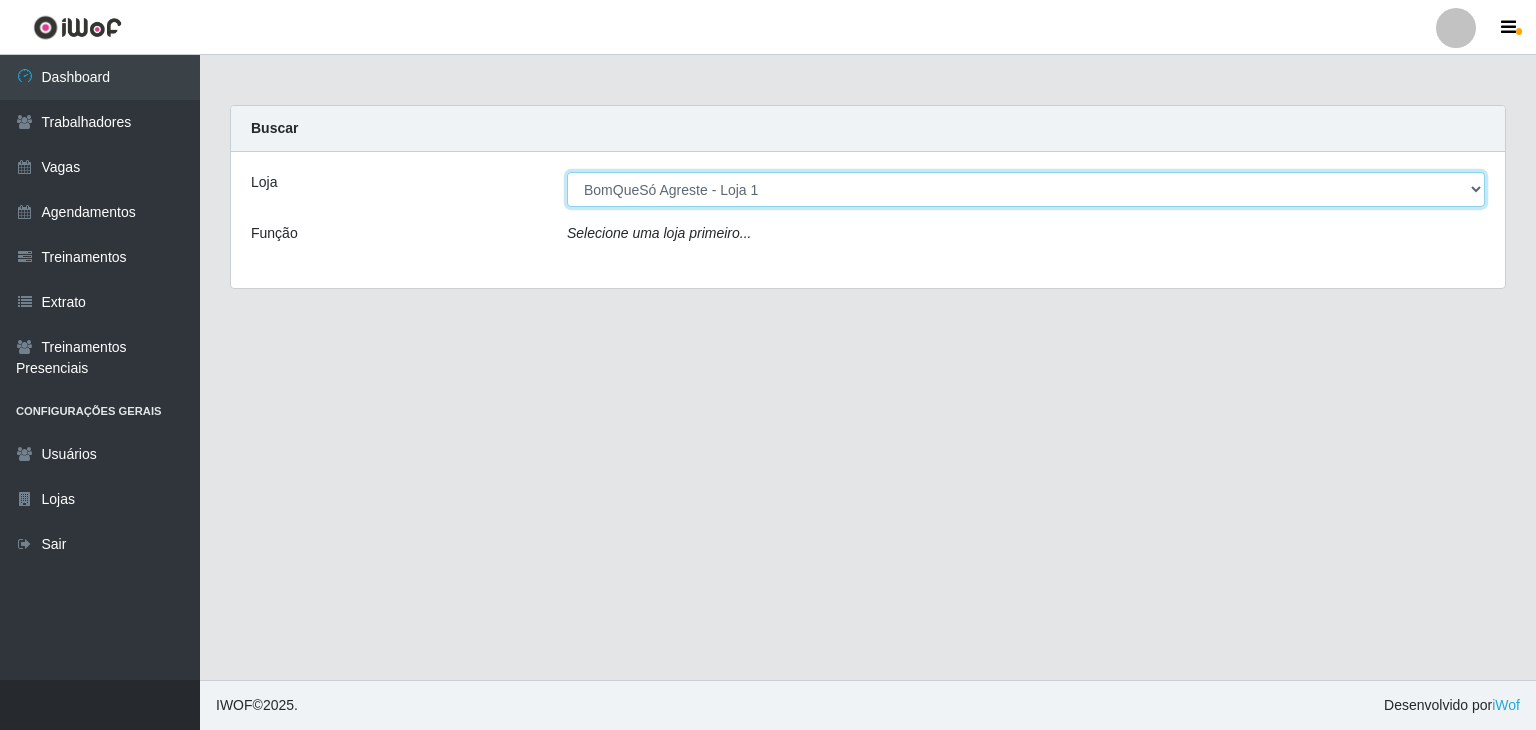 click on "[Selecione...] BomQueSó Agreste - Loja 1 BomQueSó Agreste - Loja 2 BomQueSó Agreste - Loja 3" at bounding box center [1026, 189] 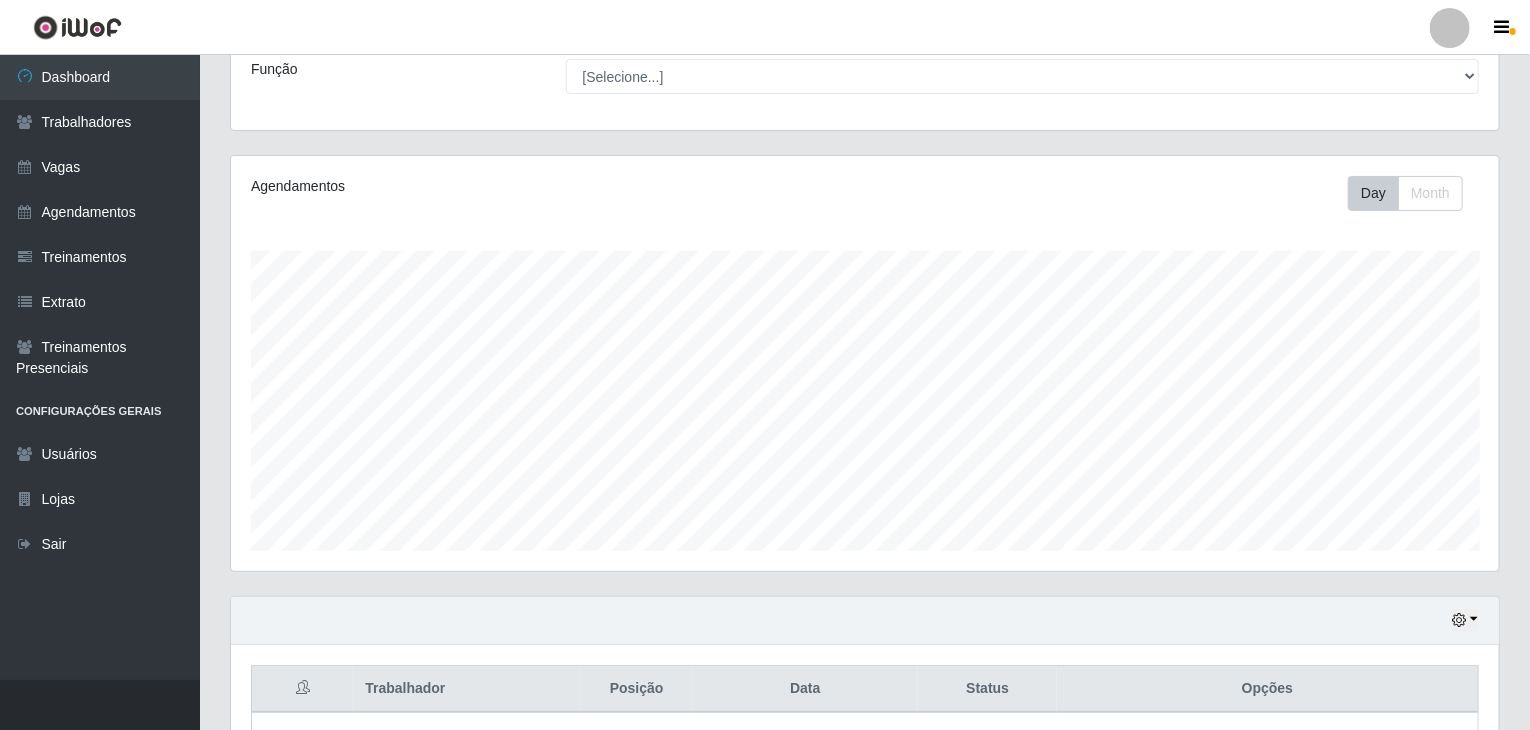 scroll, scrollTop: 200, scrollLeft: 0, axis: vertical 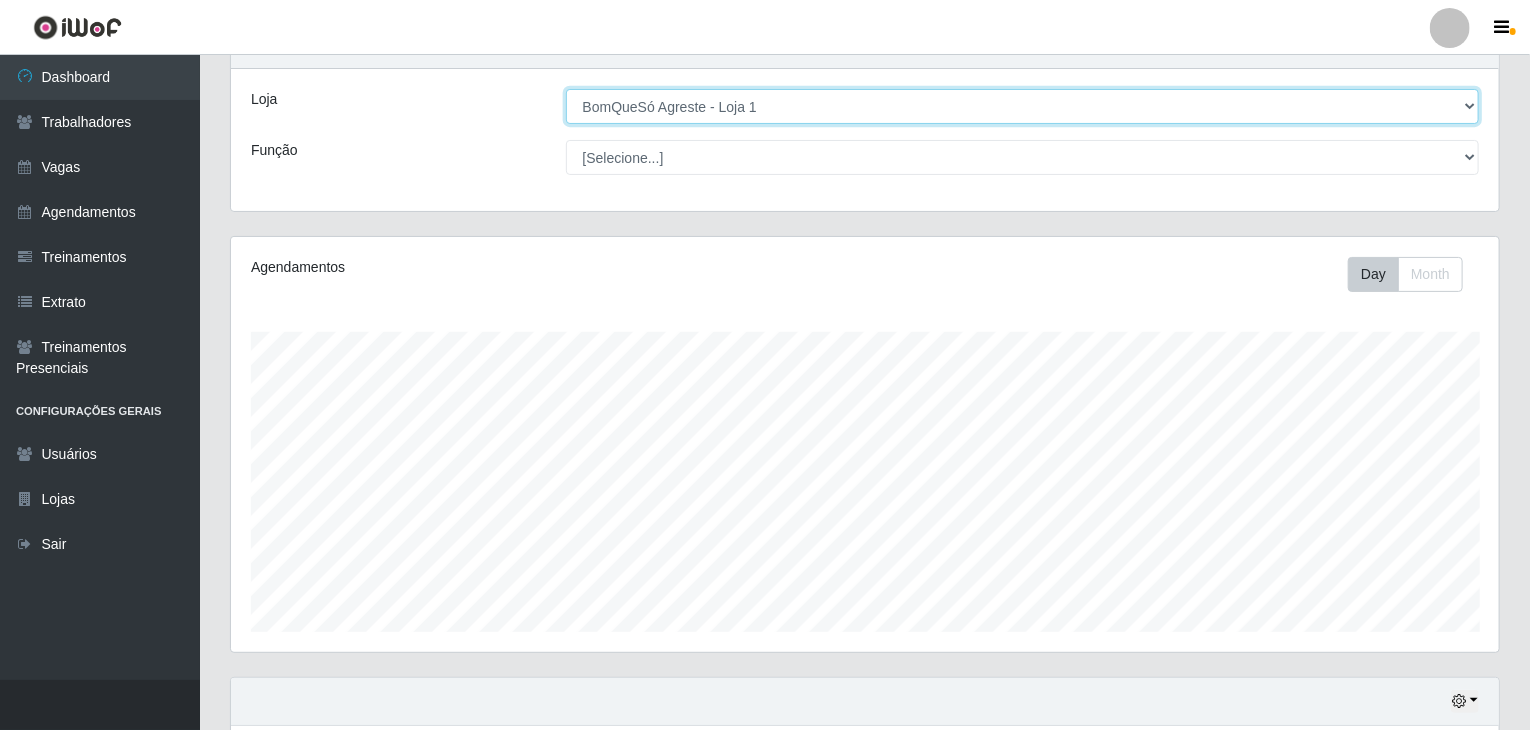 click on "[Selecione...] BomQueSó Agreste - Loja 1 BomQueSó Agreste - Loja 2 BomQueSó Agreste - Loja 3" at bounding box center [1023, 106] 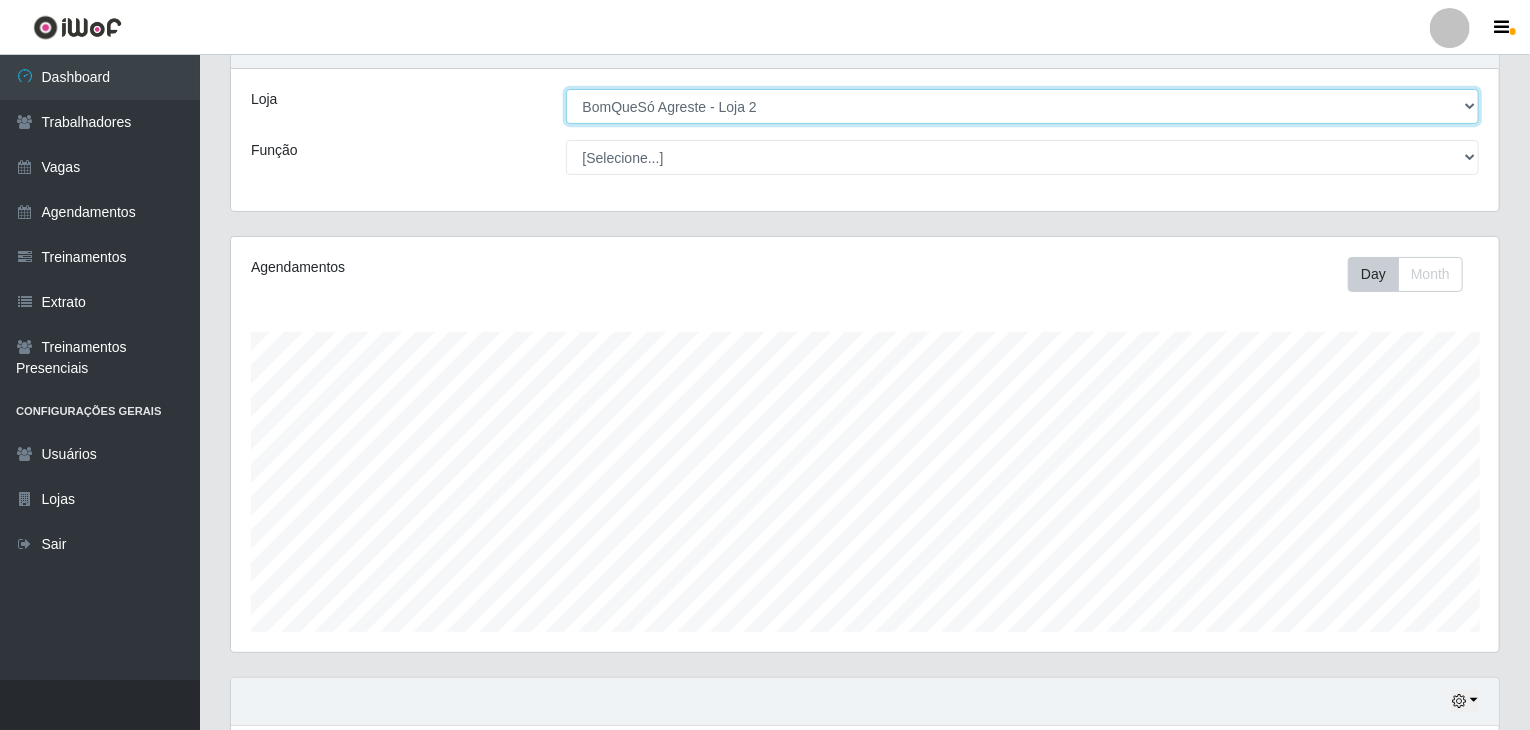 click on "[Selecione...] BomQueSó Agreste - Loja 1 BomQueSó Agreste - Loja 2 BomQueSó Agreste - Loja 3" at bounding box center (1023, 106) 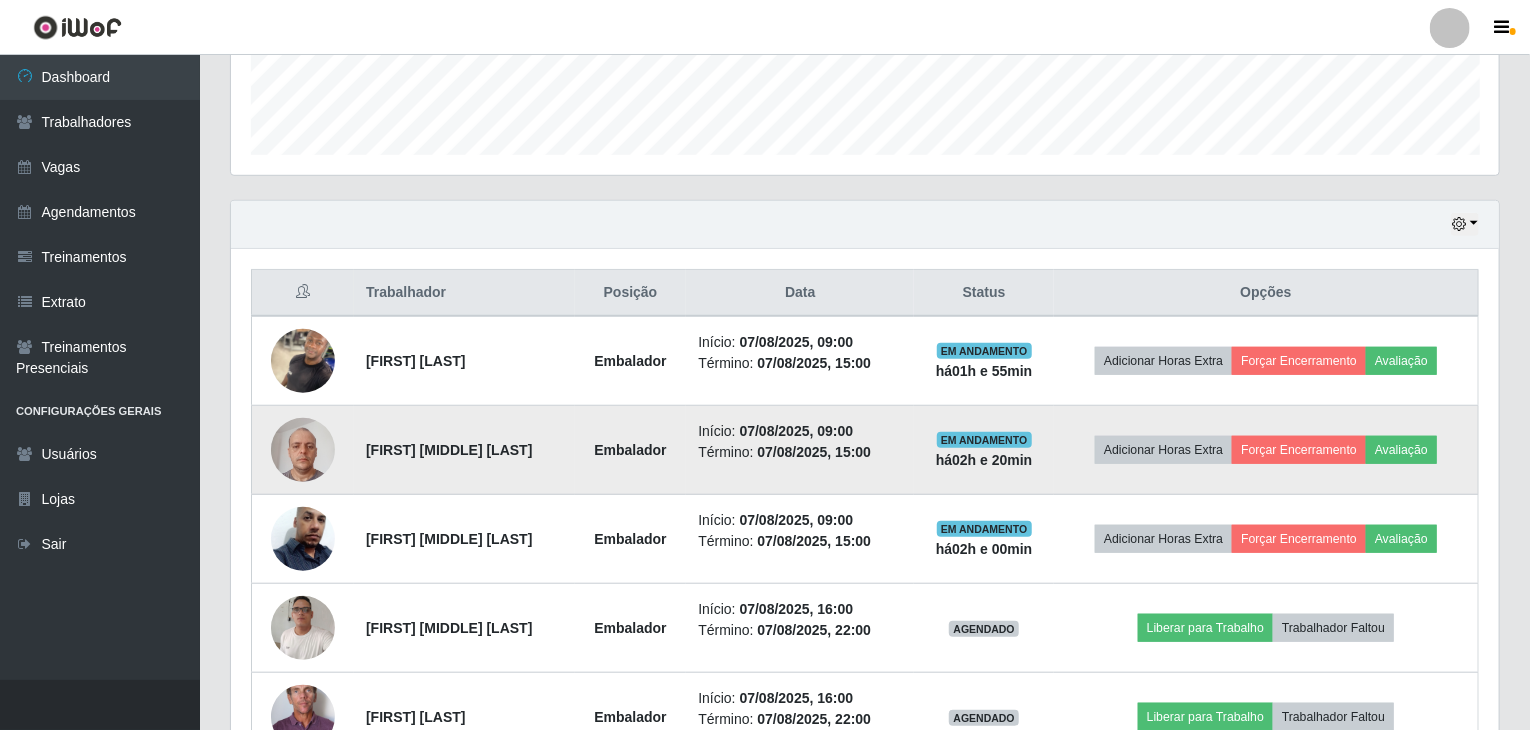 scroll, scrollTop: 0, scrollLeft: 0, axis: both 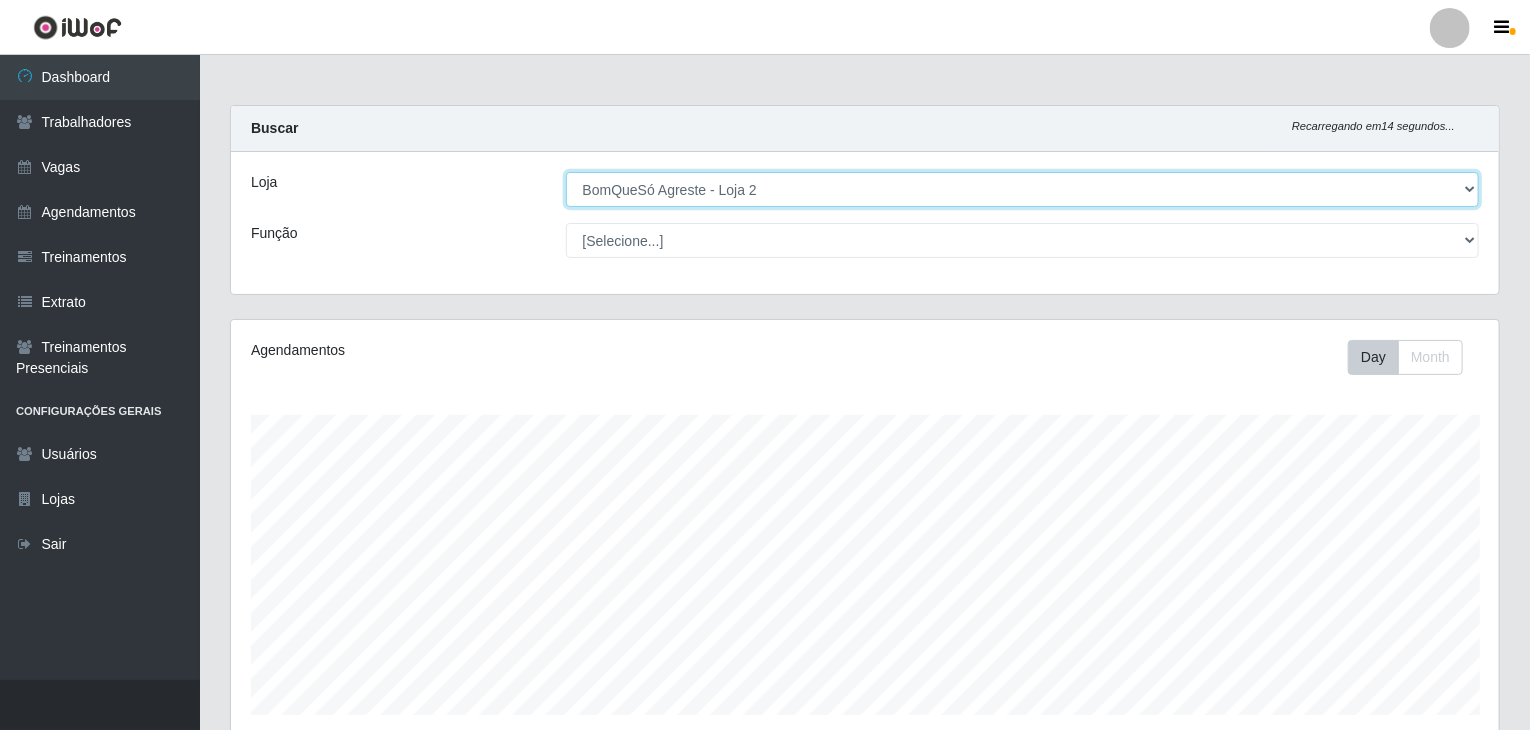 click on "[Selecione...] BomQueSó Agreste - Loja 1 BomQueSó Agreste - Loja 2 BomQueSó Agreste - Loja 3" at bounding box center (1023, 189) 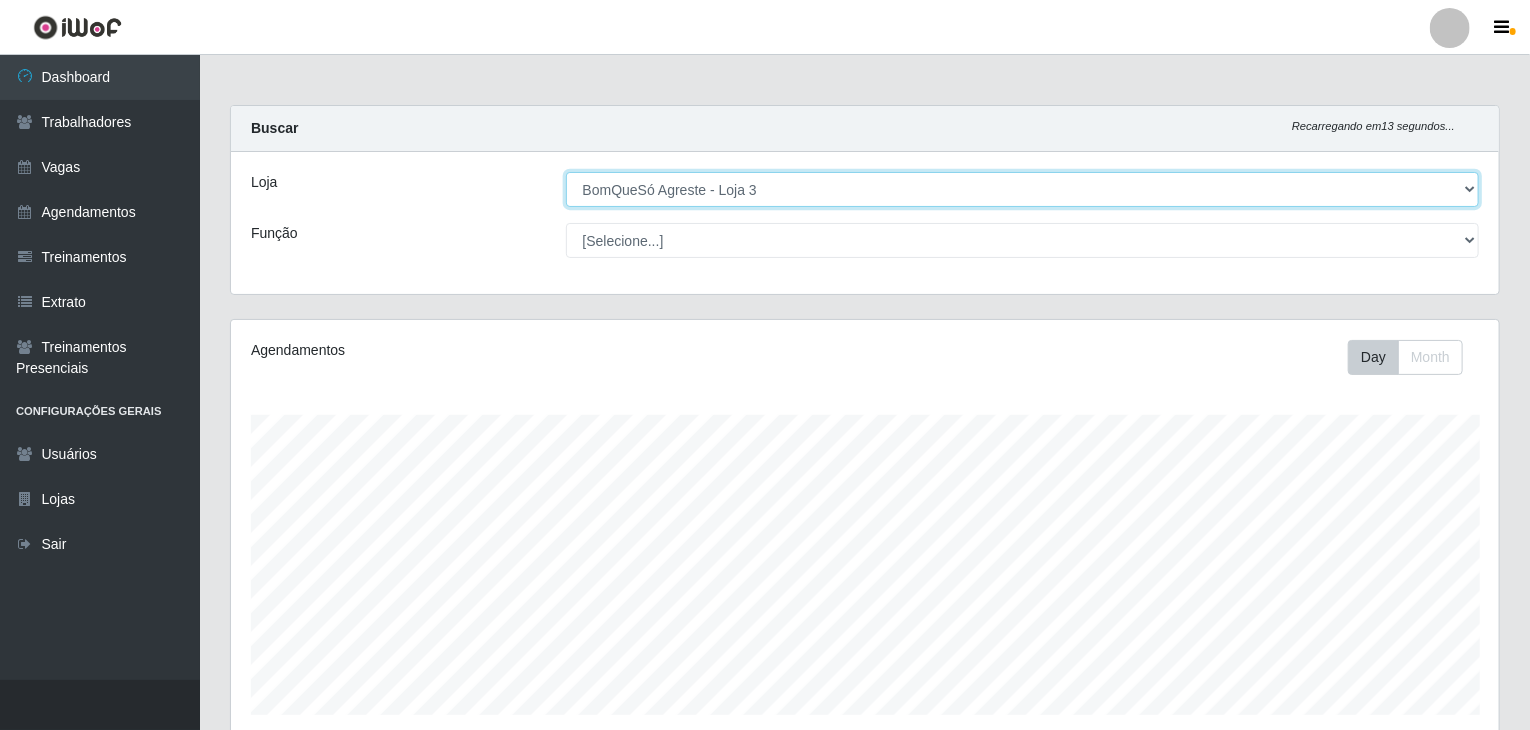 click on "[Selecione...] BomQueSó Agreste - Loja 1 BomQueSó Agreste - Loja 2 BomQueSó Agreste - Loja 3" at bounding box center (1023, 189) 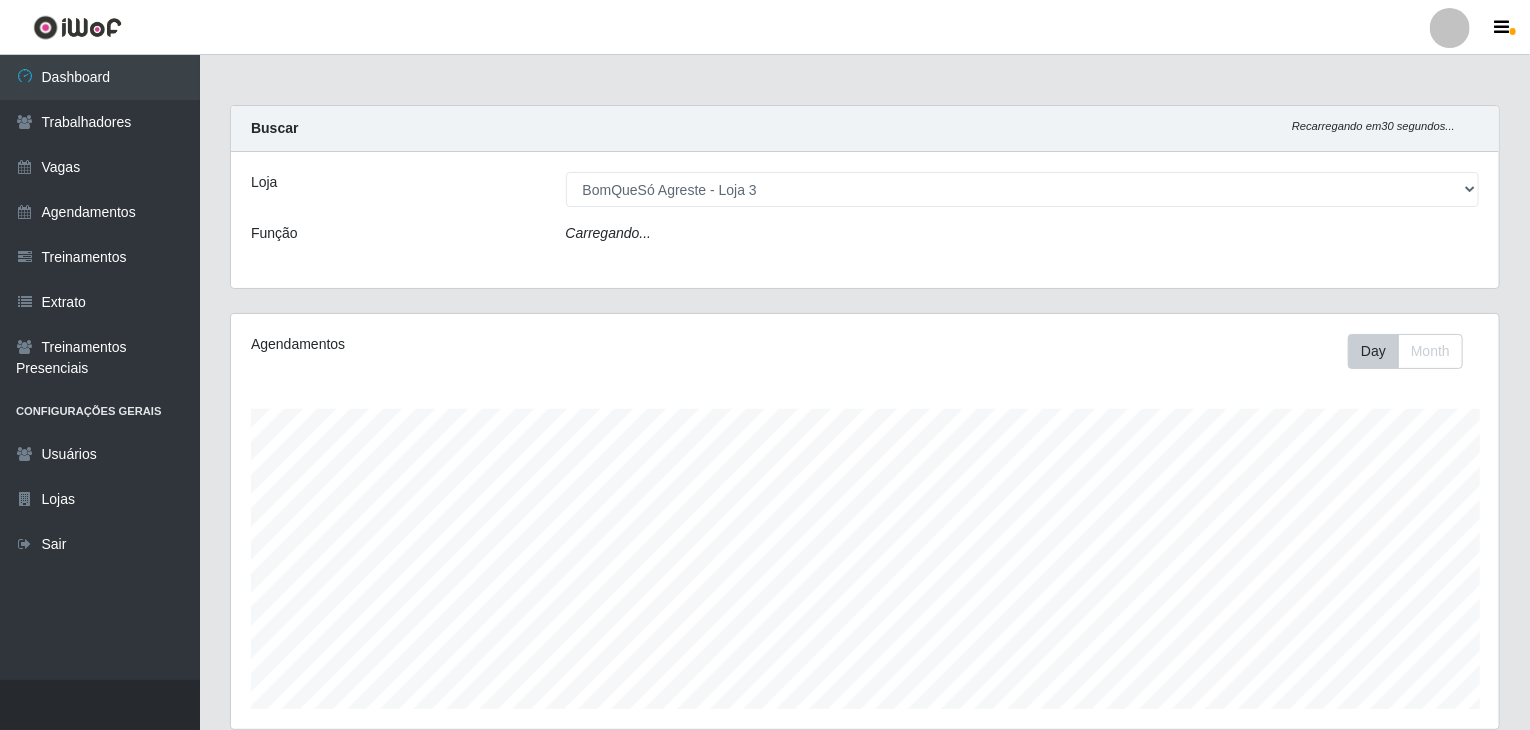 click on "Agendamentos Day Month" at bounding box center (865, 521) 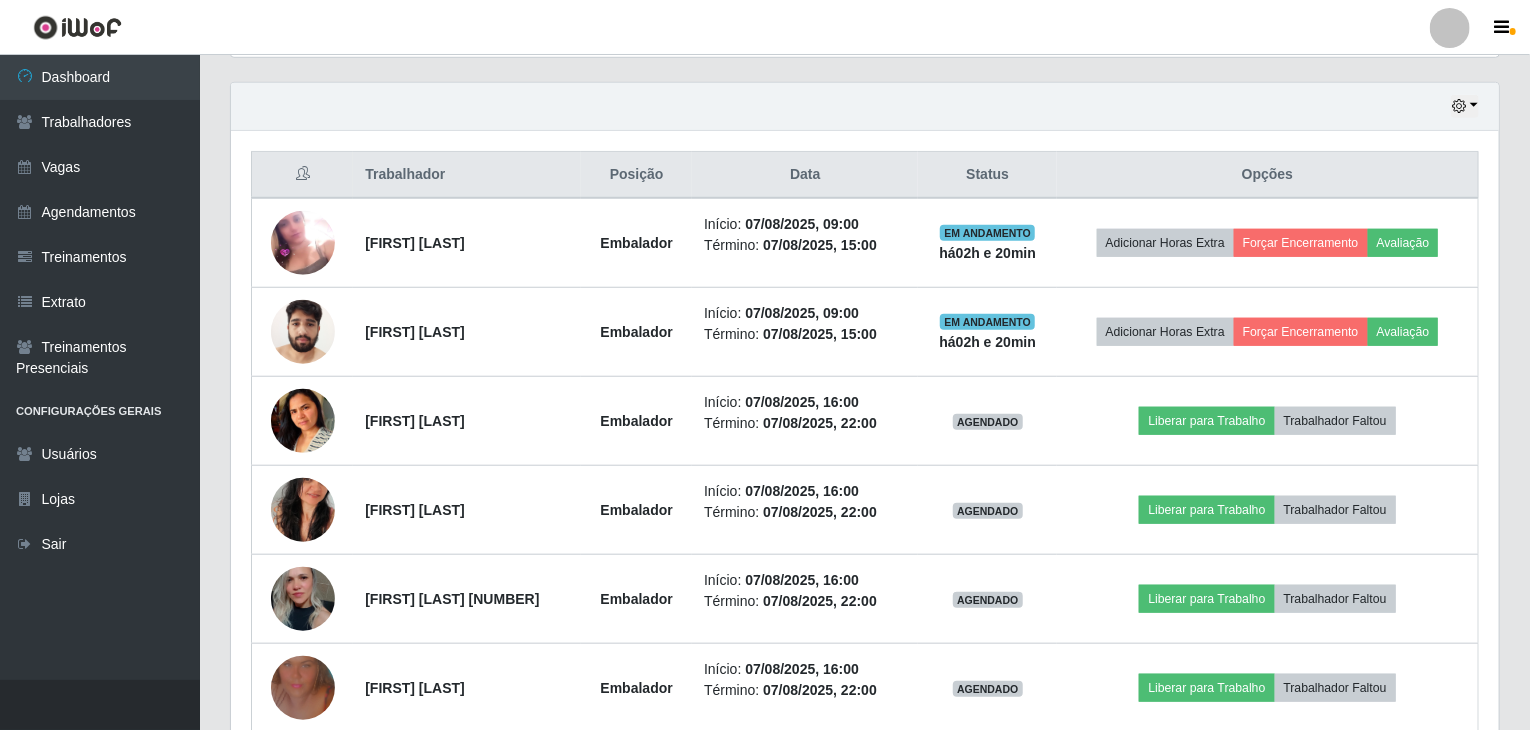 scroll, scrollTop: 772, scrollLeft: 0, axis: vertical 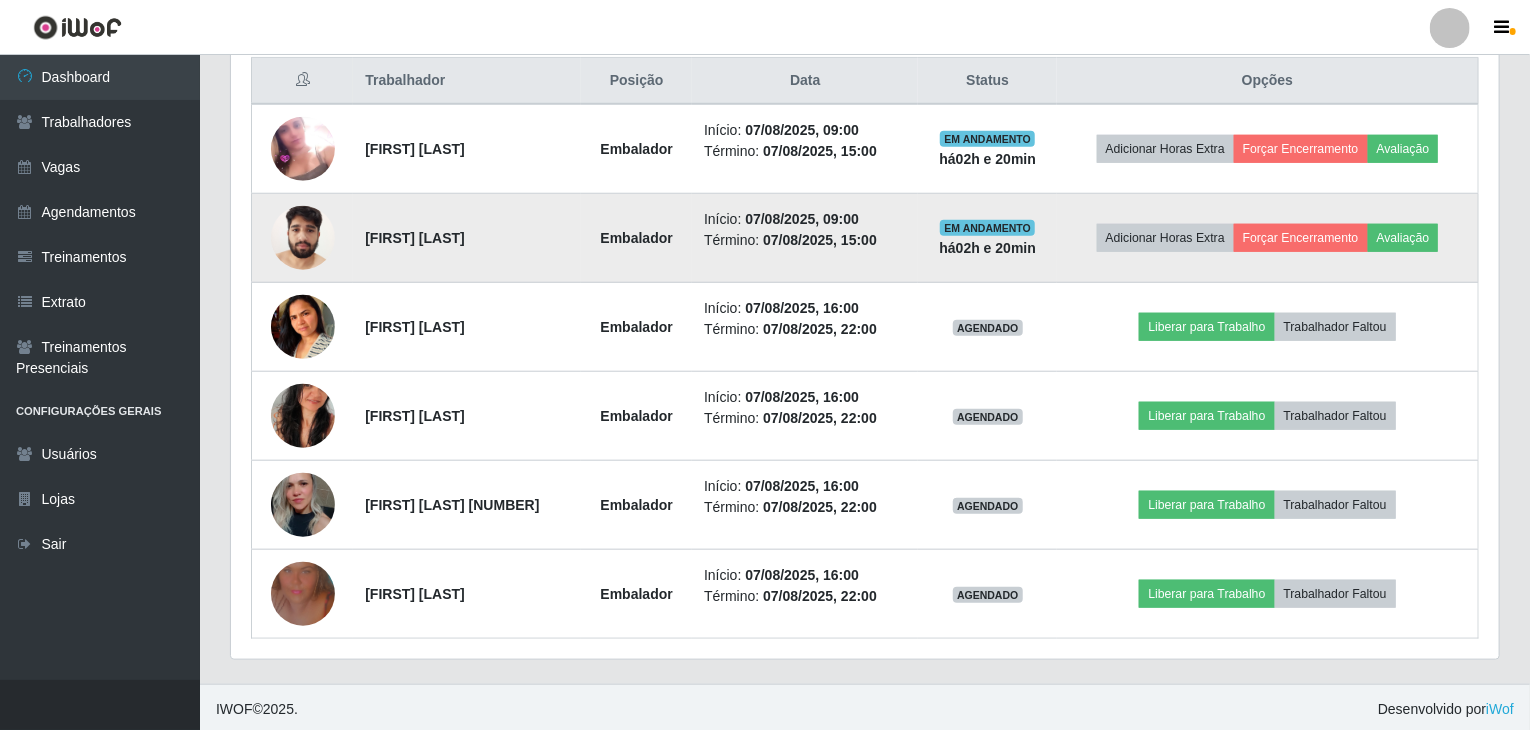 click at bounding box center (303, 237) 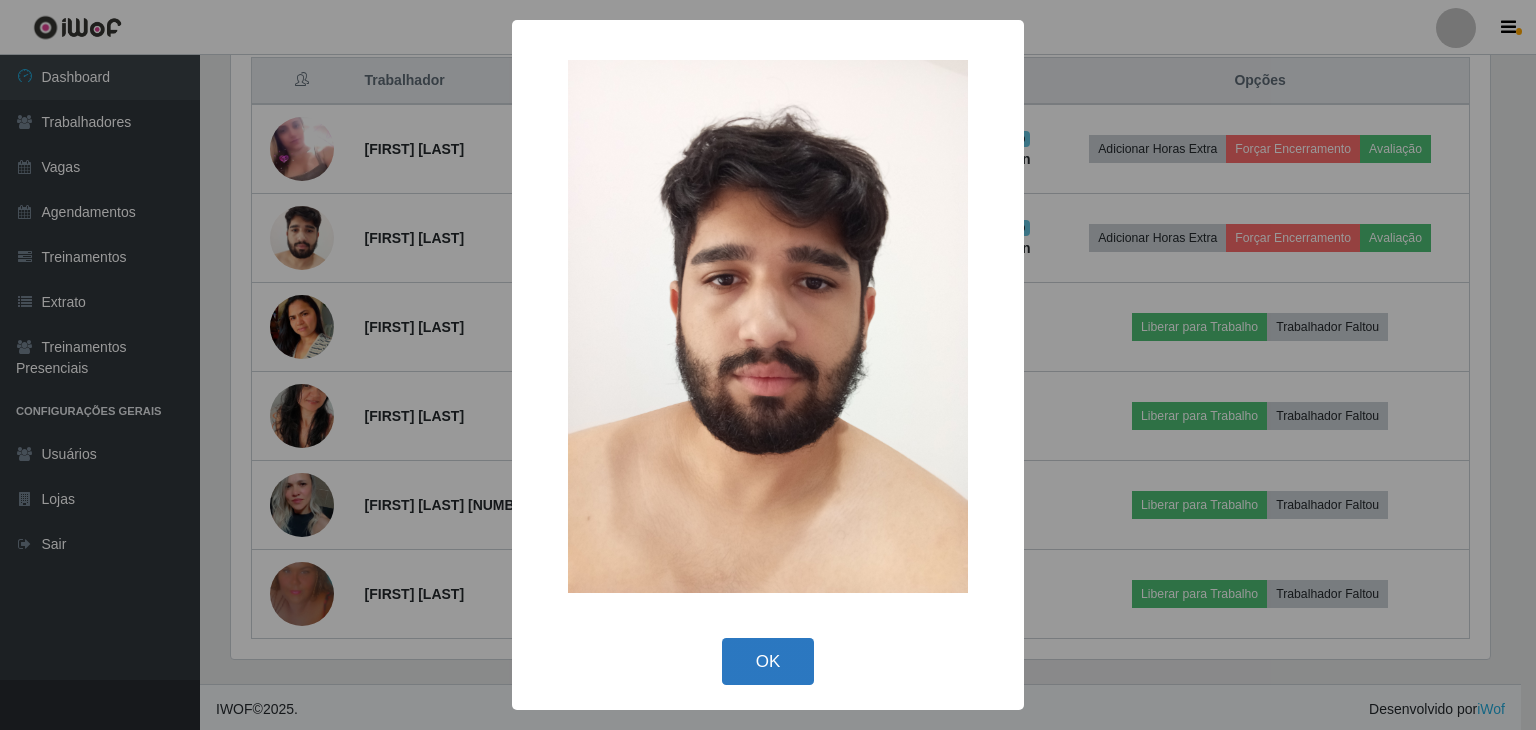 click on "OK" at bounding box center (768, 661) 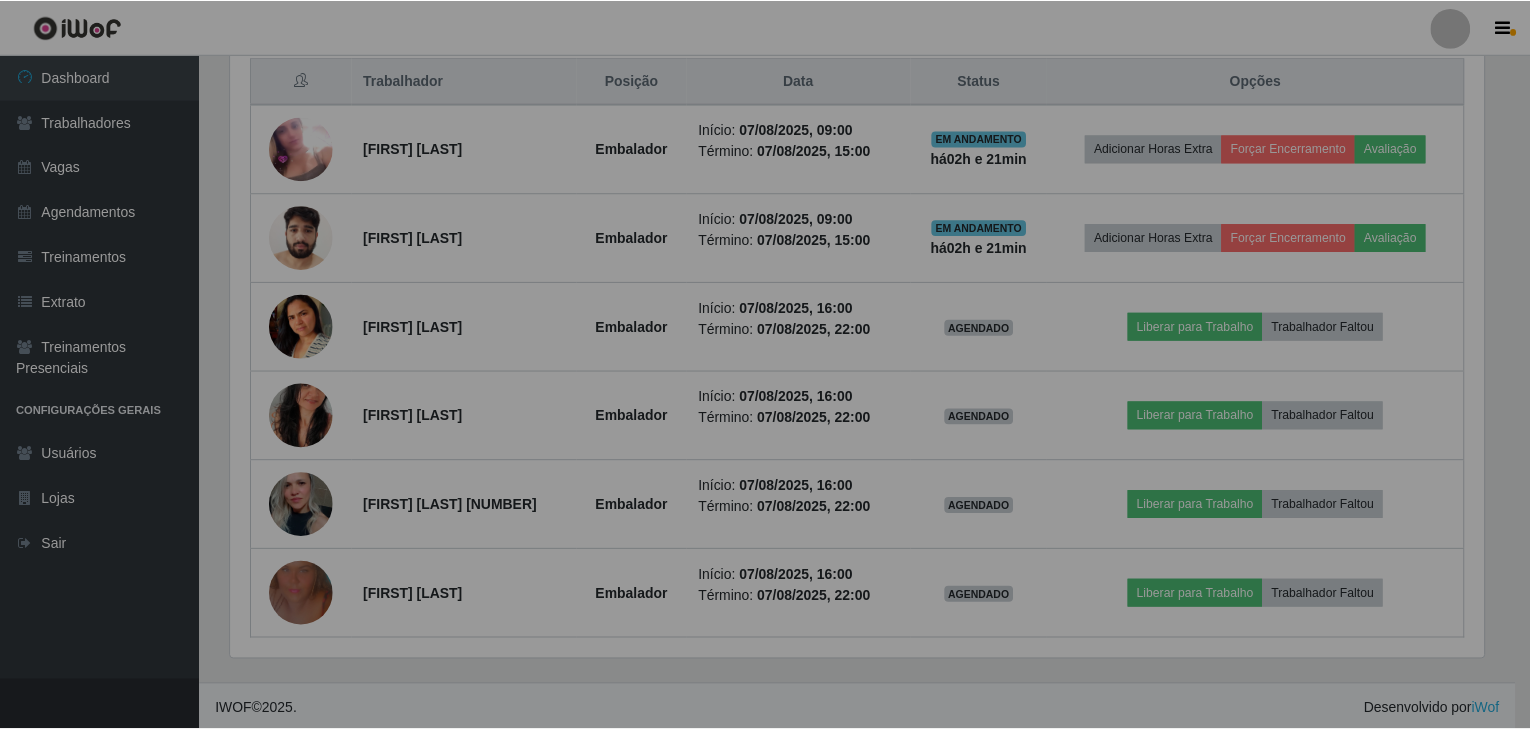 scroll, scrollTop: 999585, scrollLeft: 998731, axis: both 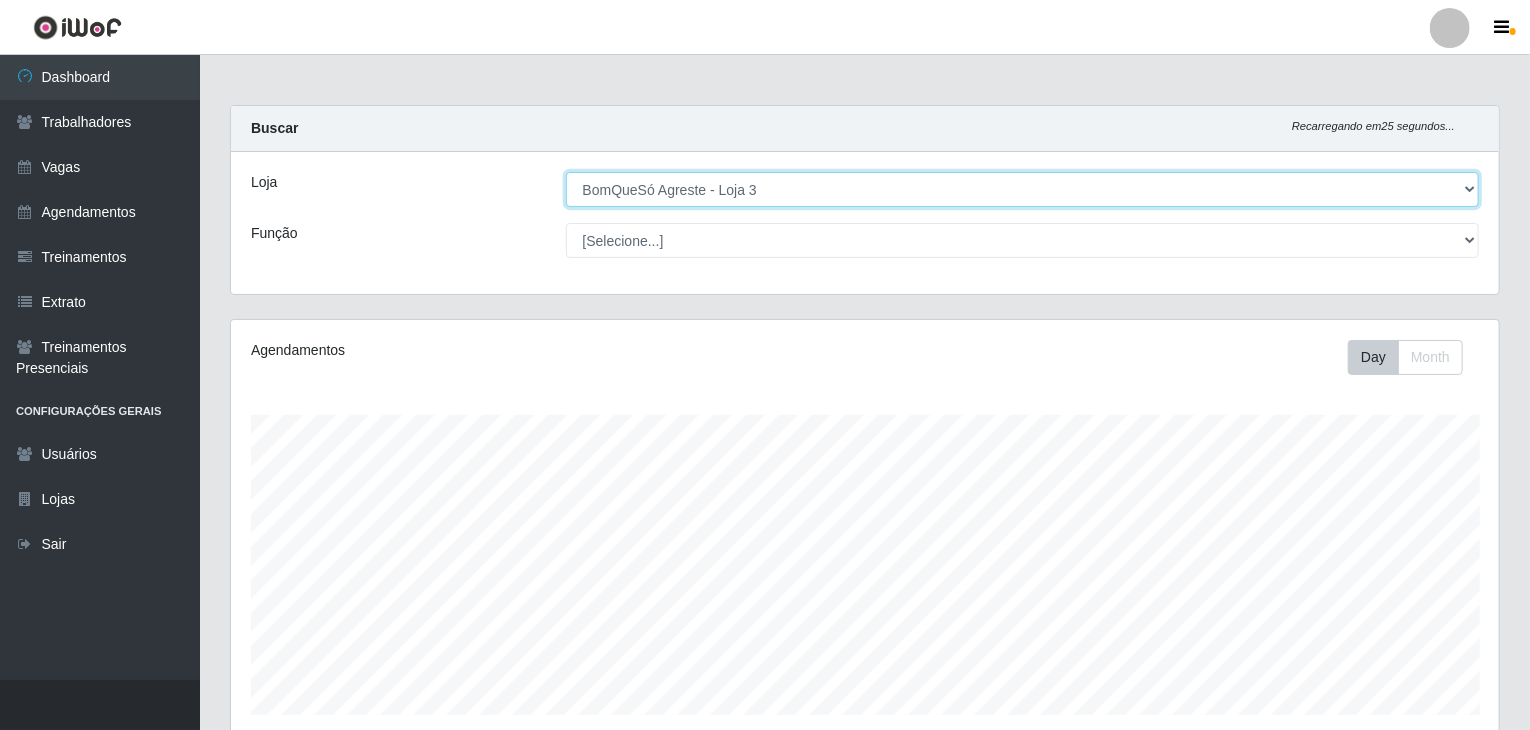 click on "[Selecione...] BomQueSó Agreste - Loja 1 BomQueSó Agreste - Loja 2 BomQueSó Agreste - Loja 3" at bounding box center (1023, 189) 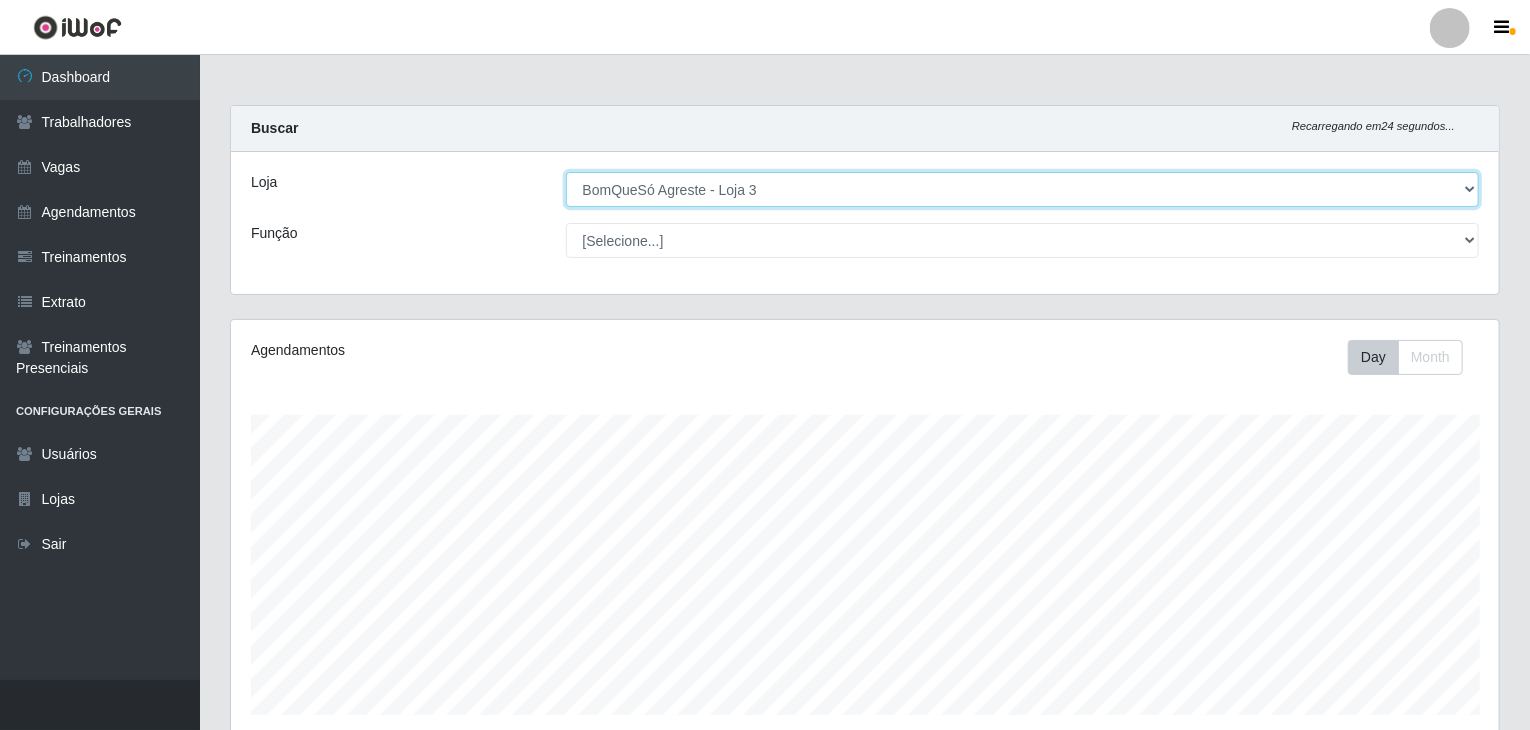 select on "214" 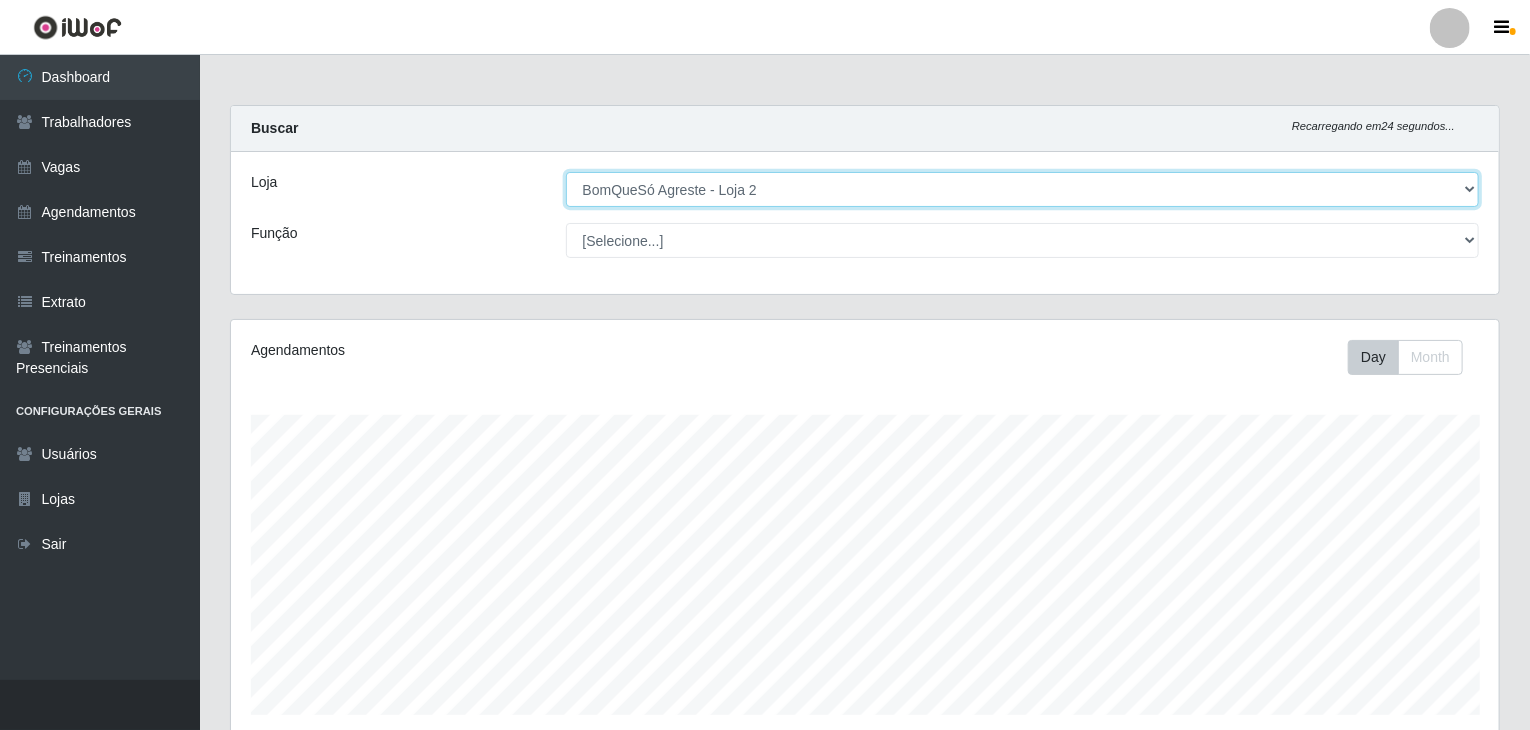 click on "[Selecione...] BomQueSó Agreste - Loja 1 BomQueSó Agreste - Loja 2 BomQueSó Agreste - Loja 3" at bounding box center (1023, 189) 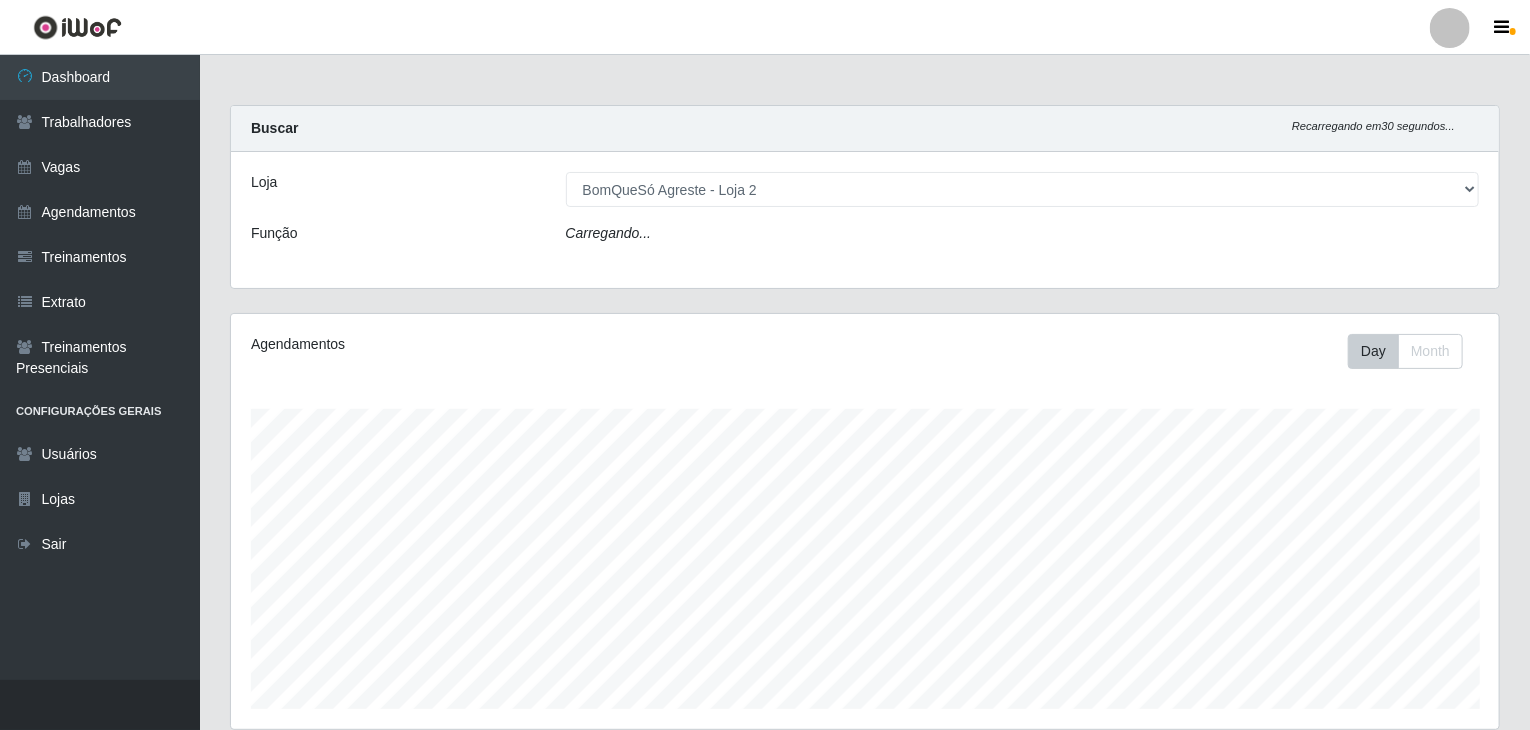 click on "Day Month" at bounding box center [1127, 351] 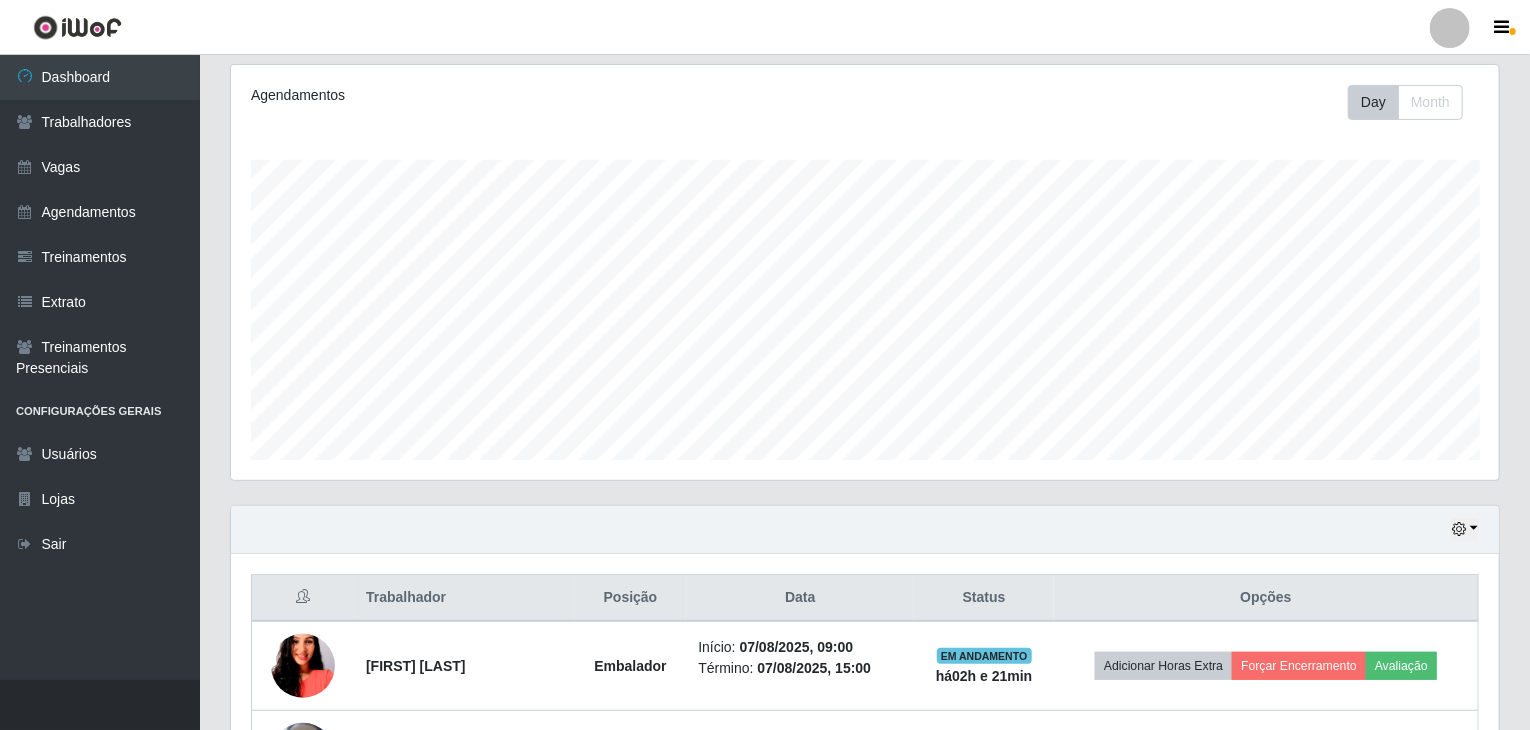 scroll, scrollTop: 0, scrollLeft: 0, axis: both 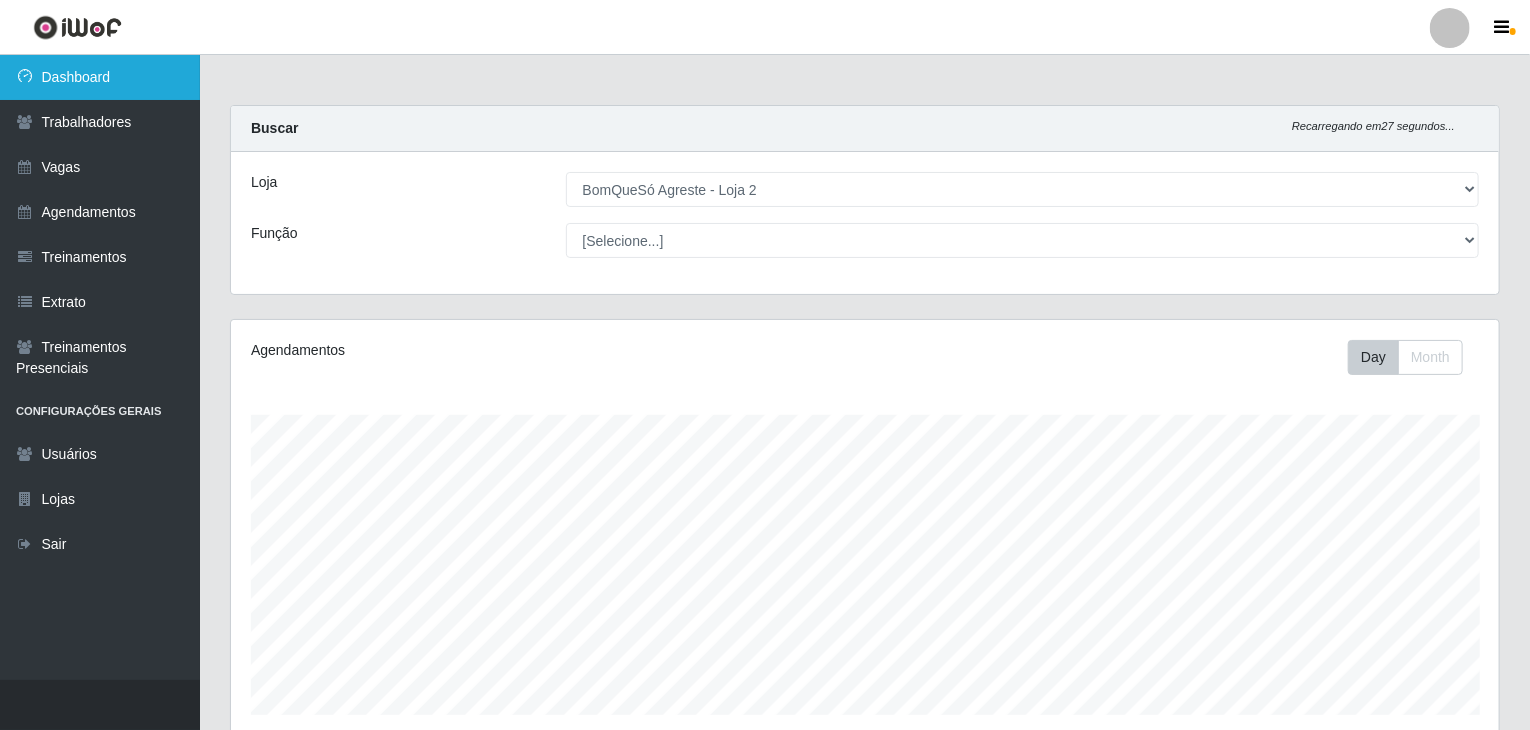 click on "Dashboard" at bounding box center (100, 77) 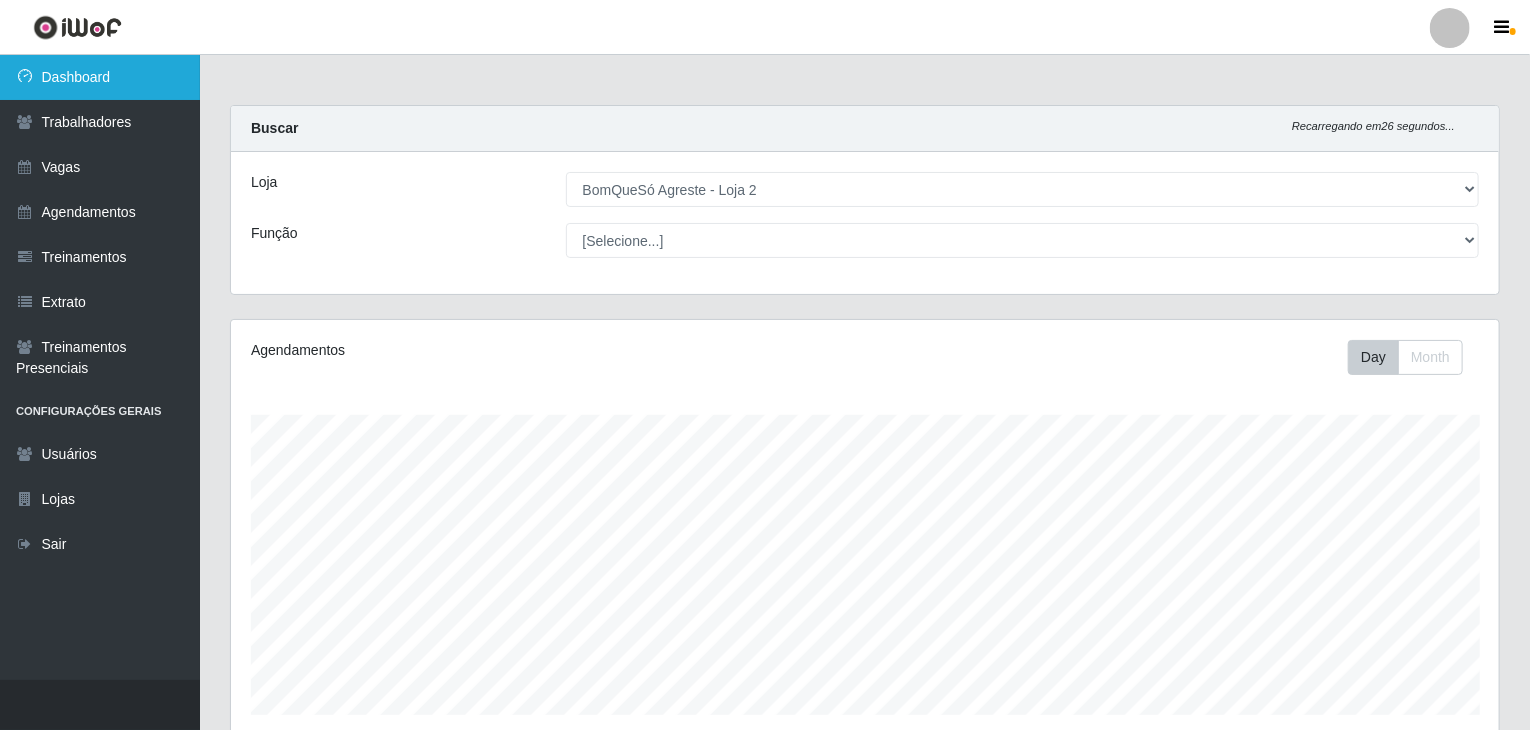 click on "Dashboard" at bounding box center [100, 77] 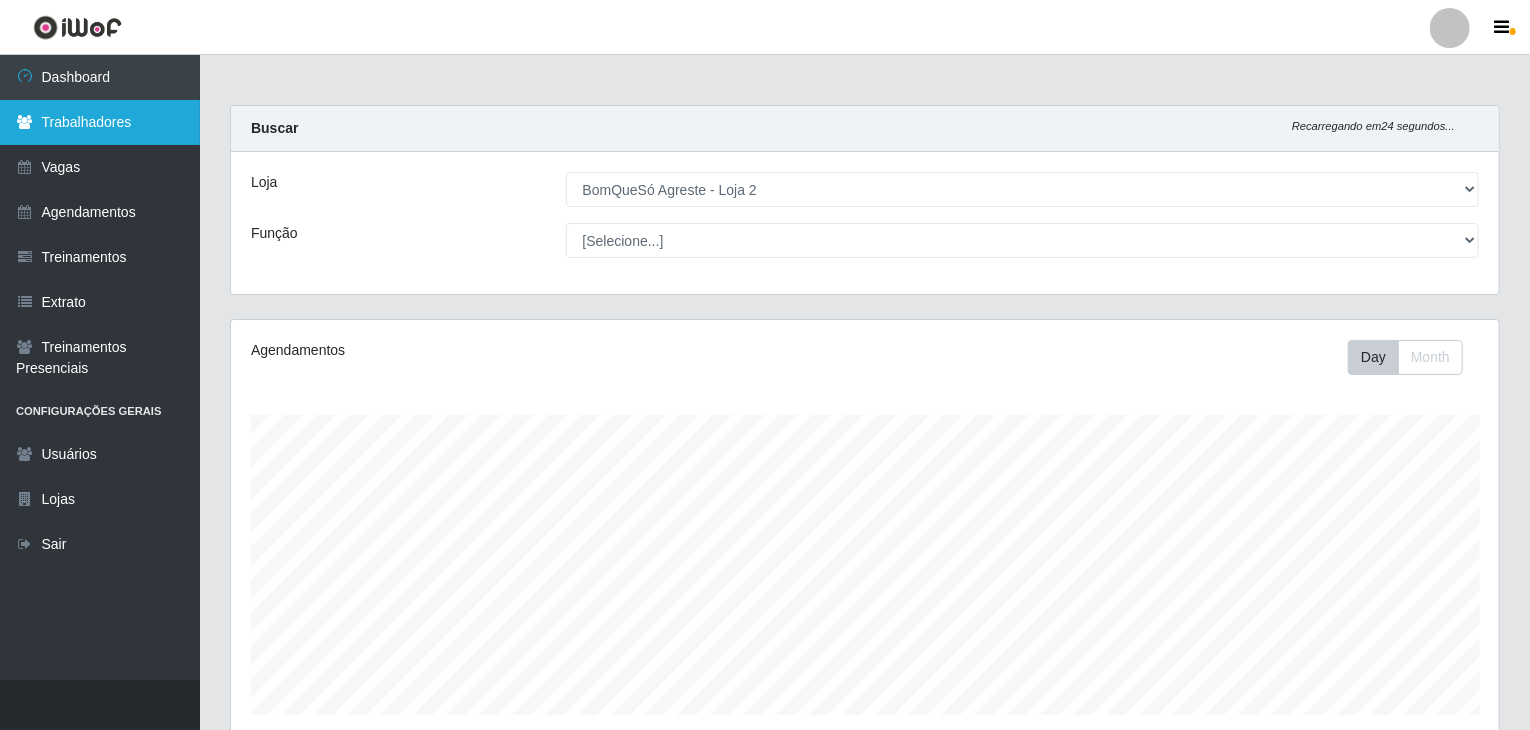 click on "Trabalhadores" at bounding box center [100, 122] 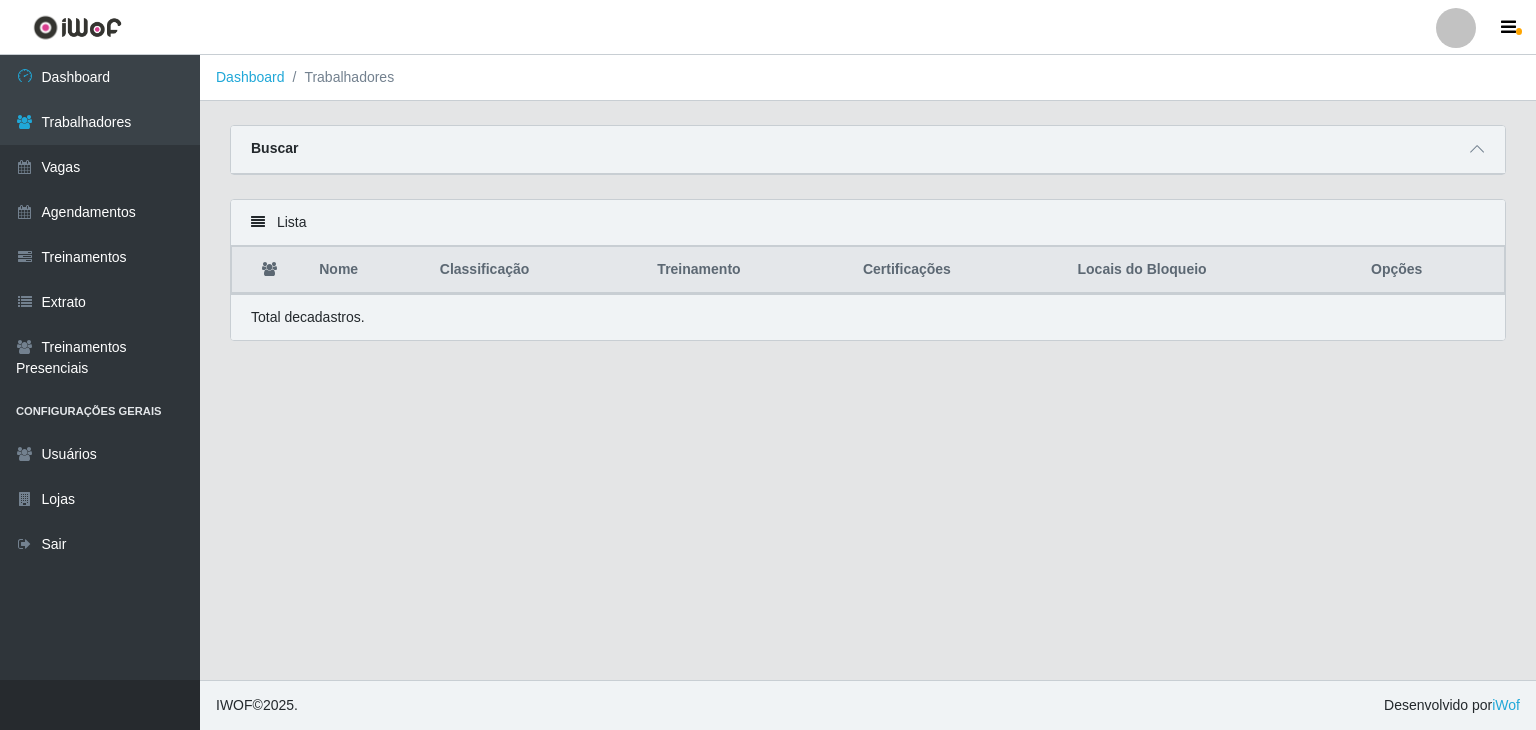 drag, startPoint x: 1487, startPoint y: 150, endPoint x: 1002, endPoint y: 273, distance: 500.35388 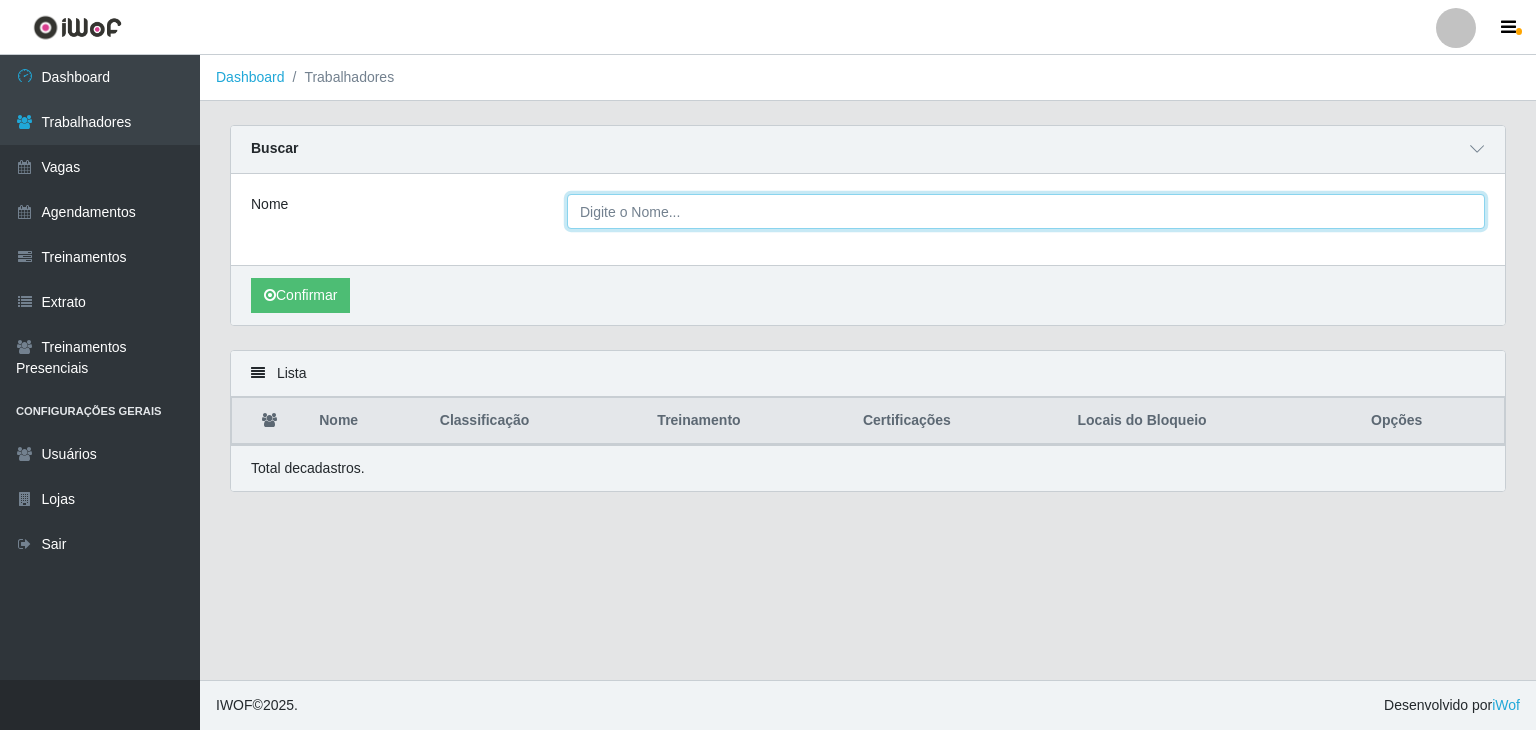 click on "Nome" at bounding box center [1026, 211] 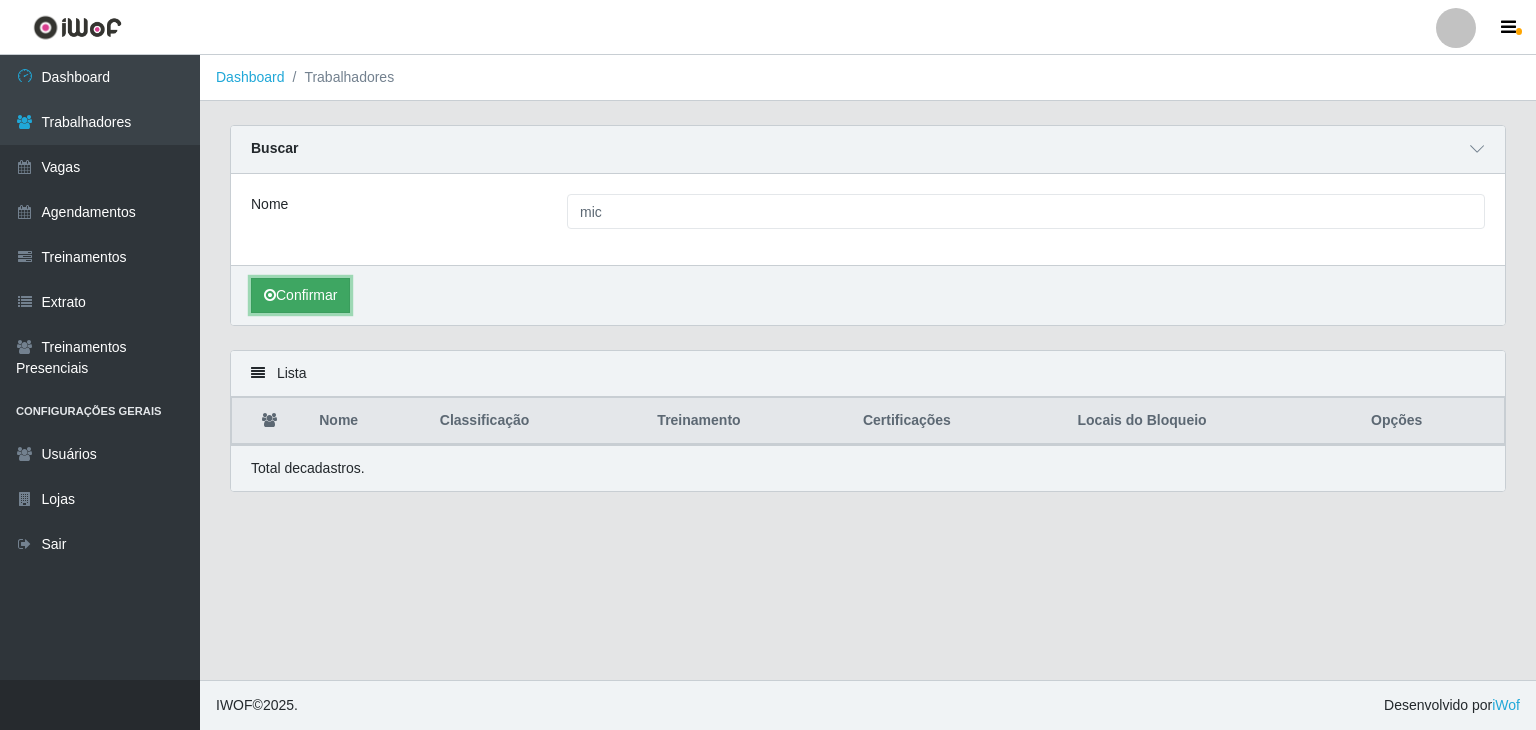 click on "Confirmar" at bounding box center (300, 295) 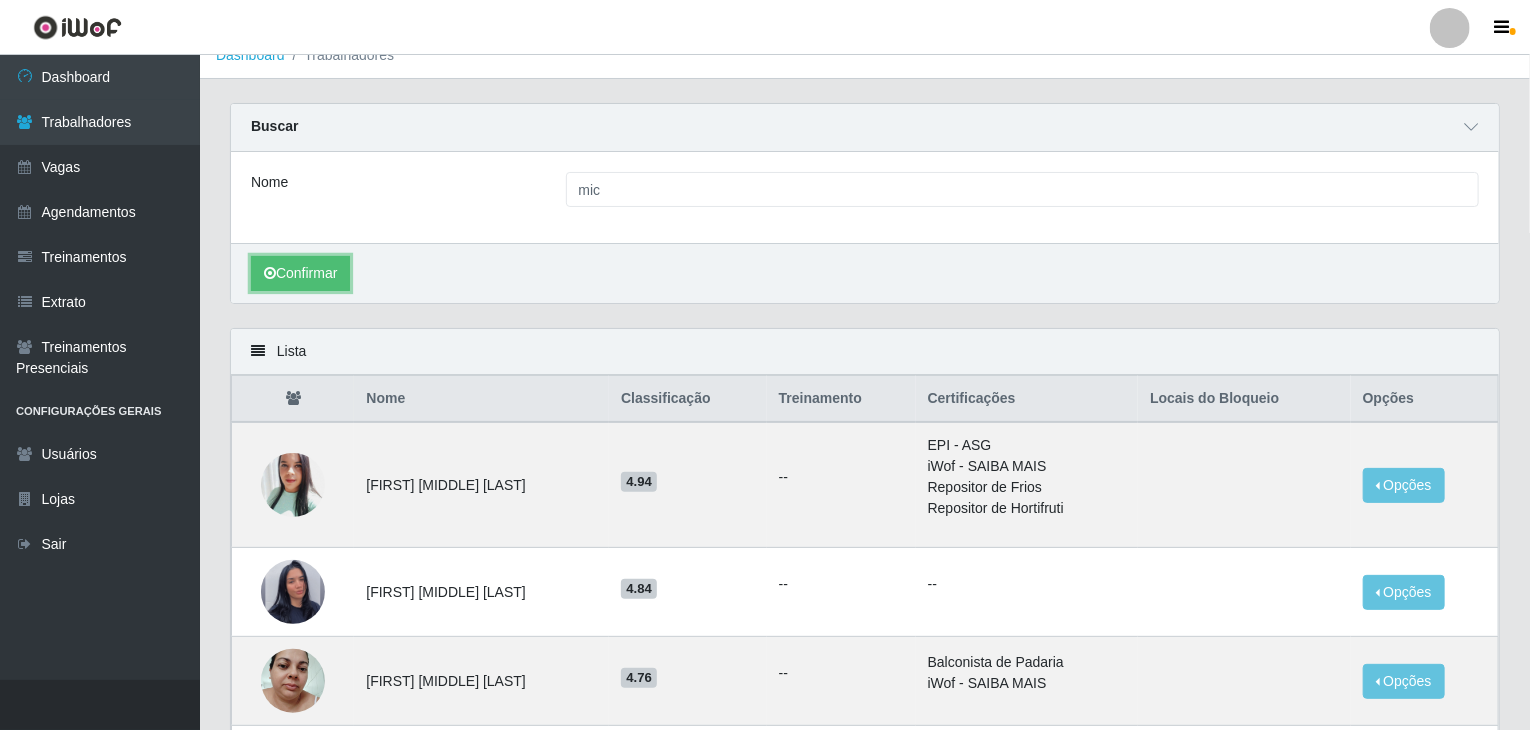 scroll, scrollTop: 0, scrollLeft: 0, axis: both 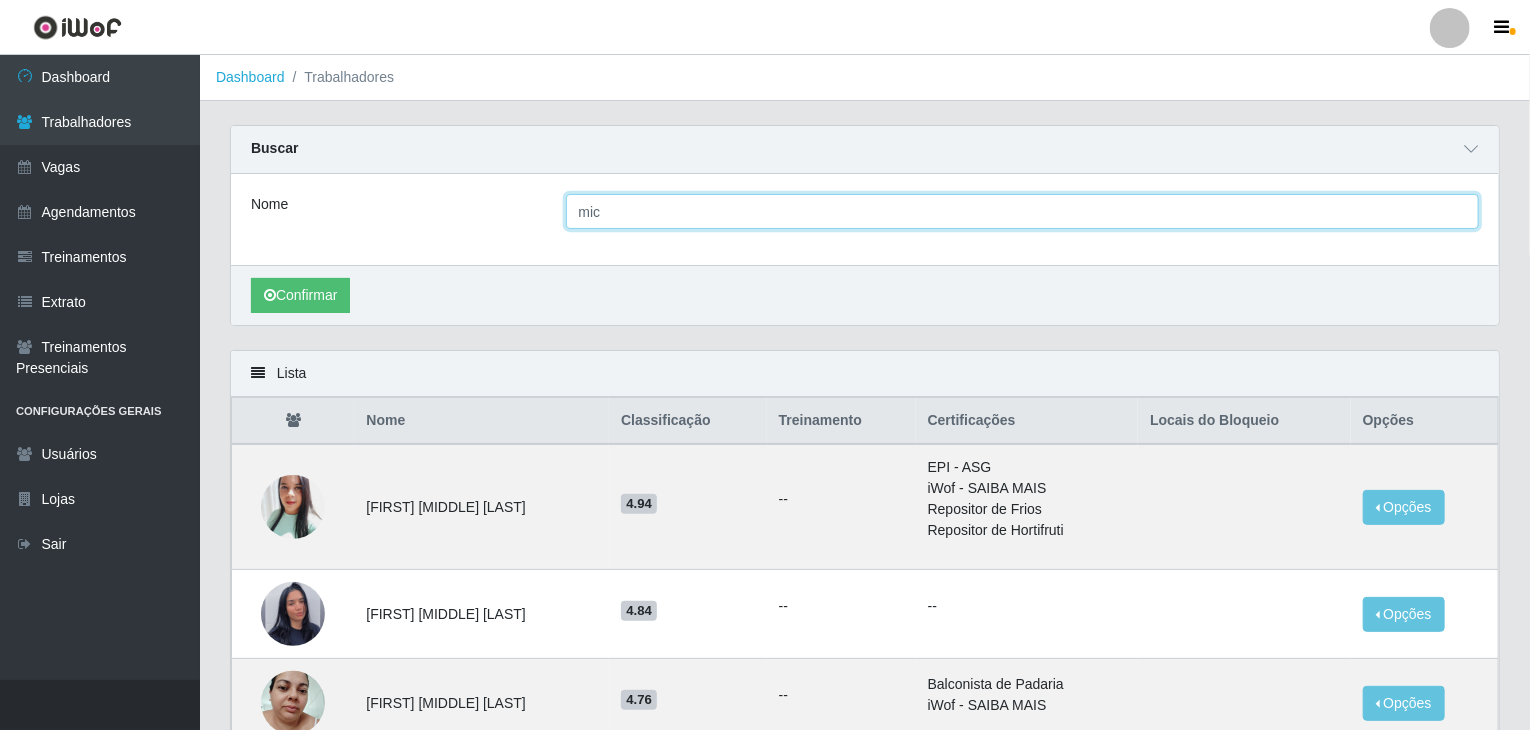 click on "mic" at bounding box center (1023, 211) 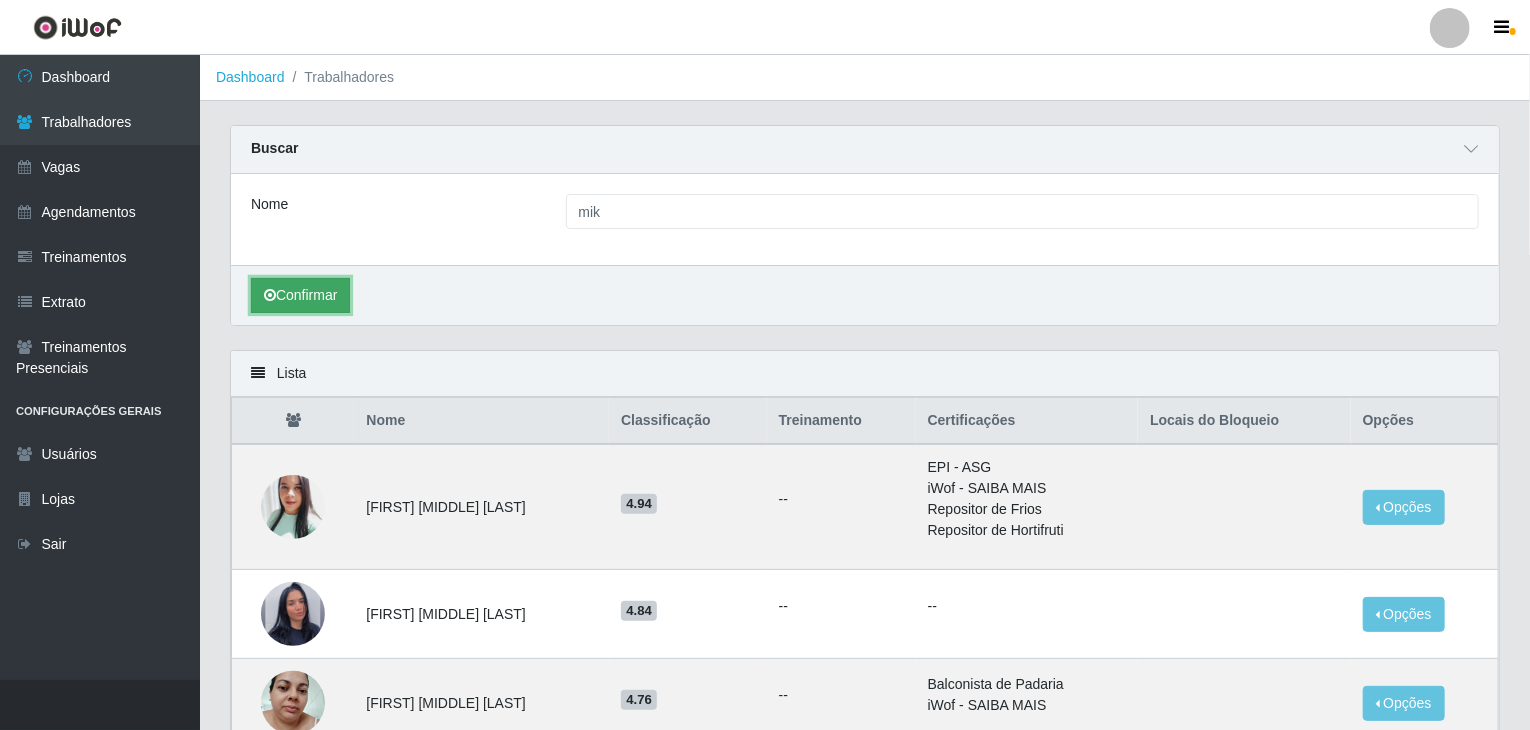 click on "Confirmar" at bounding box center [300, 295] 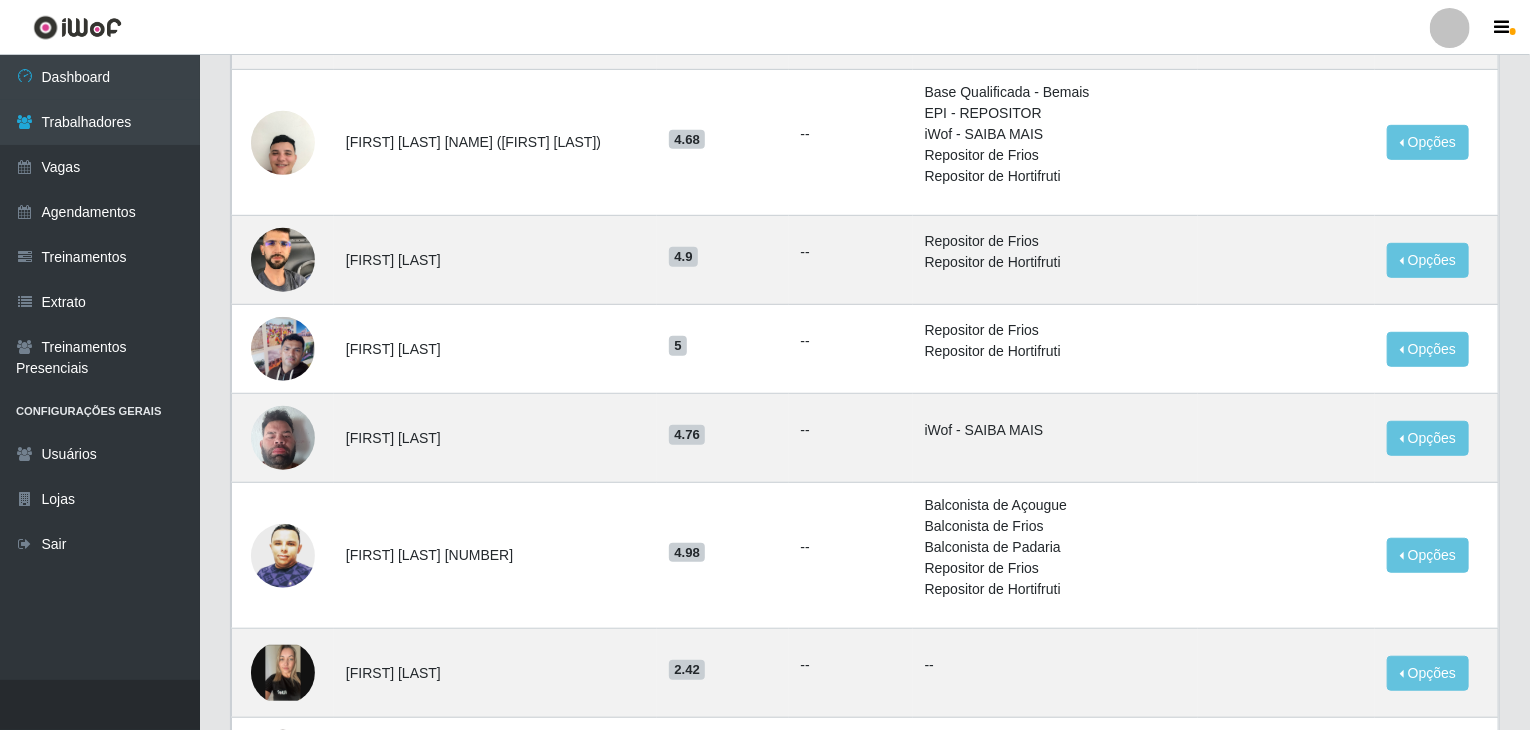 scroll, scrollTop: 0, scrollLeft: 0, axis: both 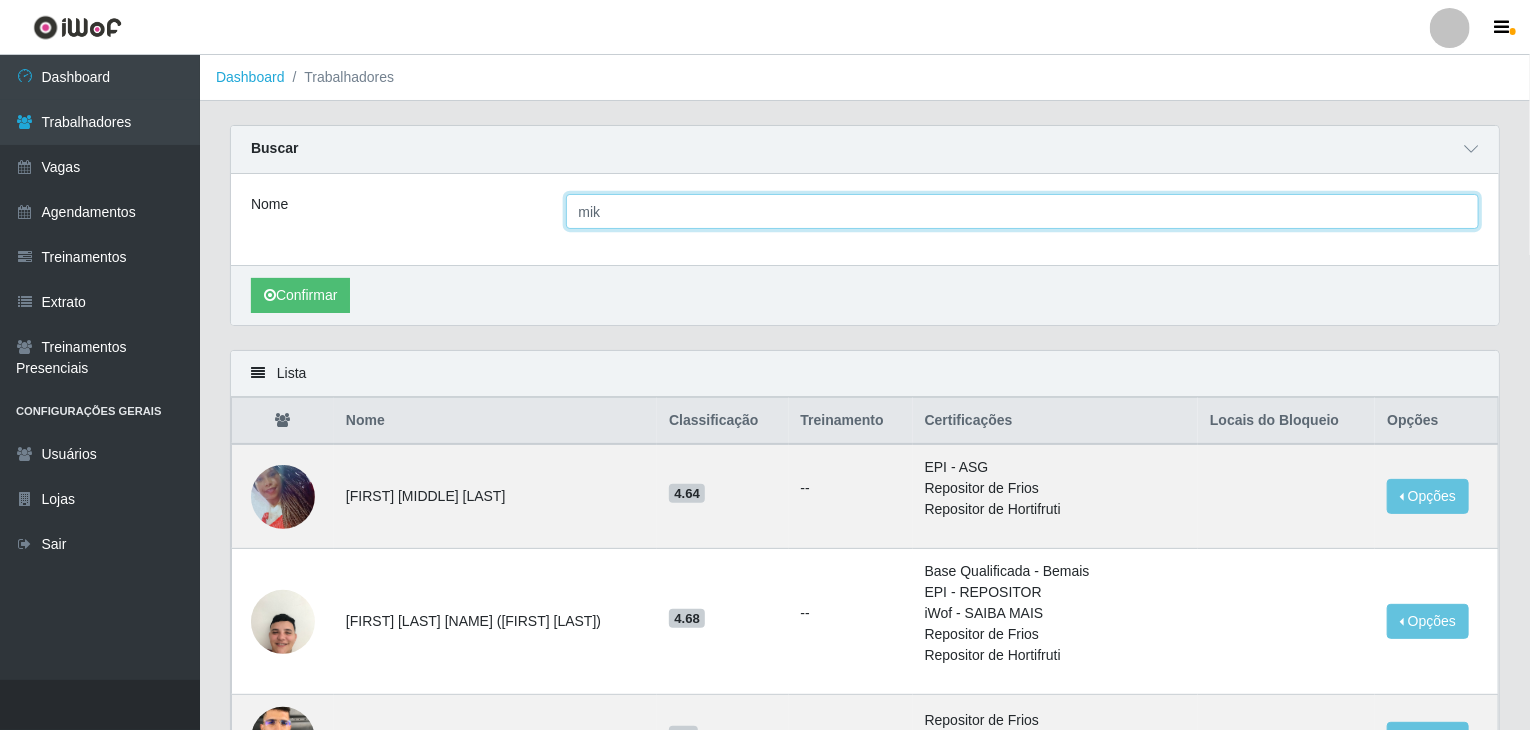 click on "mik" at bounding box center [1023, 211] 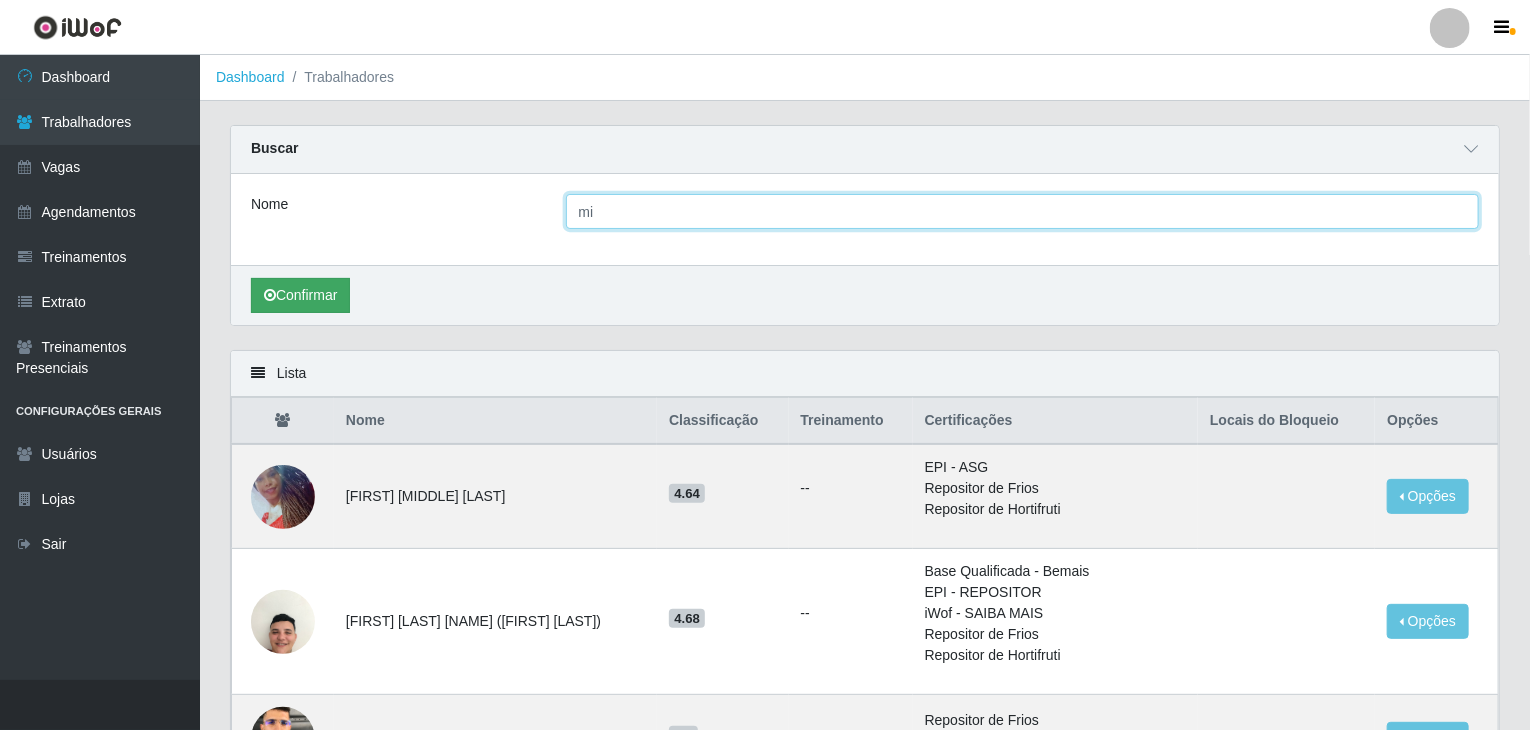 type on "mi" 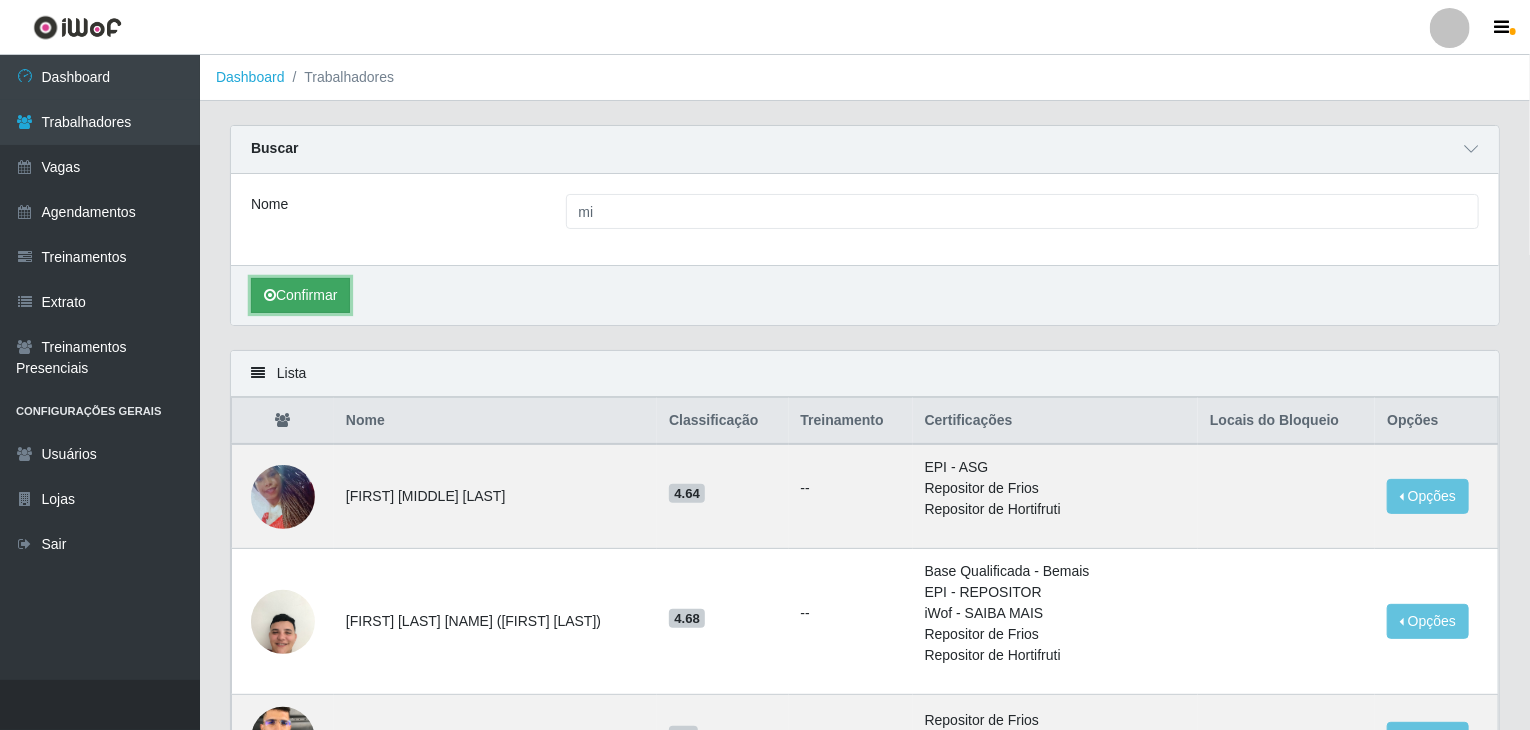 click on "Confirmar" at bounding box center [300, 295] 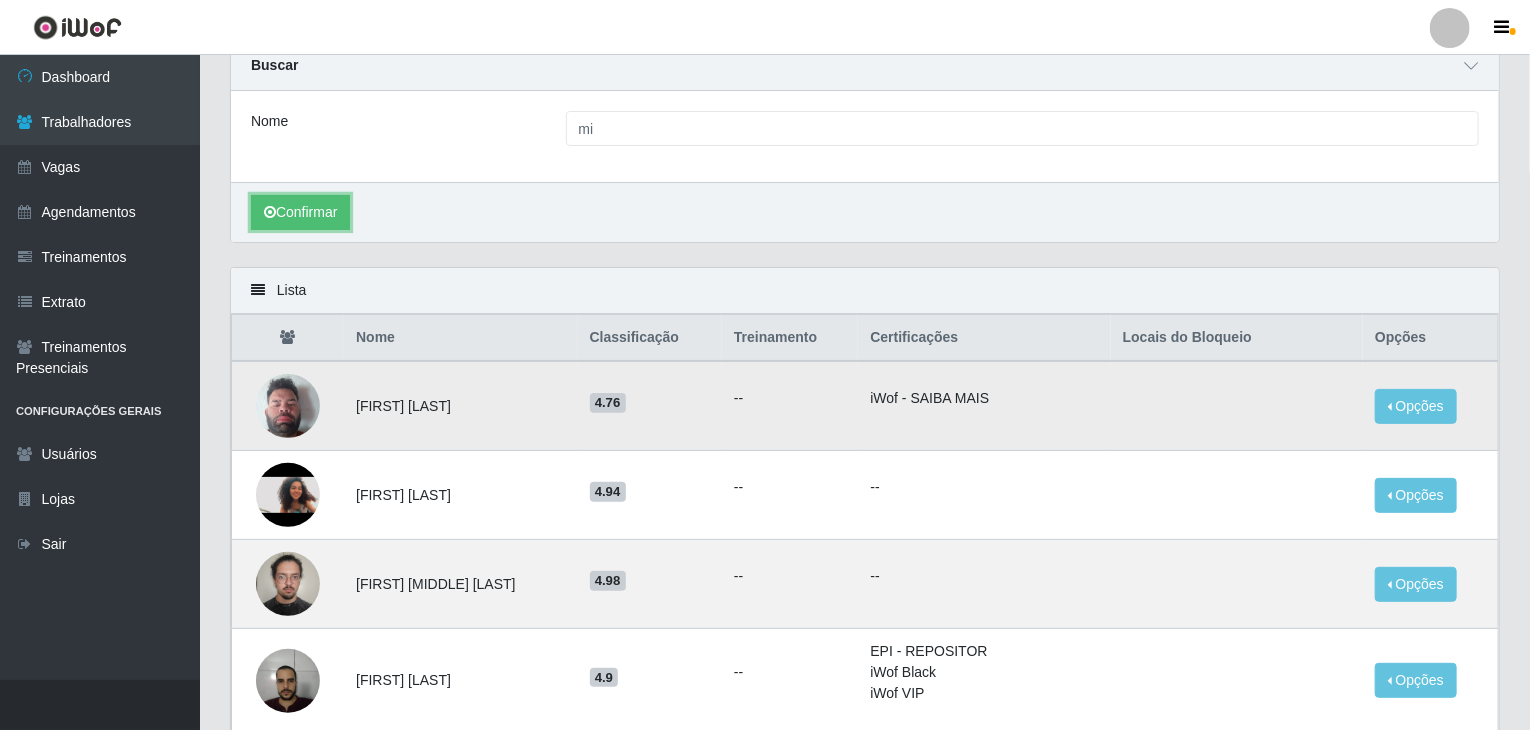 scroll, scrollTop: 0, scrollLeft: 0, axis: both 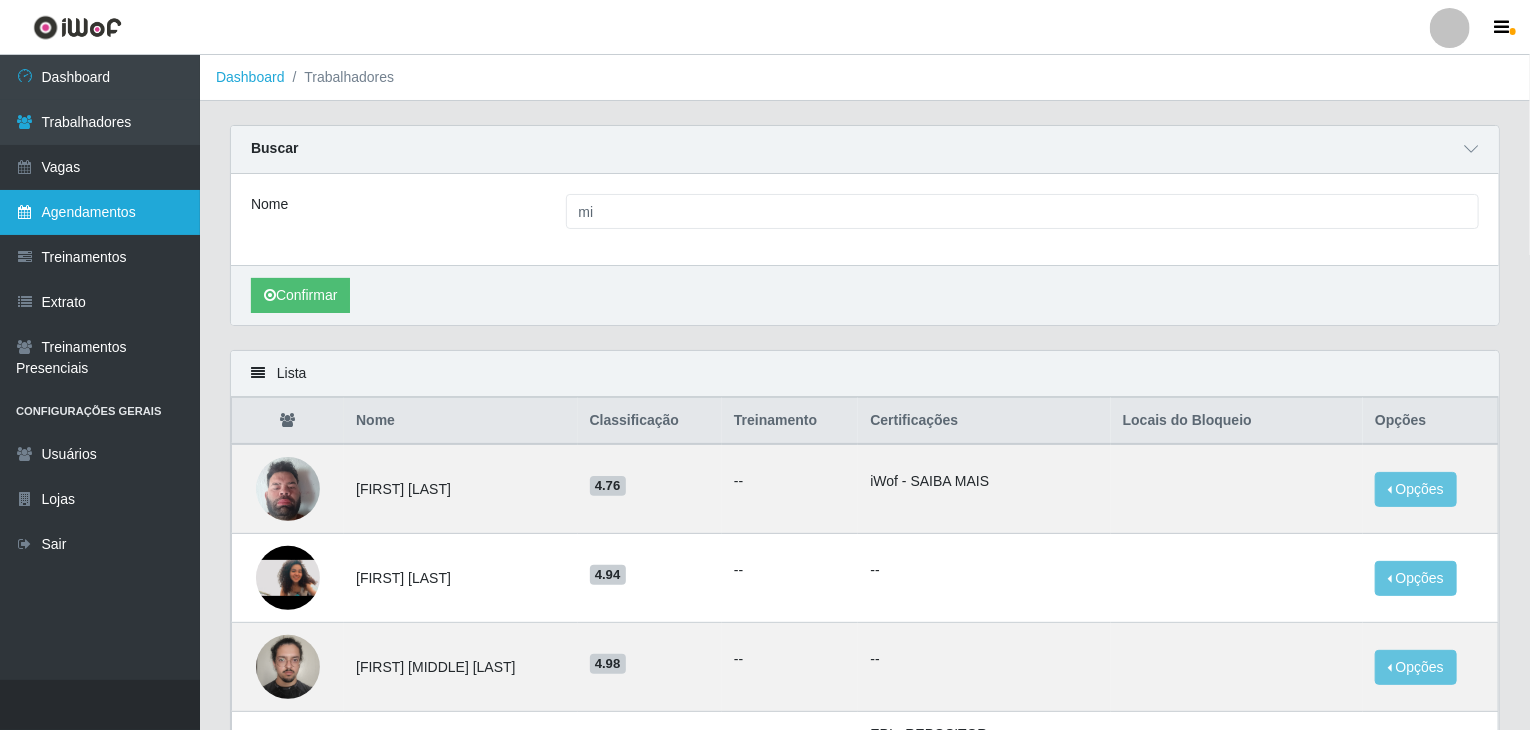 click on "Agendamentos" at bounding box center (100, 212) 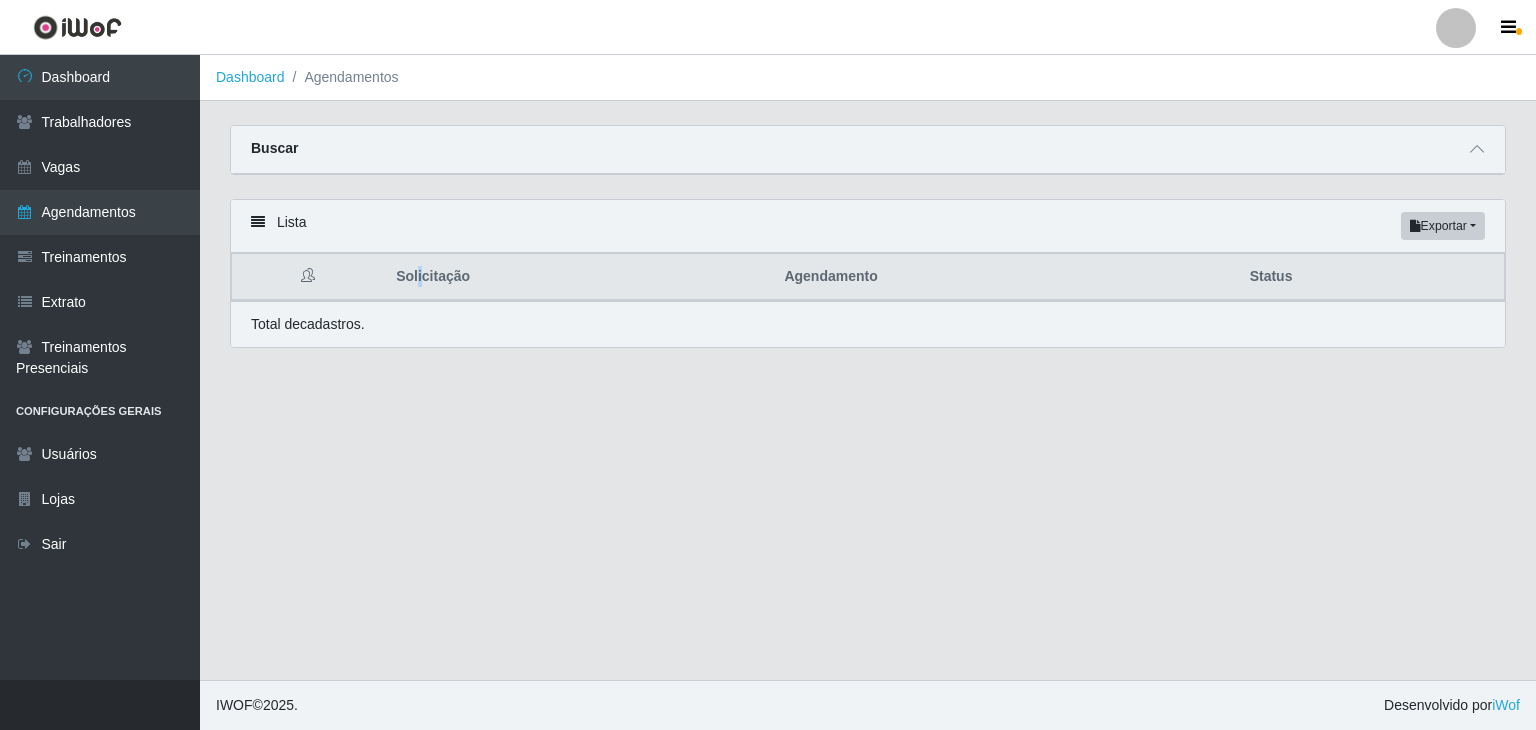drag, startPoint x: 424, startPoint y: 293, endPoint x: 589, endPoint y: 285, distance: 165.19383 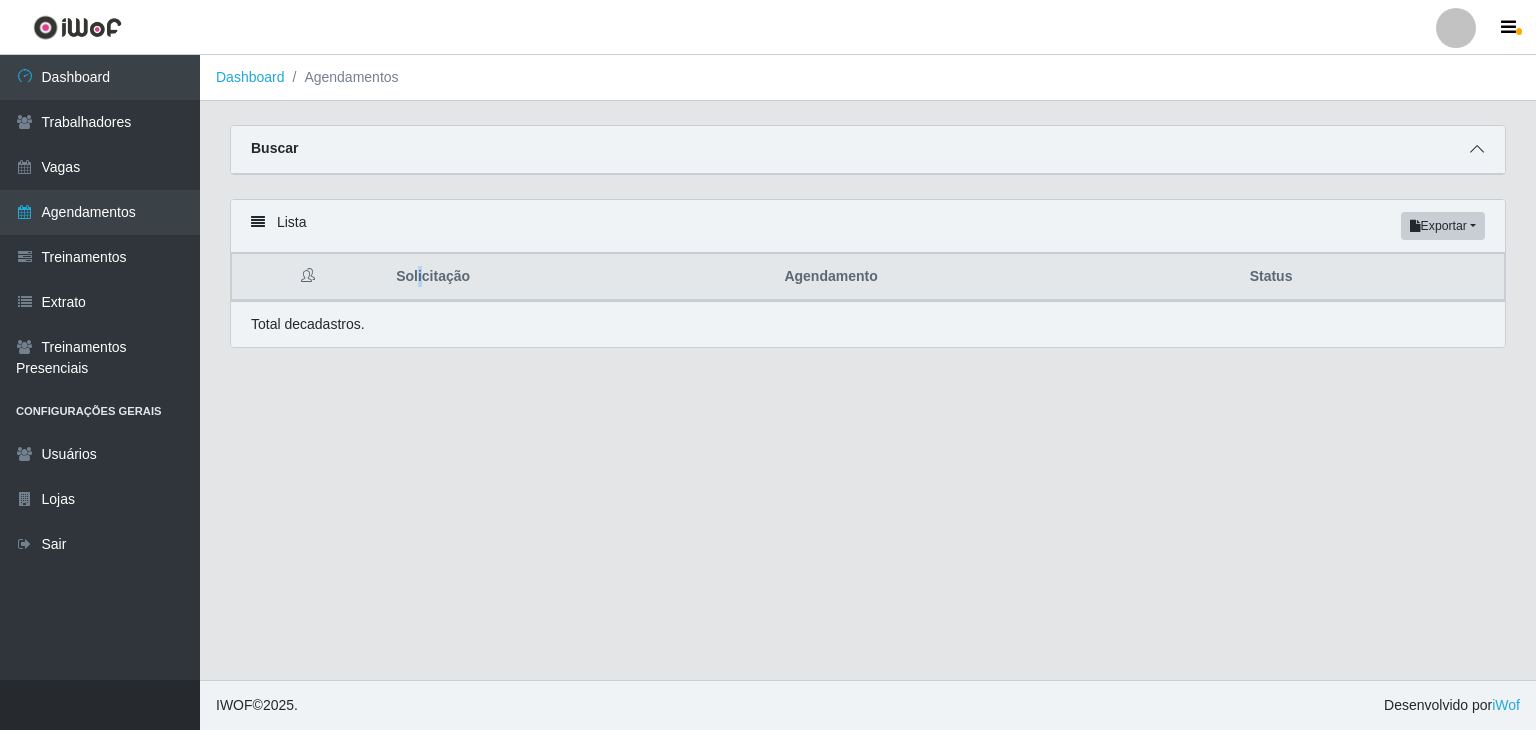 click at bounding box center [1477, 149] 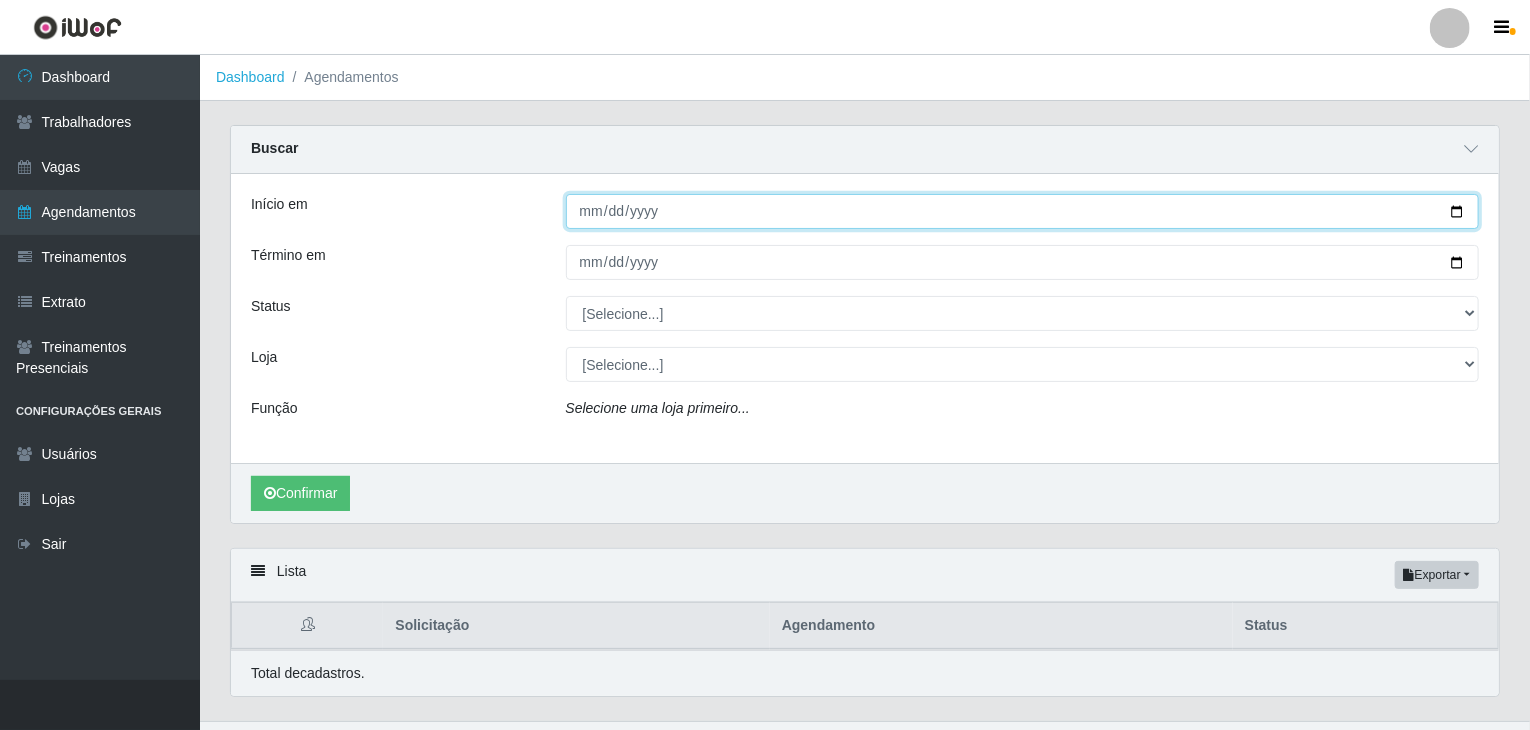 click on "Início em" at bounding box center (1023, 211) 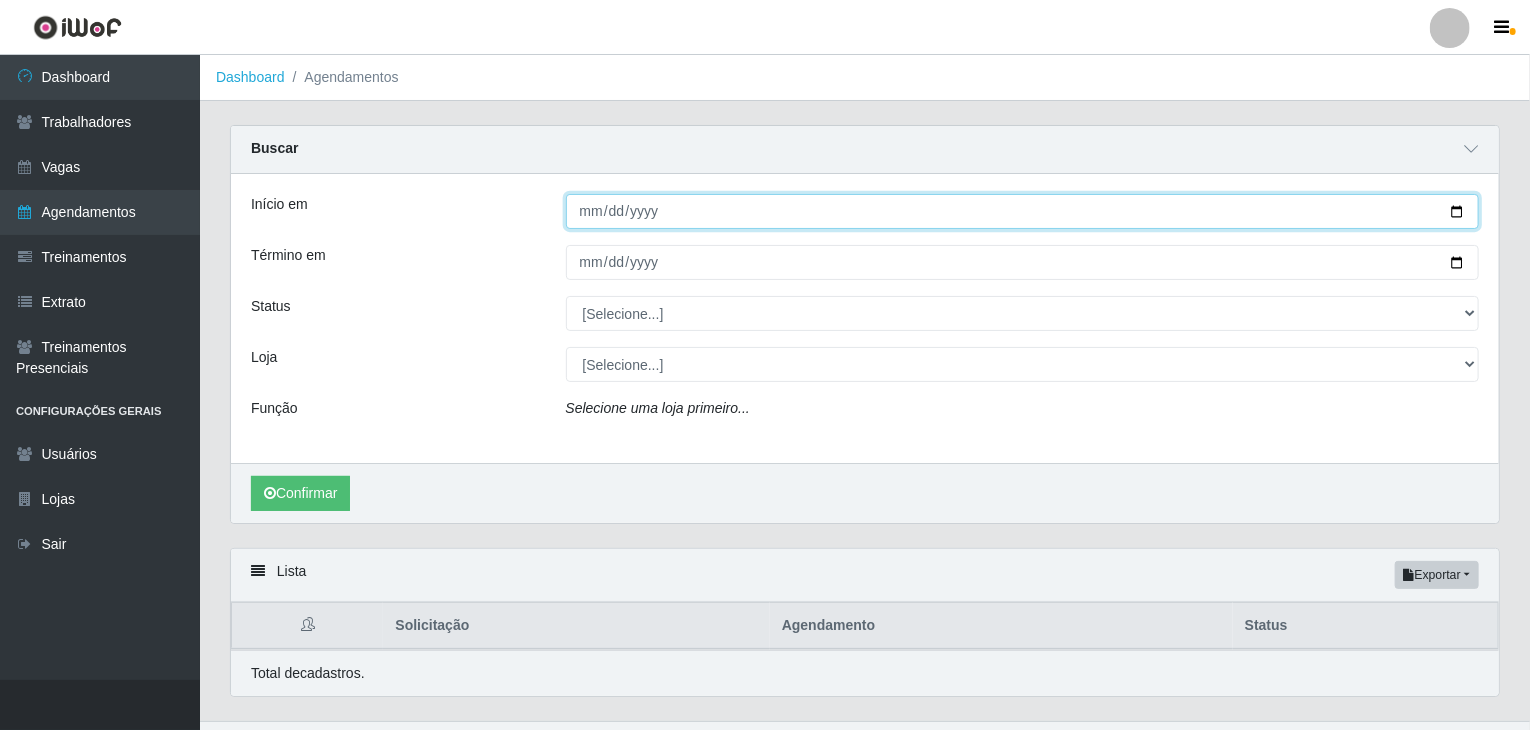type on "2025-08-06" 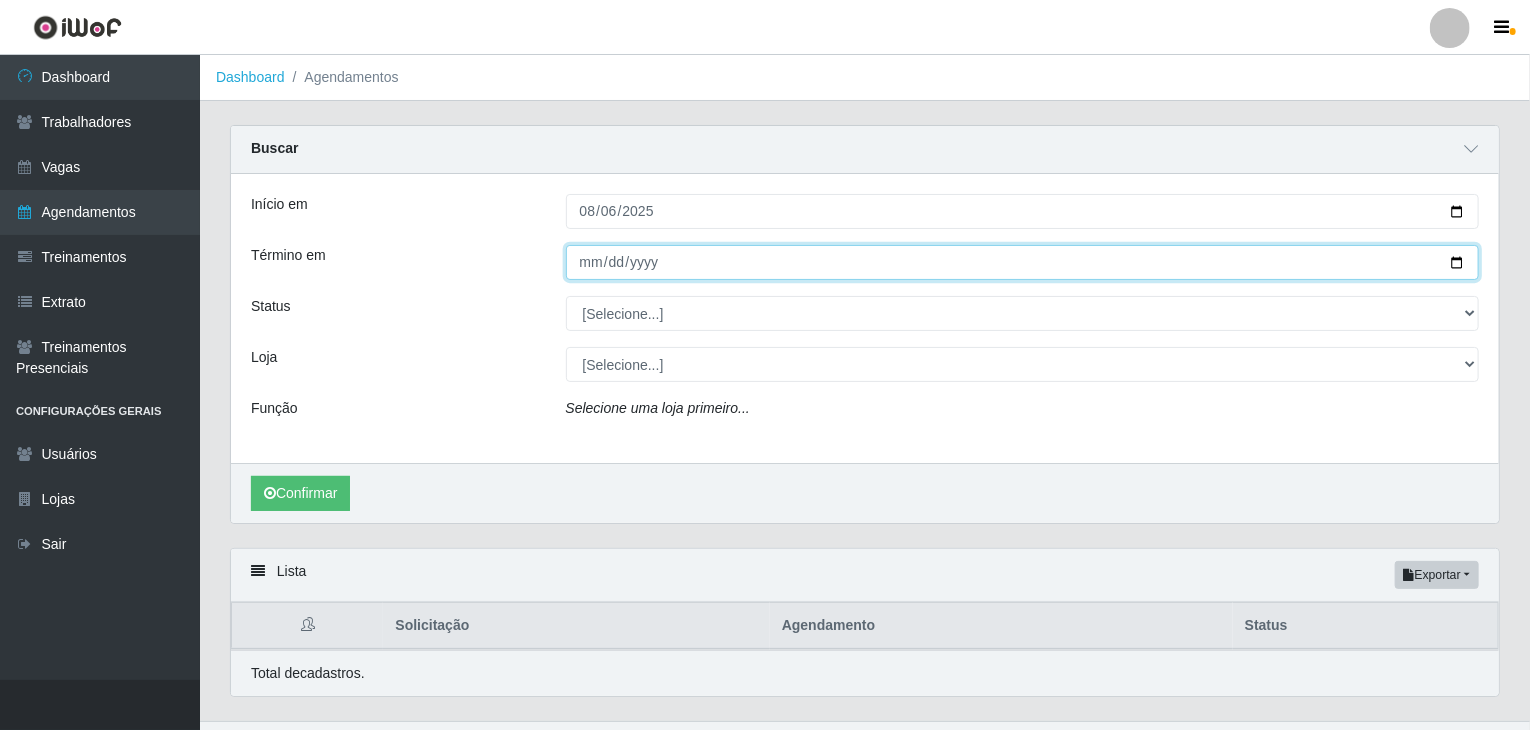 click on "Término em" at bounding box center [1023, 262] 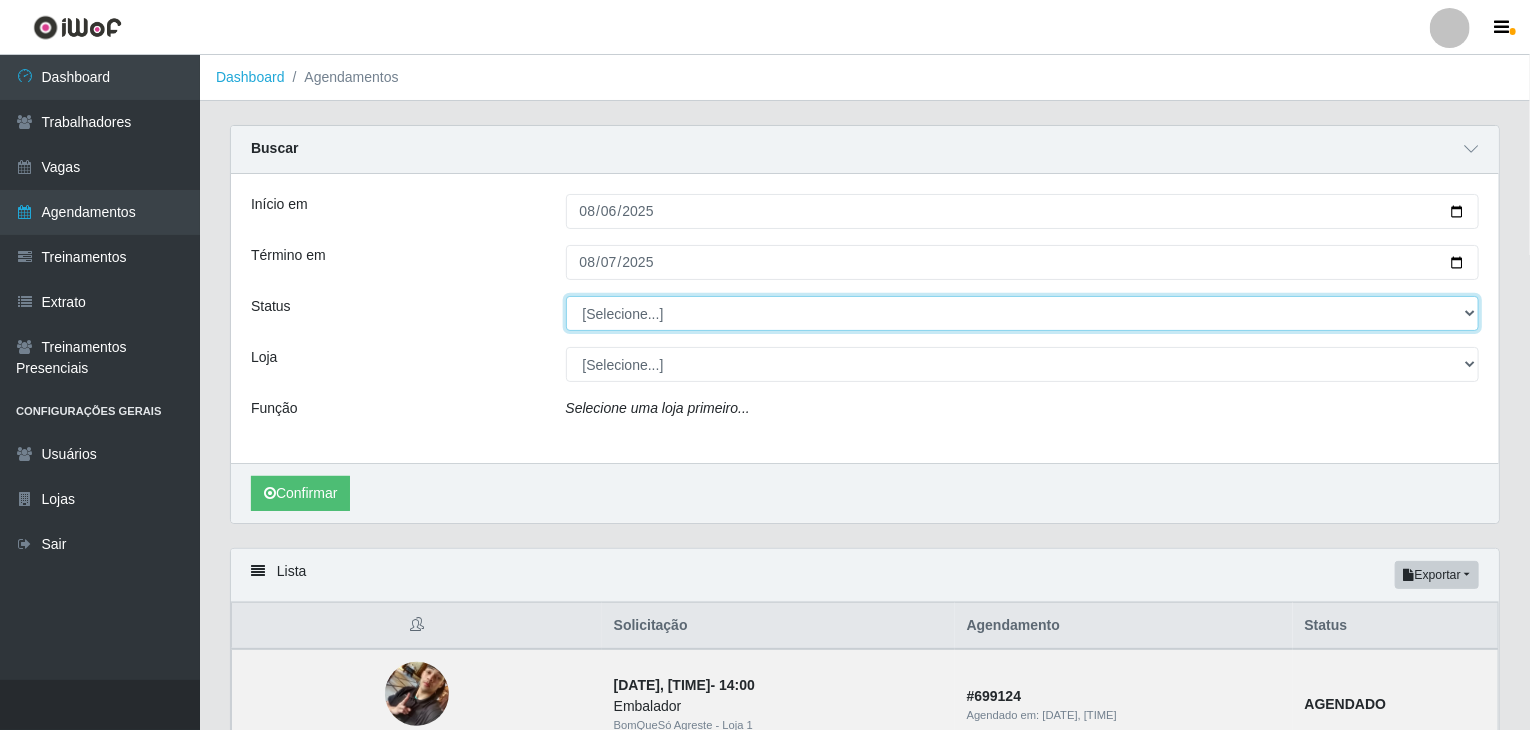 click on "[Selecione...] AGENDADO AGUARDANDO LIBERAR EM ANDAMENTO EM REVISÃO FINALIZADO CANCELADO FALTA" at bounding box center (1023, 313) 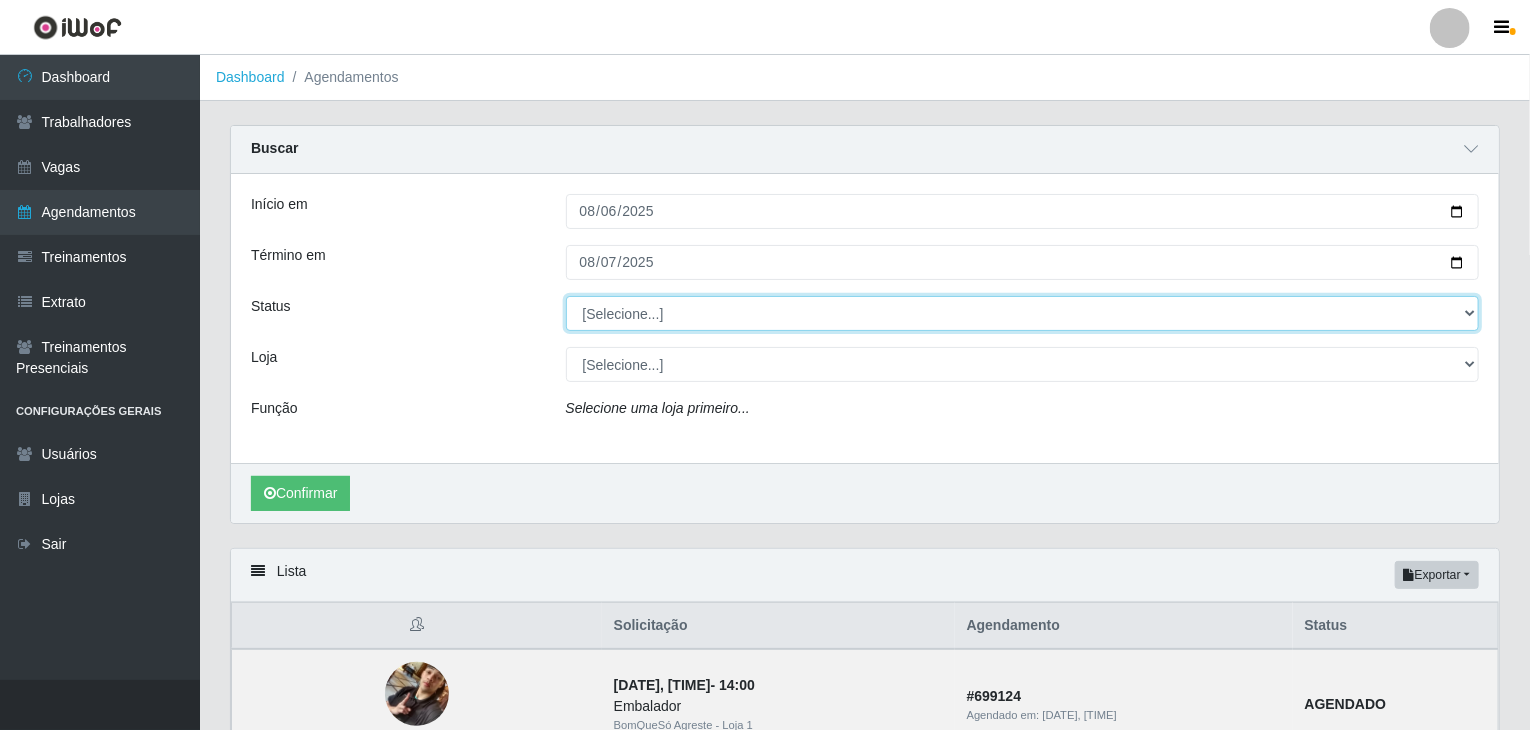 select on "FINALIZADO" 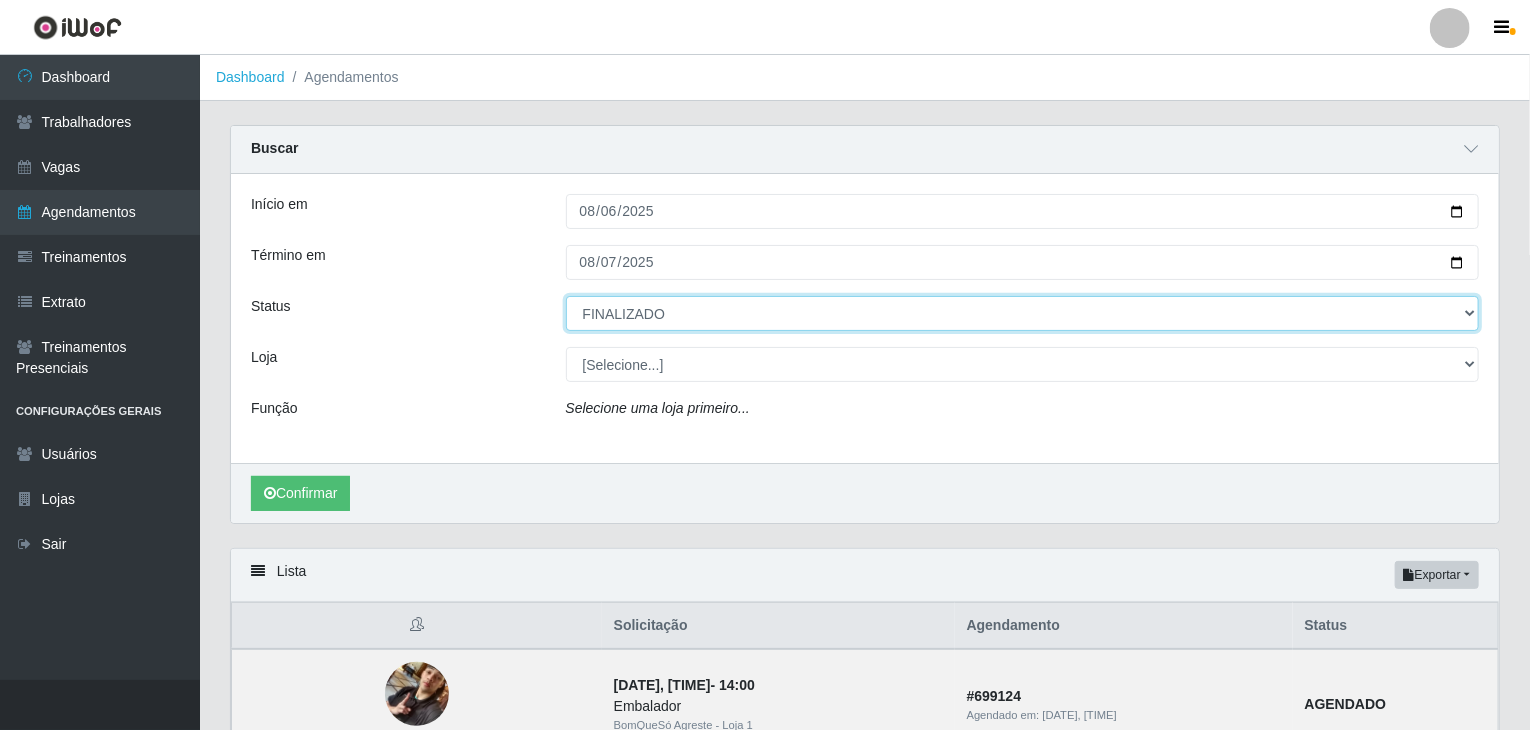click on "[Selecione...] AGENDADO AGUARDANDO LIBERAR EM ANDAMENTO EM REVISÃO FINALIZADO CANCELADO FALTA" at bounding box center [1023, 313] 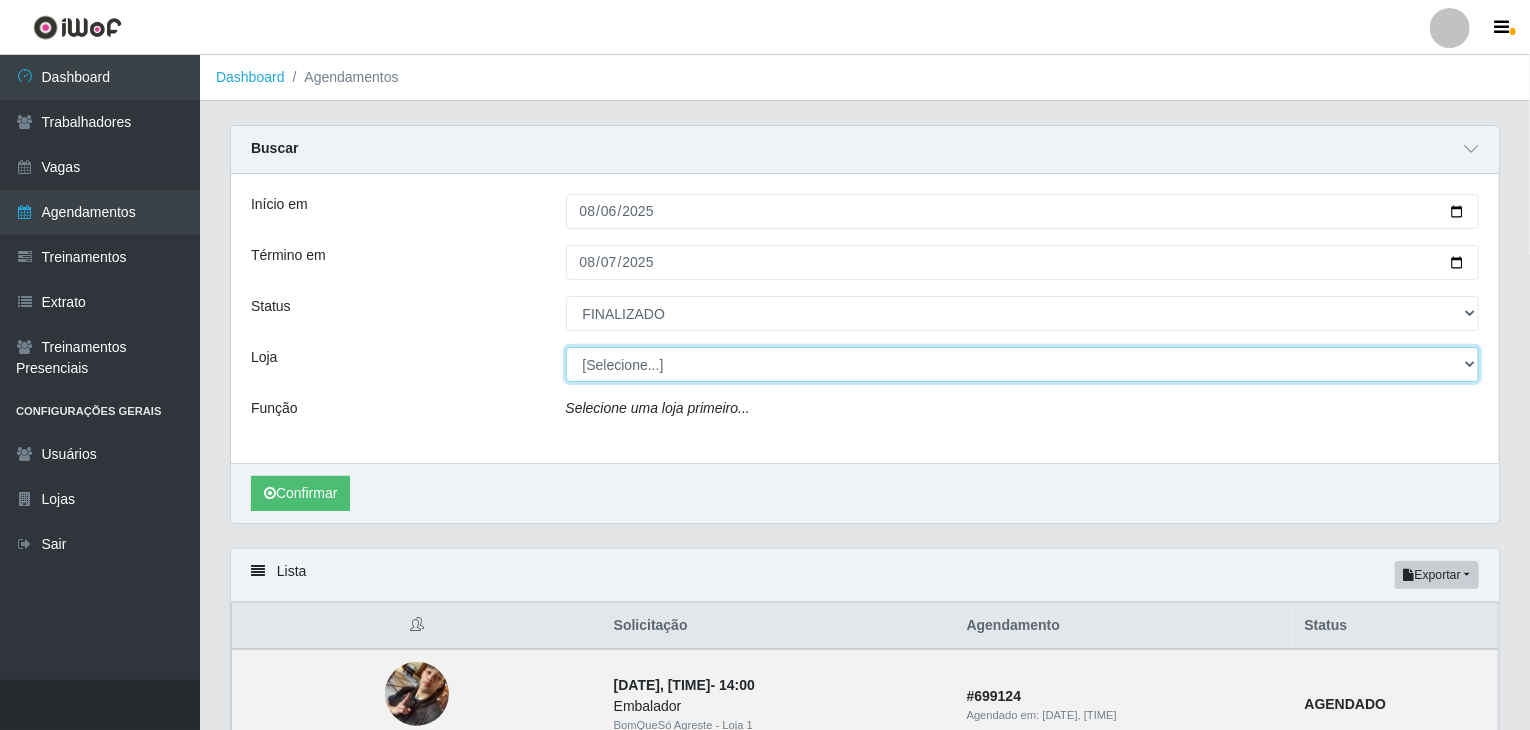 click on "[Selecione...] BomQueSó Agreste - Loja 1 BomQueSó Agreste - Loja 2 BomQueSó Agreste - Loja 3" at bounding box center [1023, 364] 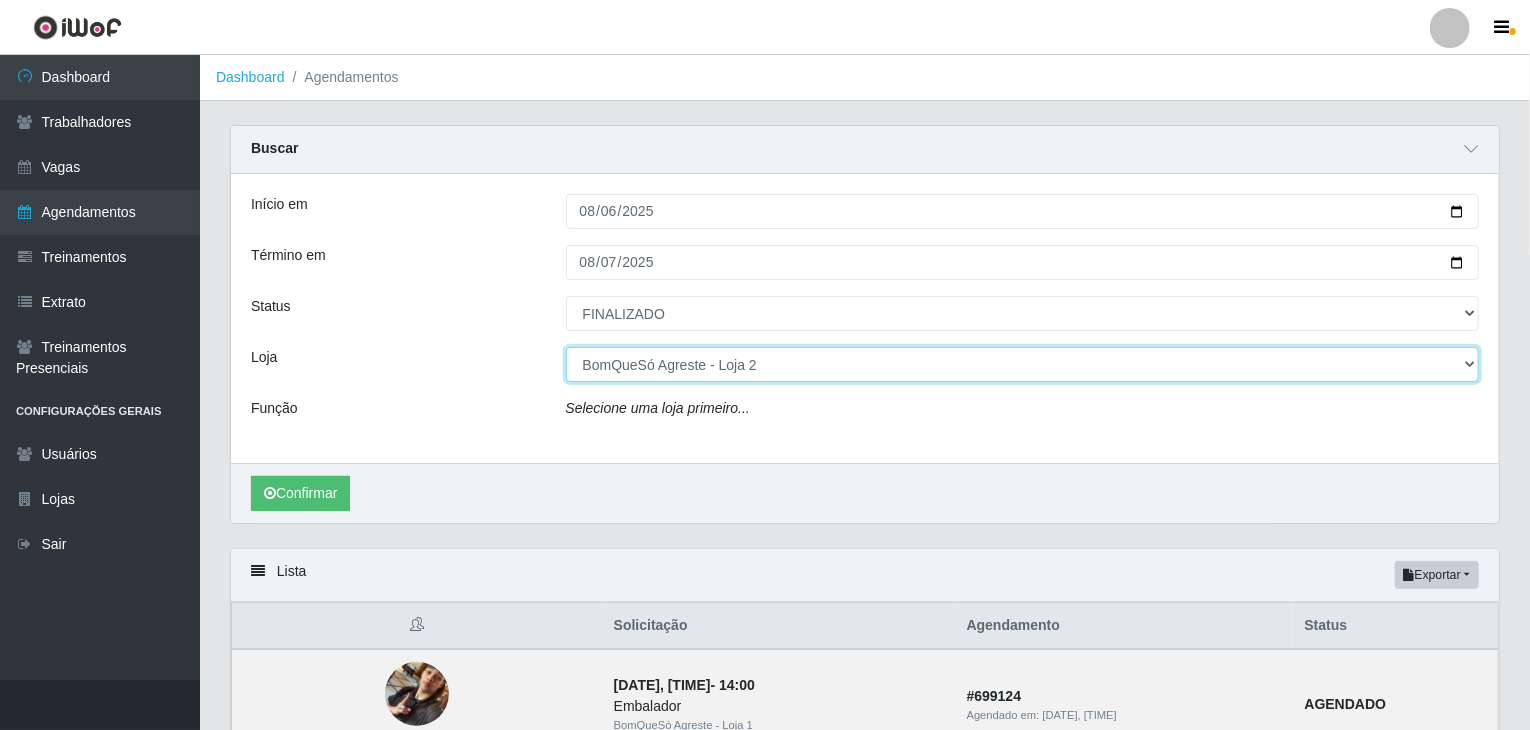 click on "[Selecione...] BomQueSó Agreste - Loja 1 BomQueSó Agreste - Loja 2 BomQueSó Agreste - Loja 3" at bounding box center [1023, 364] 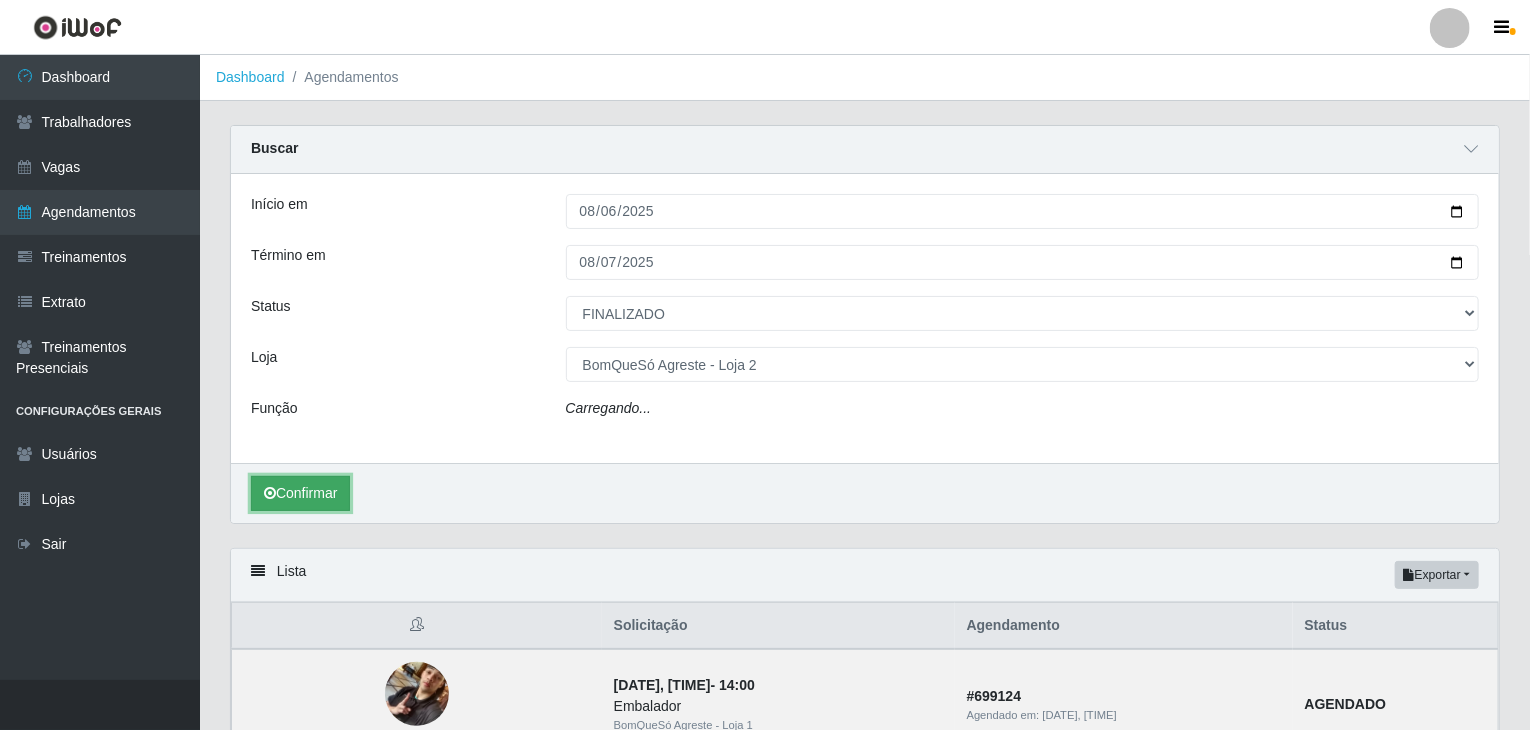 click on "Confirmar" at bounding box center (300, 493) 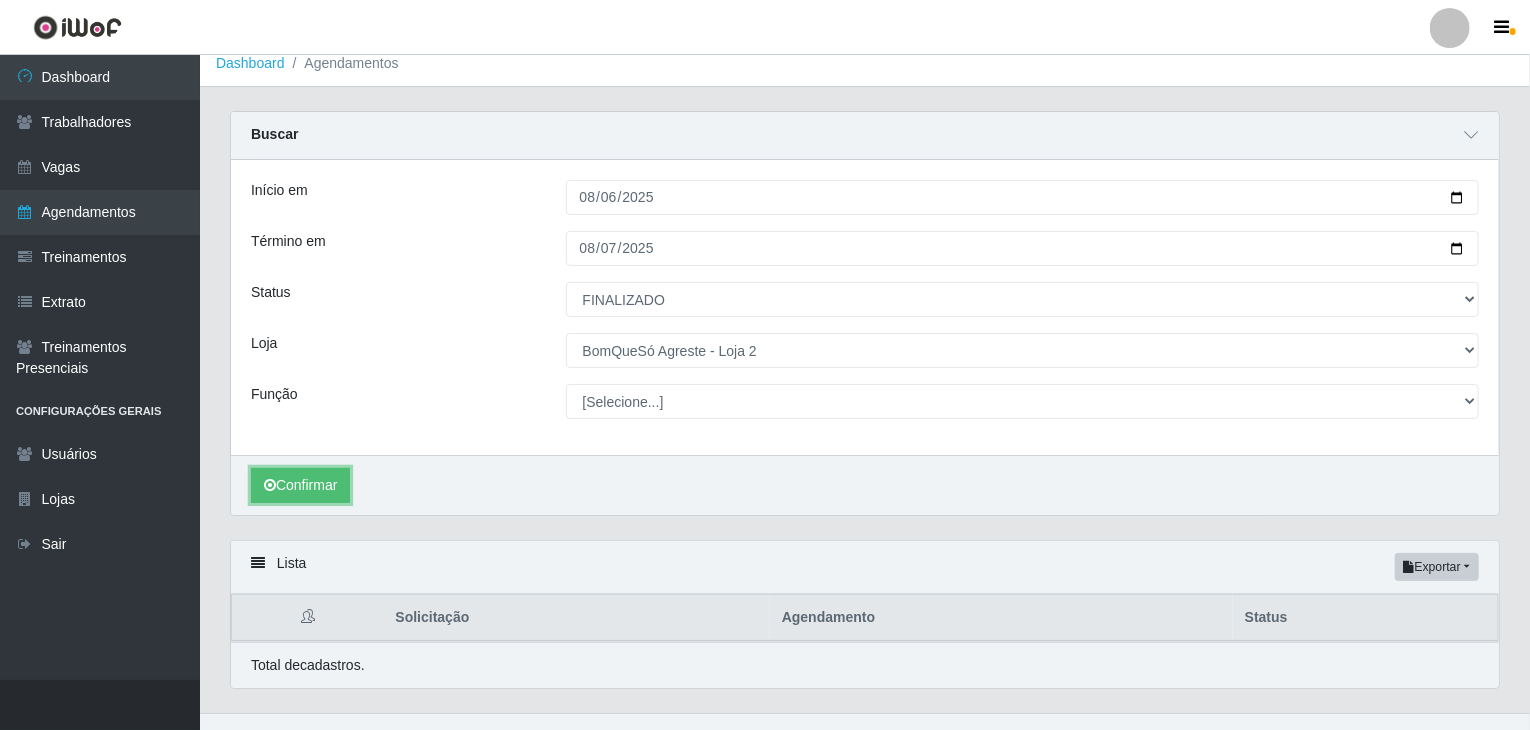 scroll, scrollTop: 0, scrollLeft: 0, axis: both 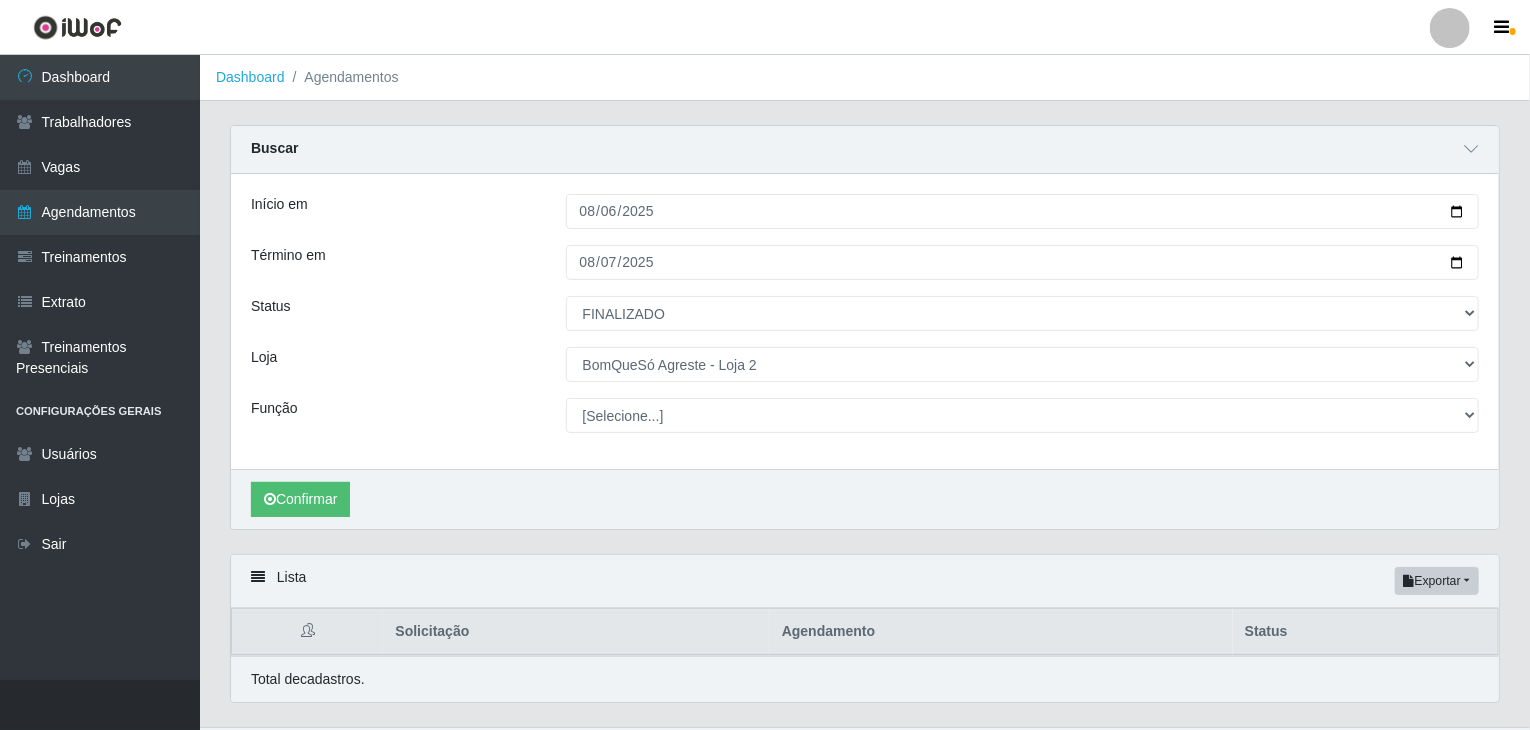 click at bounding box center (1450, 28) 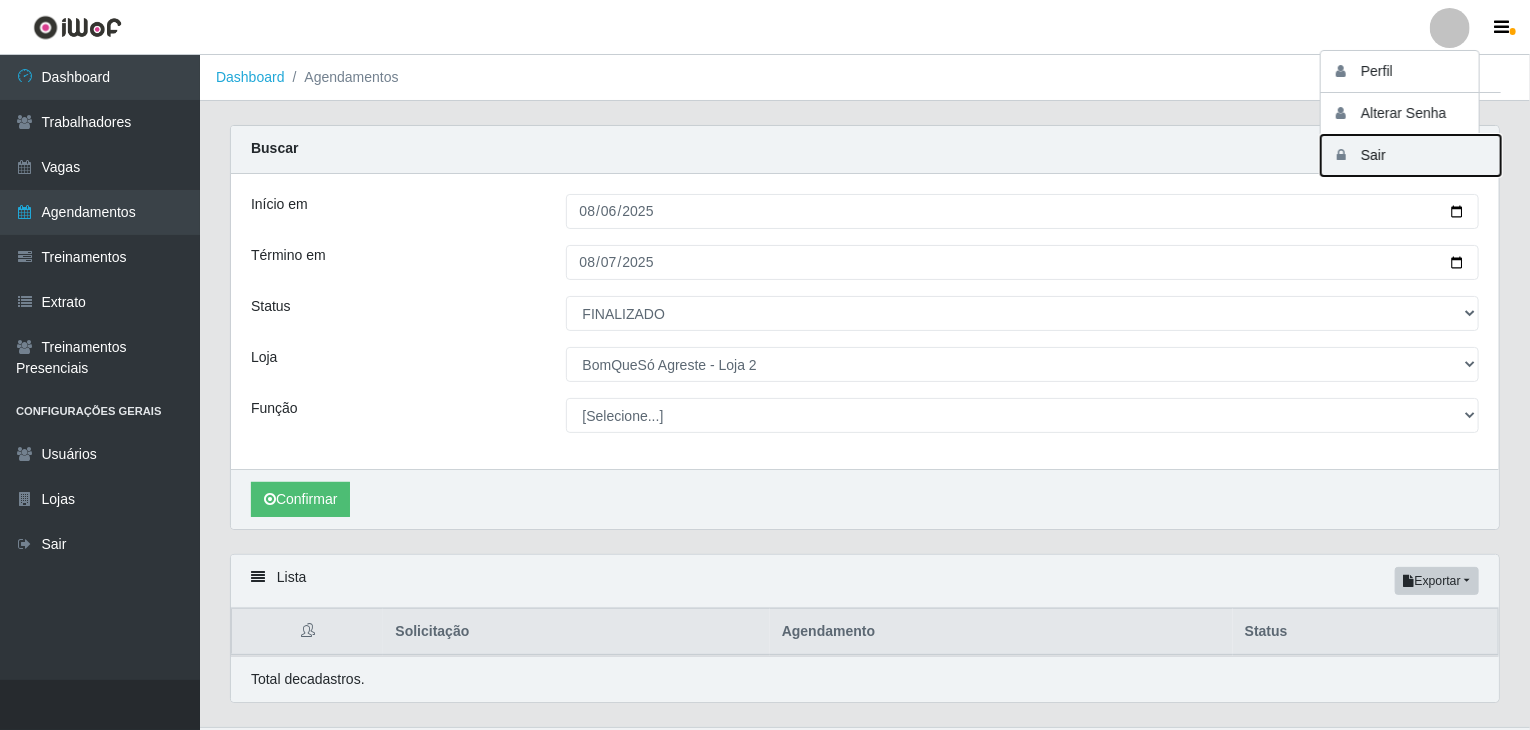click on "Sair" at bounding box center [1411, 155] 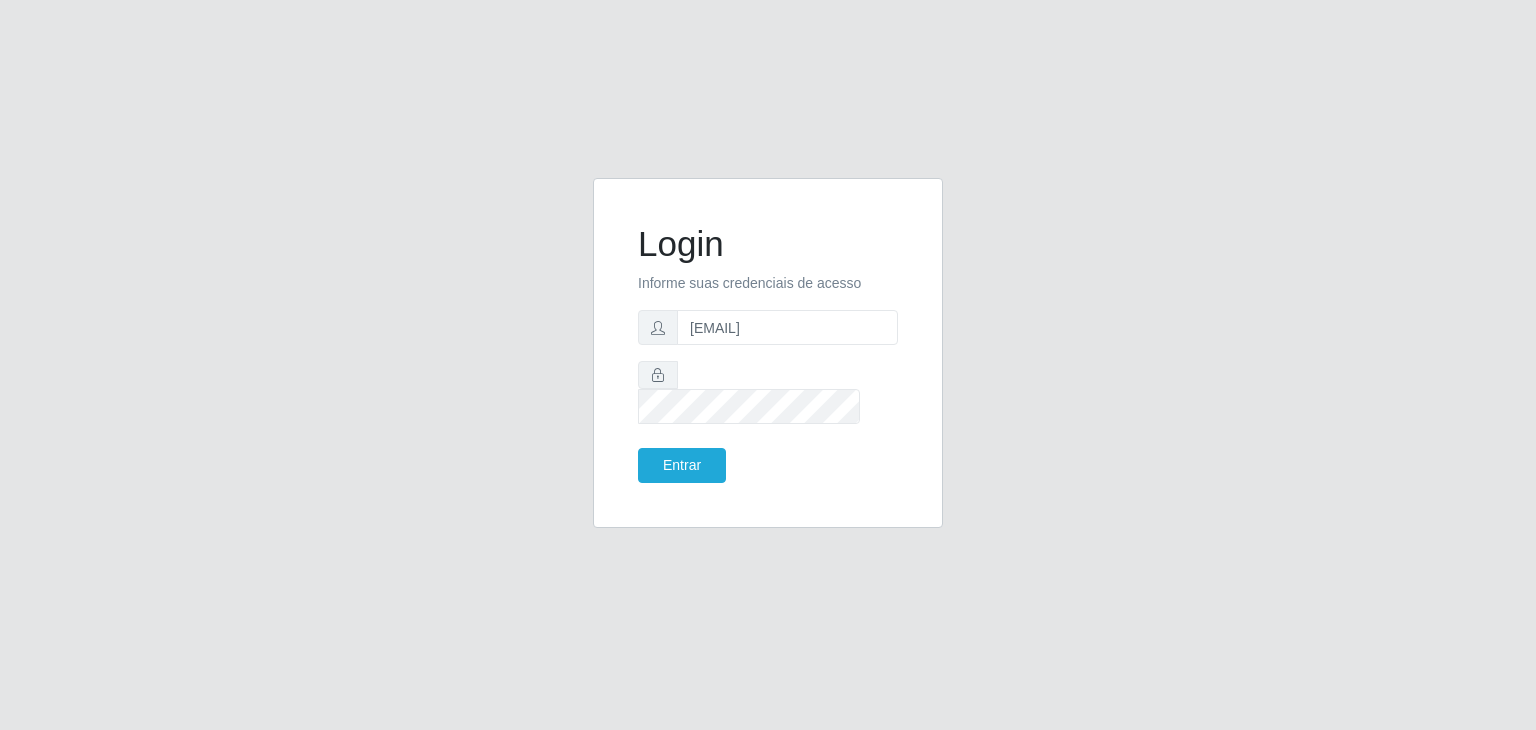 click on "Login Informe suas credenciais de acesso [EMAIL] Entrar" at bounding box center [768, 353] 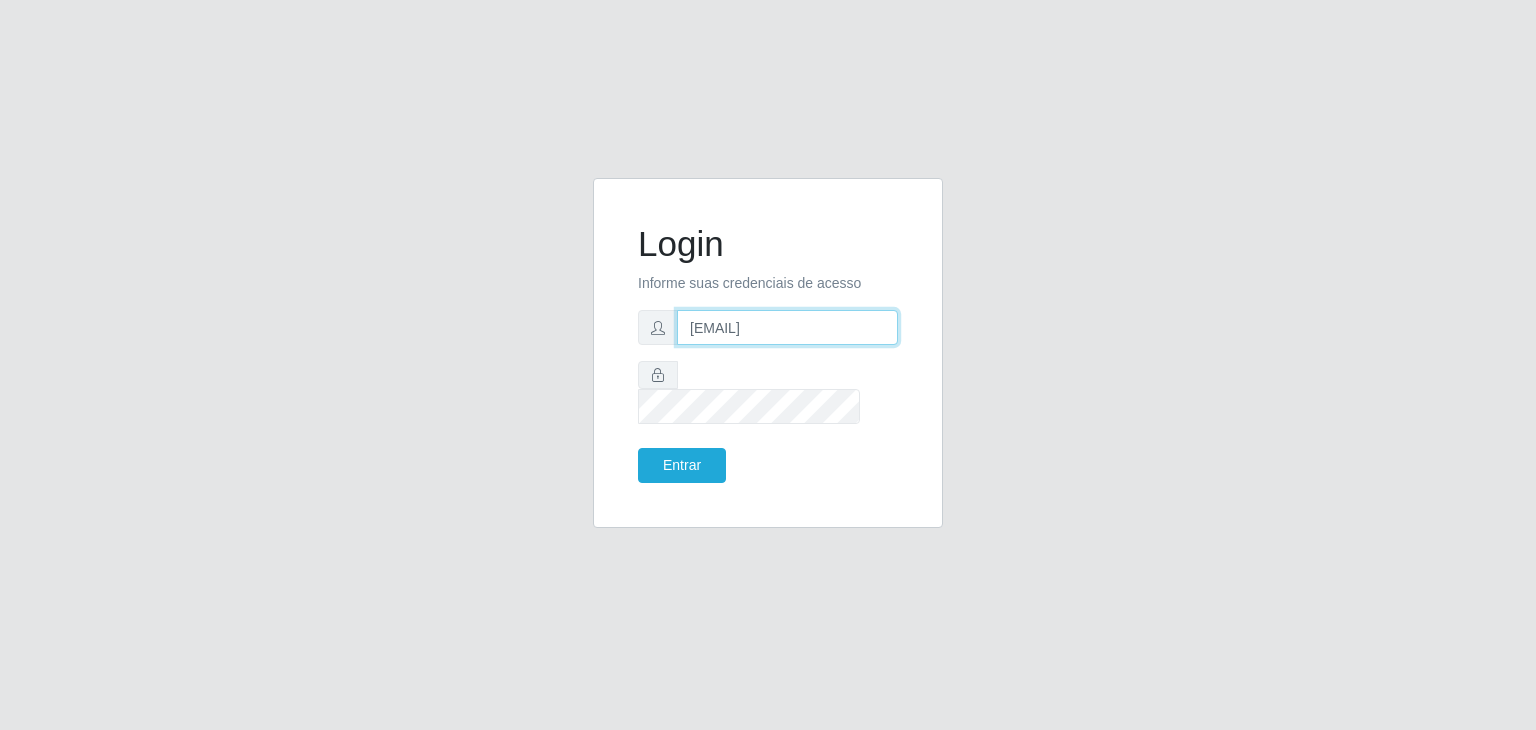 click on "[EMAIL]" at bounding box center [787, 327] 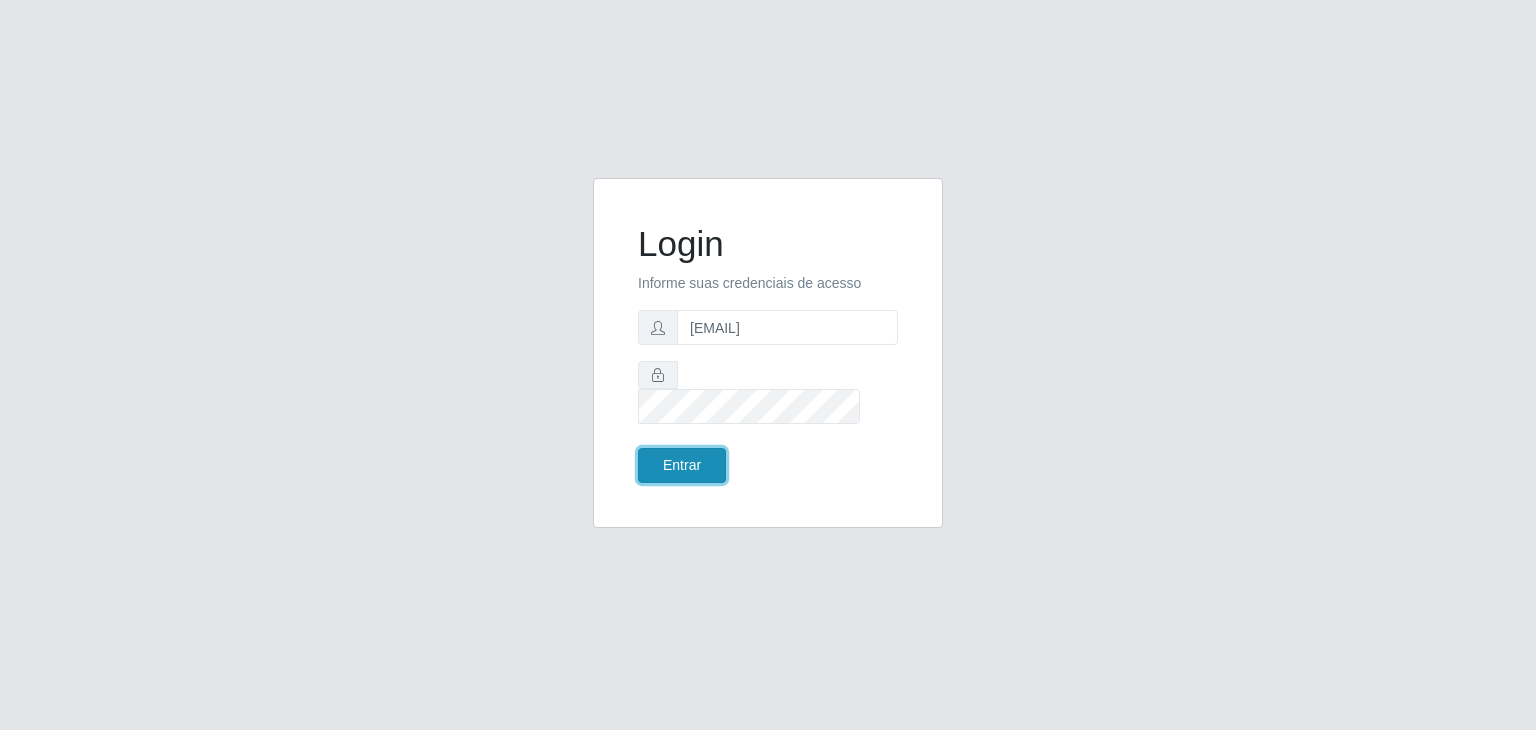 click on "Entrar" at bounding box center (682, 465) 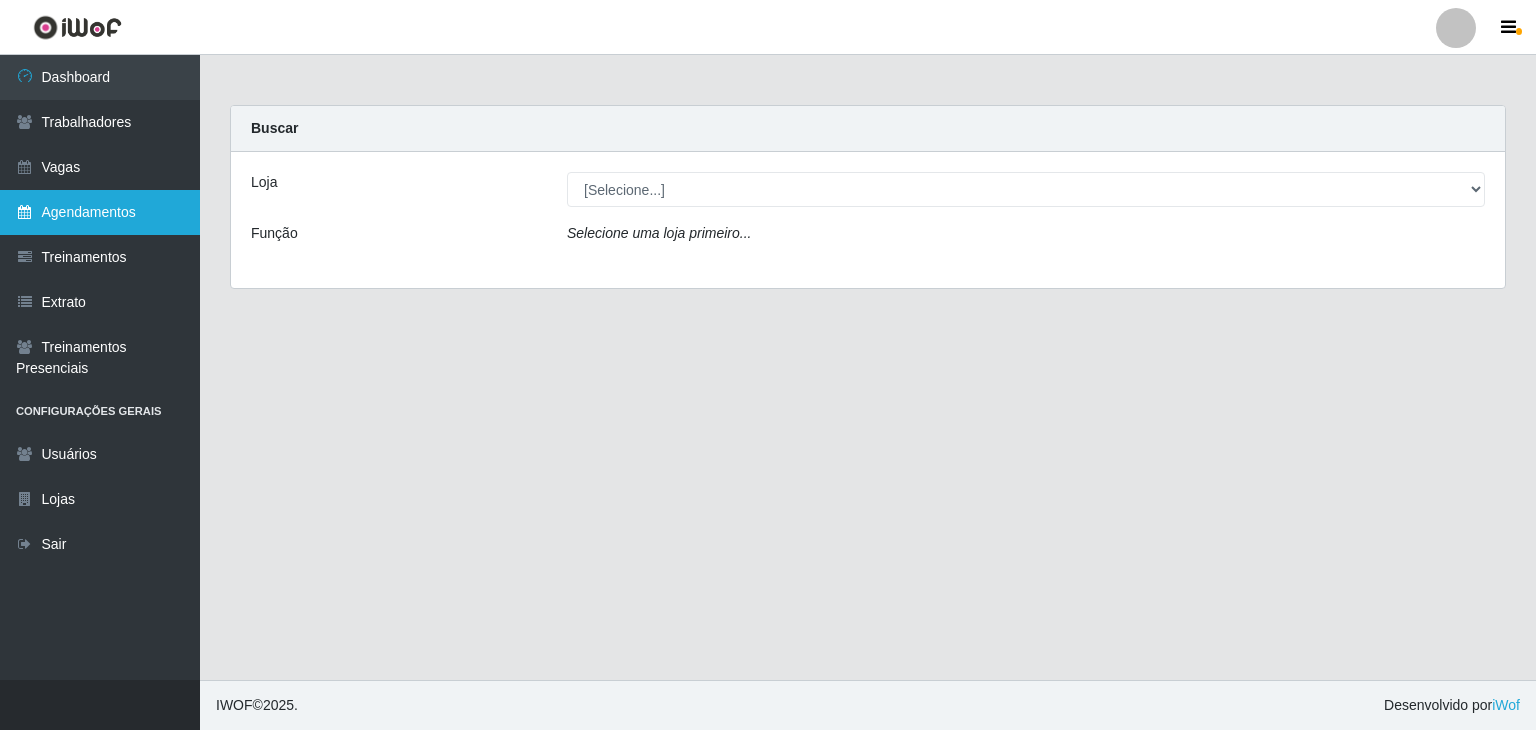 click on "Agendamentos" at bounding box center [100, 212] 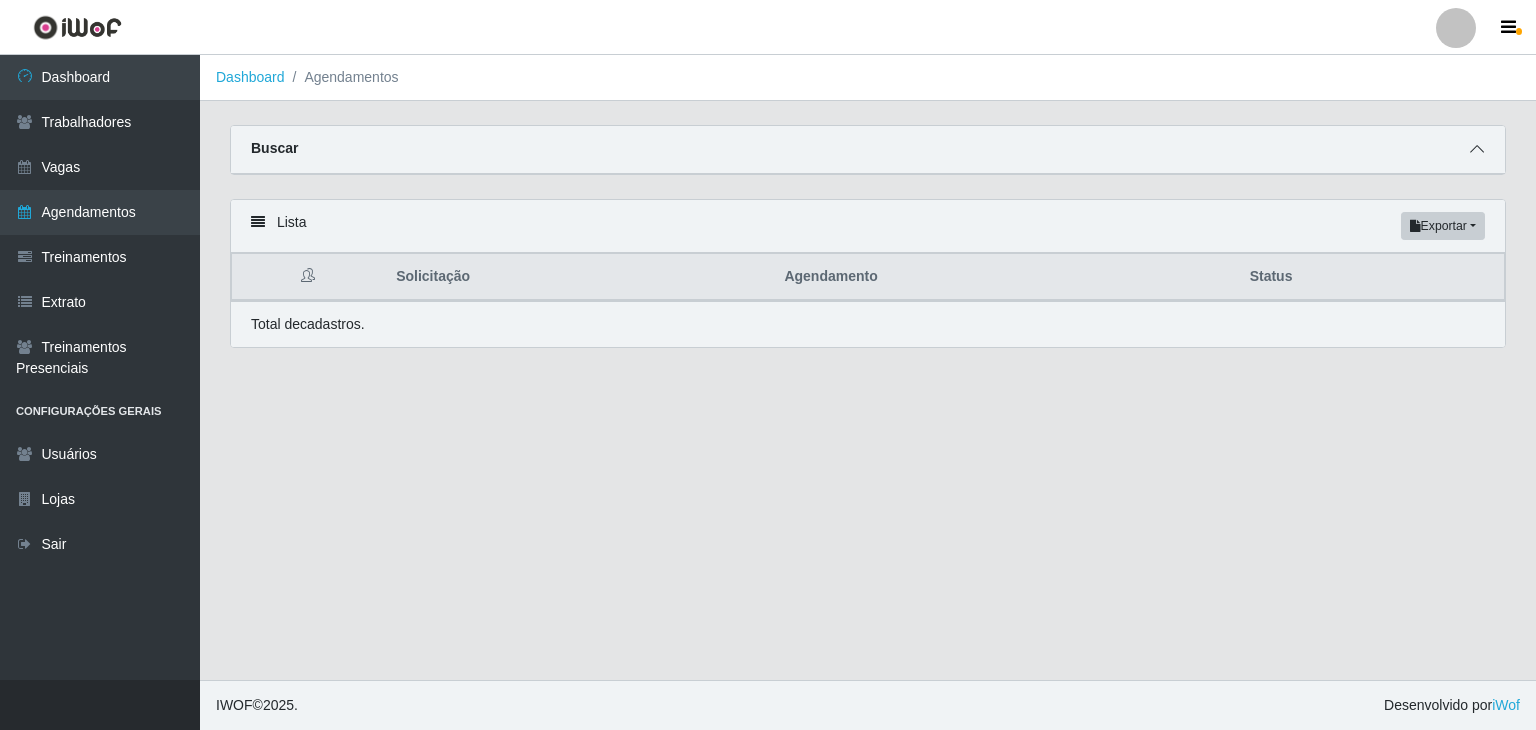 click at bounding box center (1477, 149) 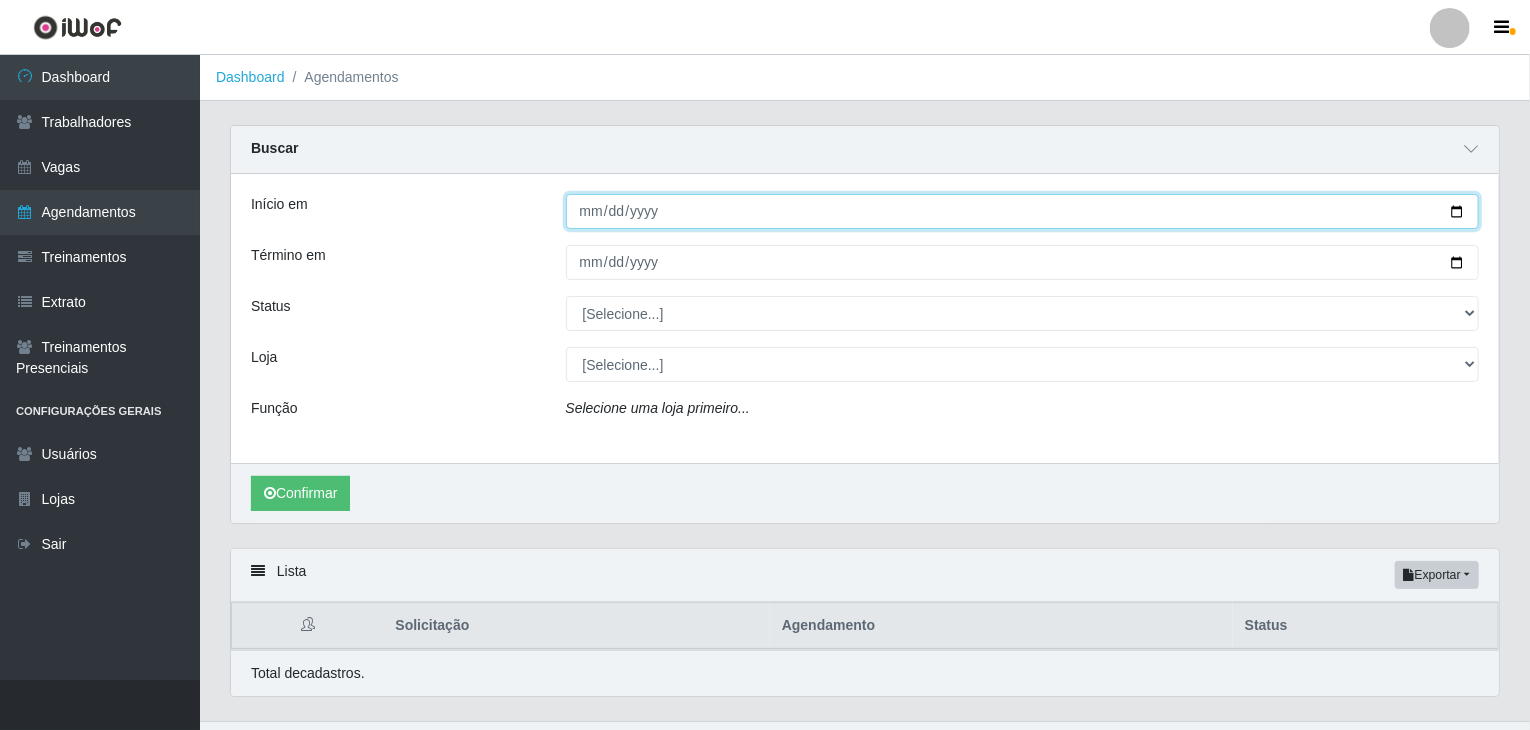 click on "Início em" at bounding box center [1023, 211] 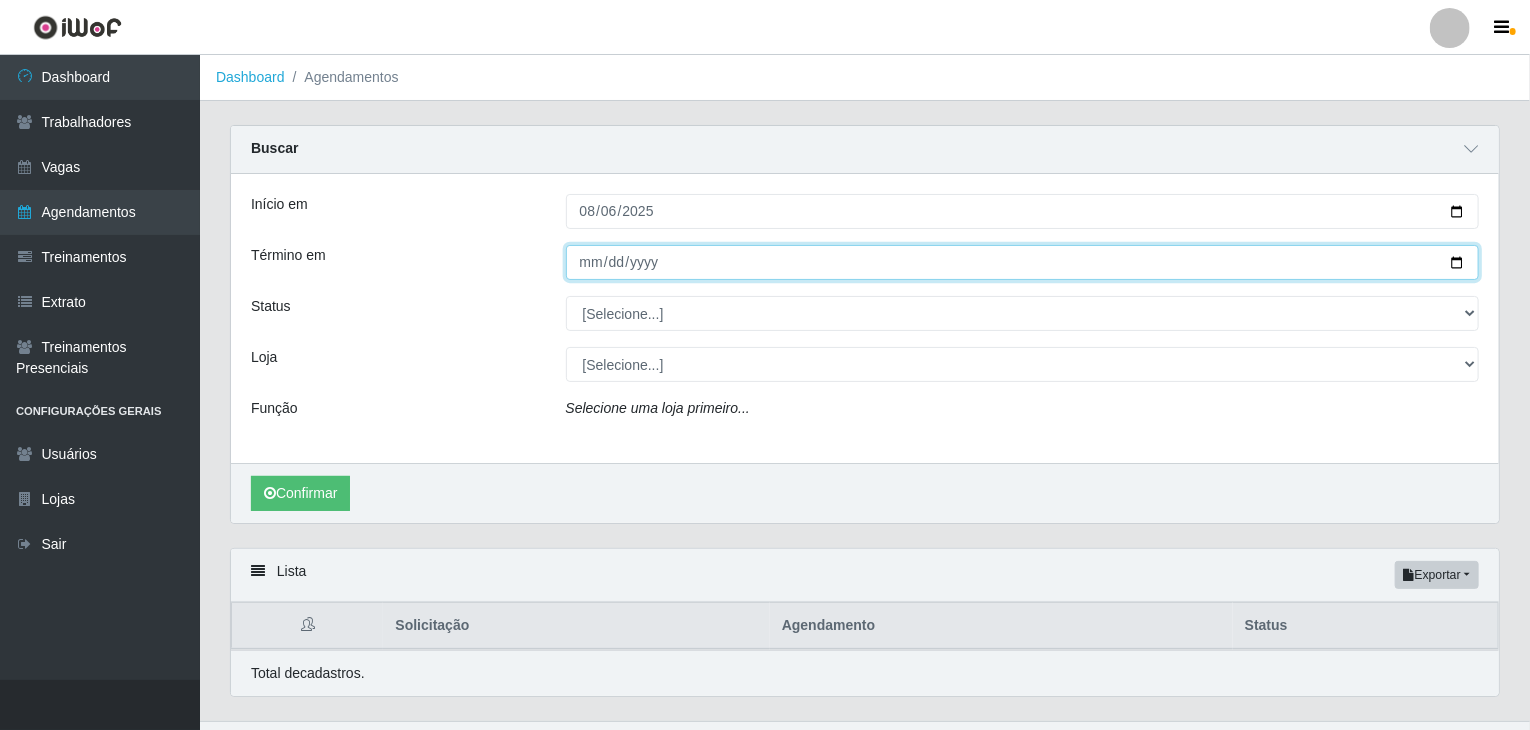 click on "Término em" at bounding box center [1023, 262] 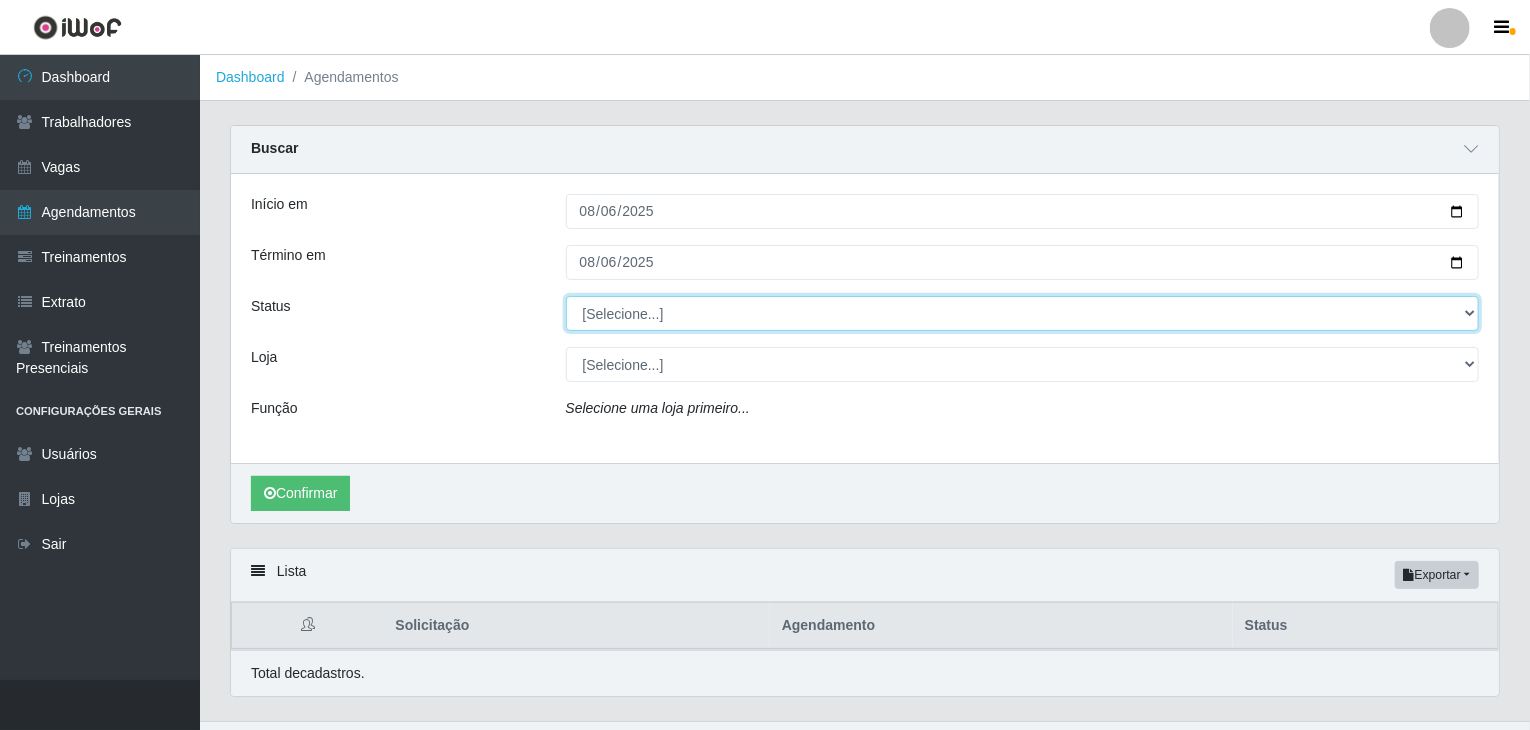 click on "[Selecione...] AGENDADO AGUARDANDO LIBERAR EM ANDAMENTO EM REVISÃO FINALIZADO CANCELADO FALTA" at bounding box center [1023, 313] 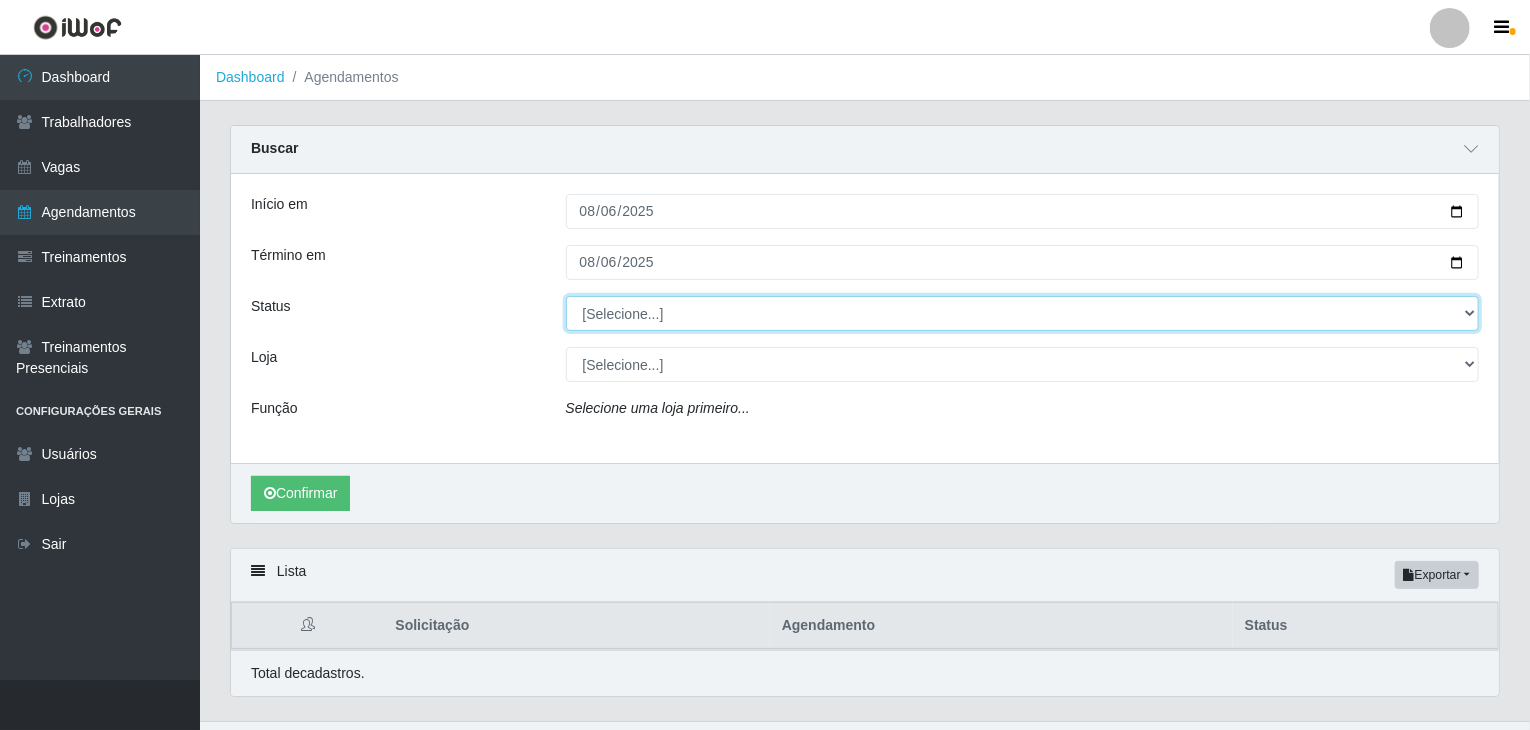 select on "FINALIZADO" 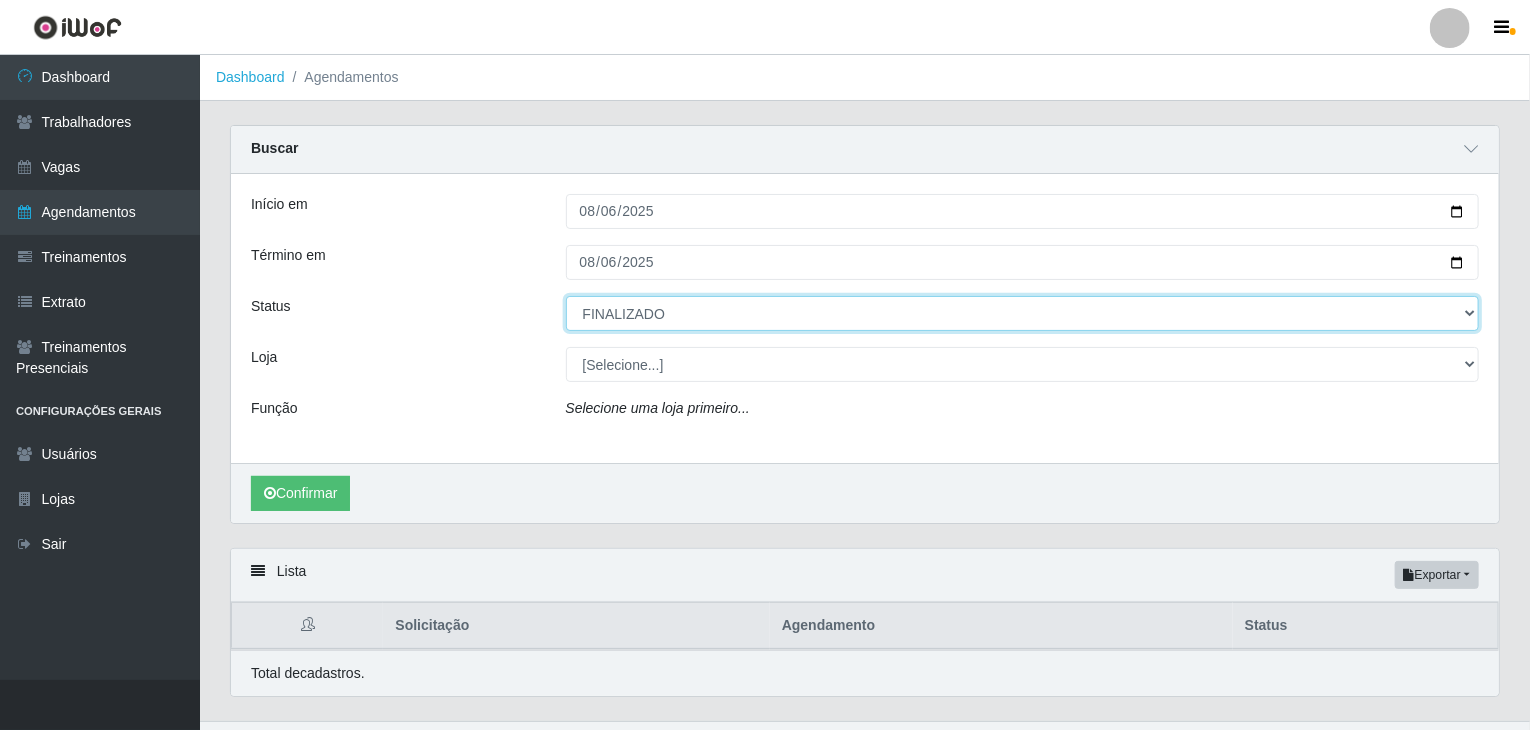 click on "[Selecione...] AGENDADO AGUARDANDO LIBERAR EM ANDAMENTO EM REVISÃO FINALIZADO CANCELADO FALTA" at bounding box center [1023, 313] 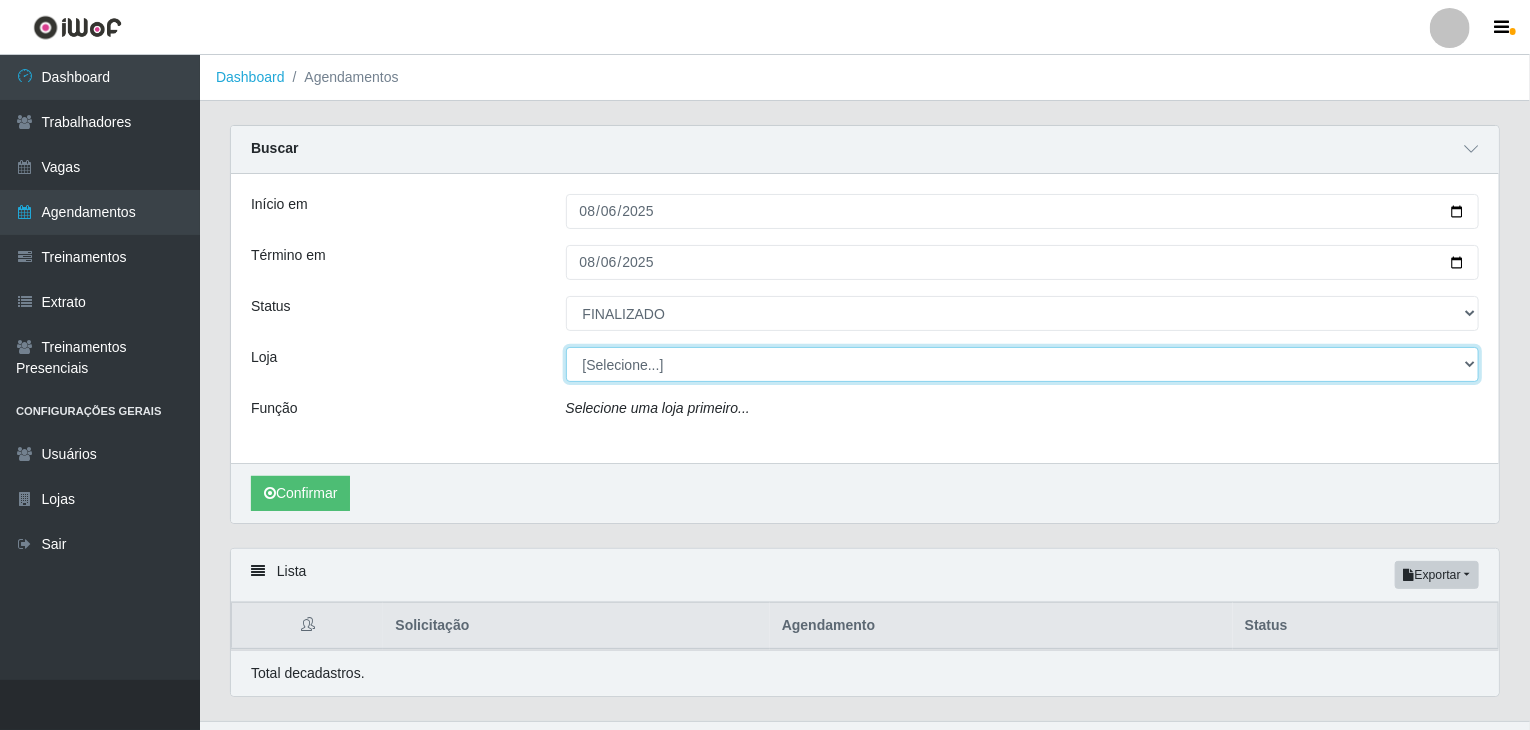 click on "[Selecione...] Rede Compras Supermercados - LOJA 1 Rede Compras Supermercados - LOJA 2 Rede Compras Supermercados - LOJA 3 Rede Compras Supermercados - LOJA 4 Rede Compras Supermercados - LOJA 5 Rede Compras Supermercados - LOJA 6" at bounding box center (1023, 364) 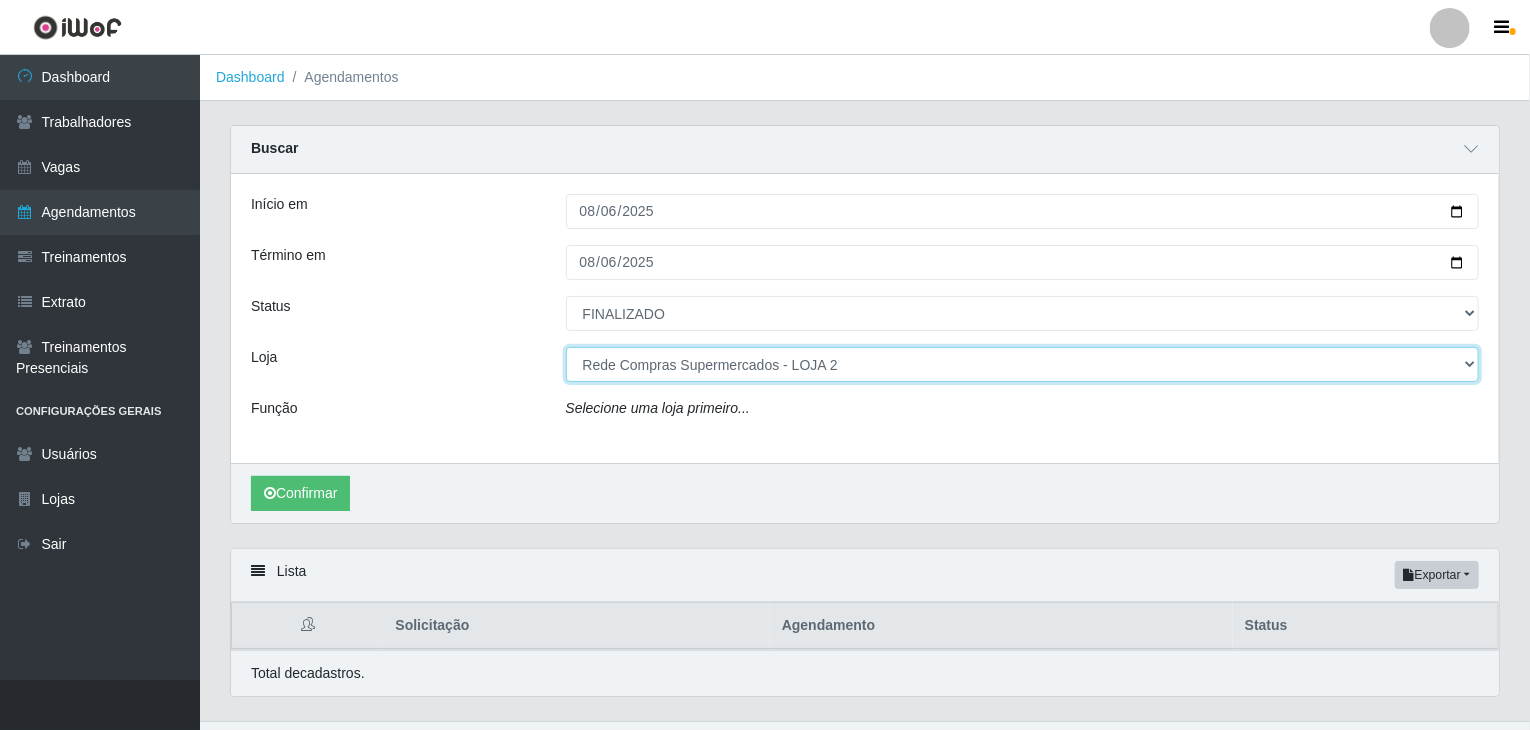 click on "[Selecione...] Rede Compras Supermercados - LOJA 1 Rede Compras Supermercados - LOJA 2 Rede Compras Supermercados - LOJA 3 Rede Compras Supermercados - LOJA 4 Rede Compras Supermercados - LOJA 5 Rede Compras Supermercados - LOJA 6" at bounding box center [1023, 364] 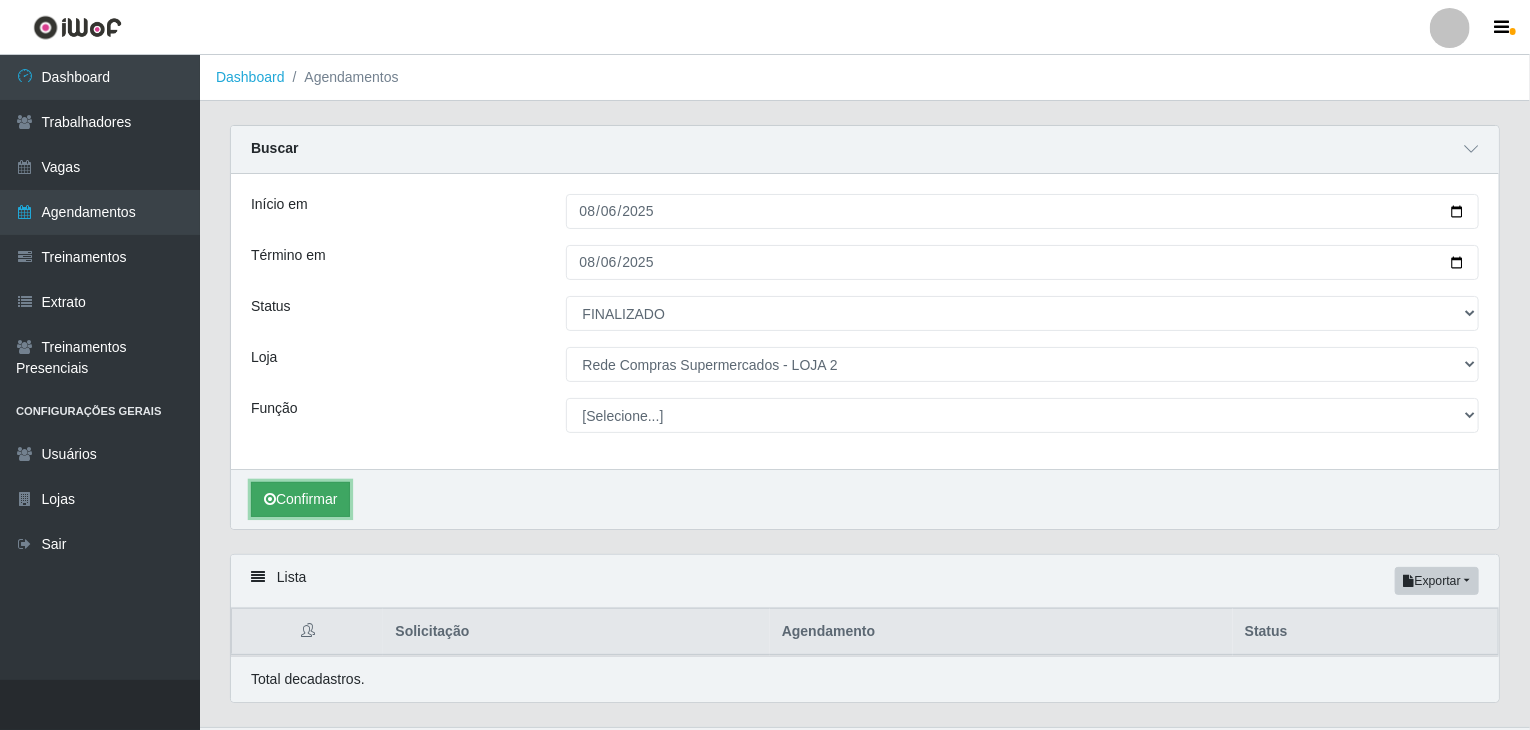 click on "Confirmar" at bounding box center [300, 499] 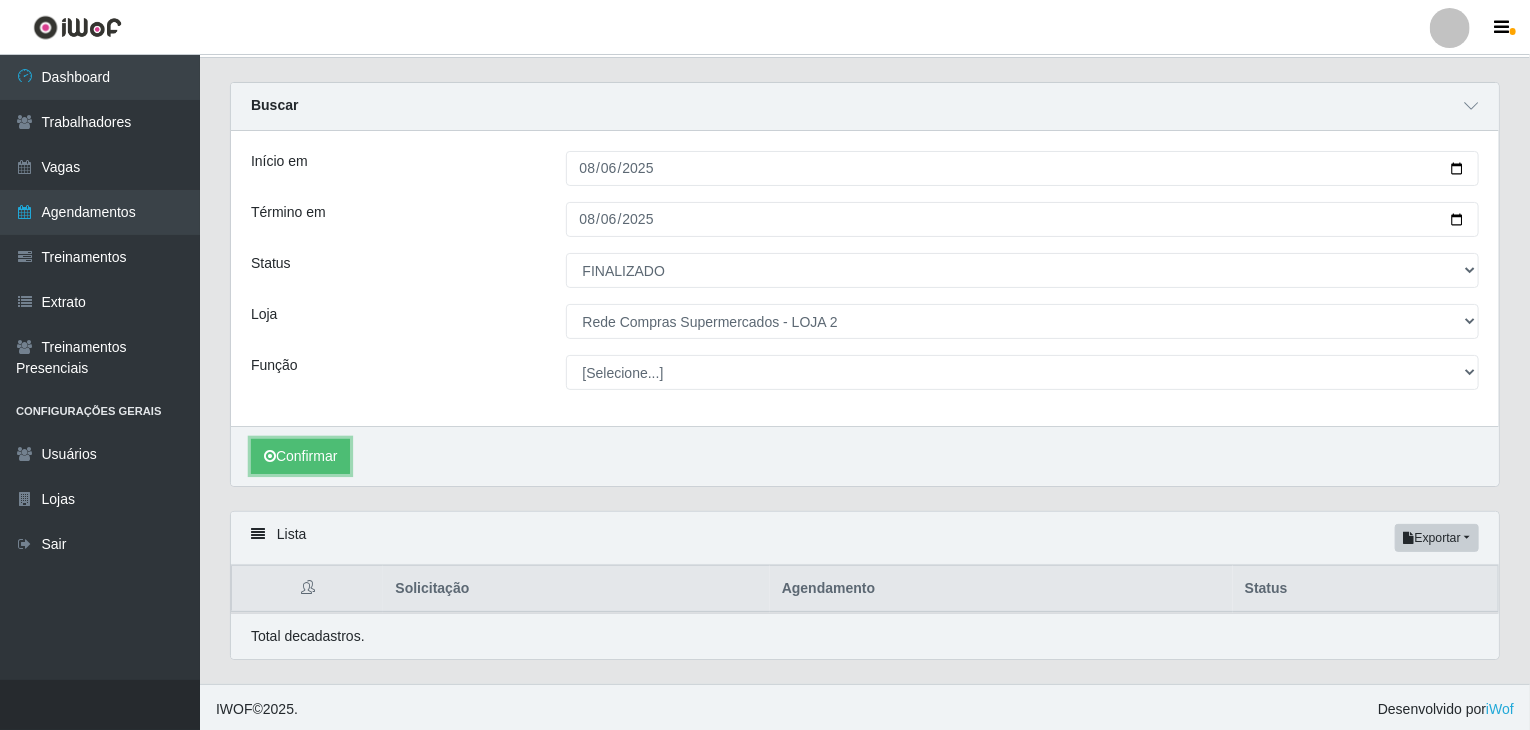 scroll, scrollTop: 45, scrollLeft: 0, axis: vertical 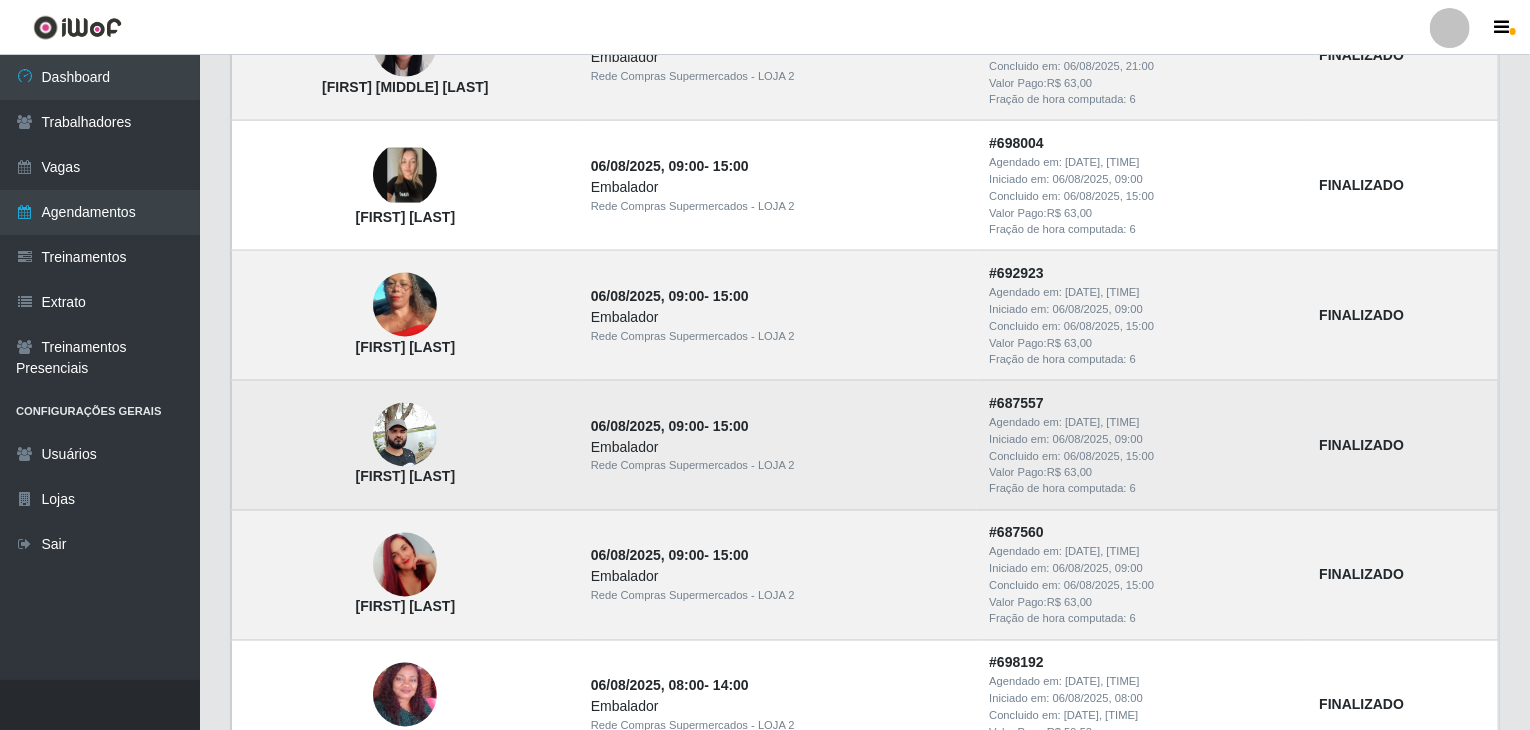 click at bounding box center [405, 435] 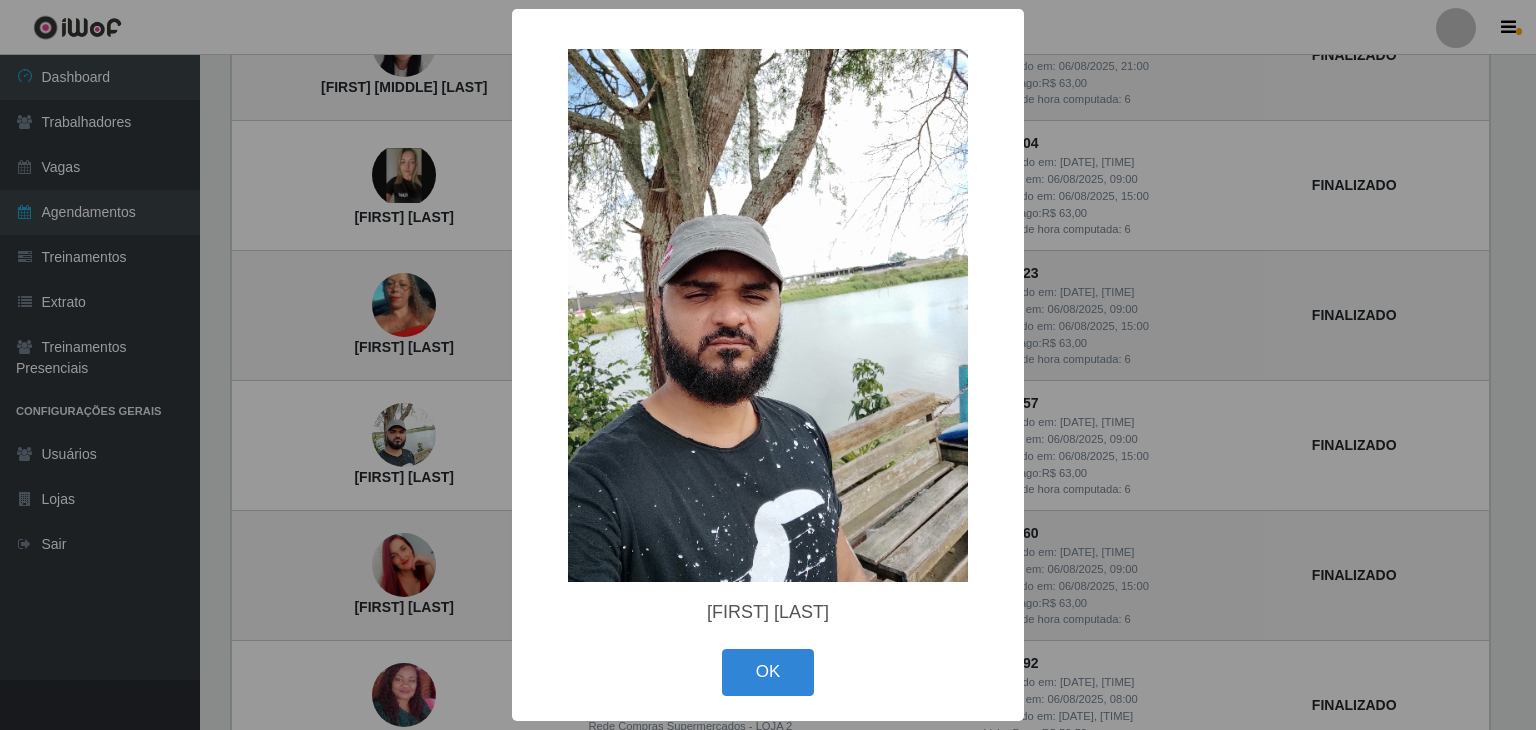 click on "OK Cancel" at bounding box center (768, 671) 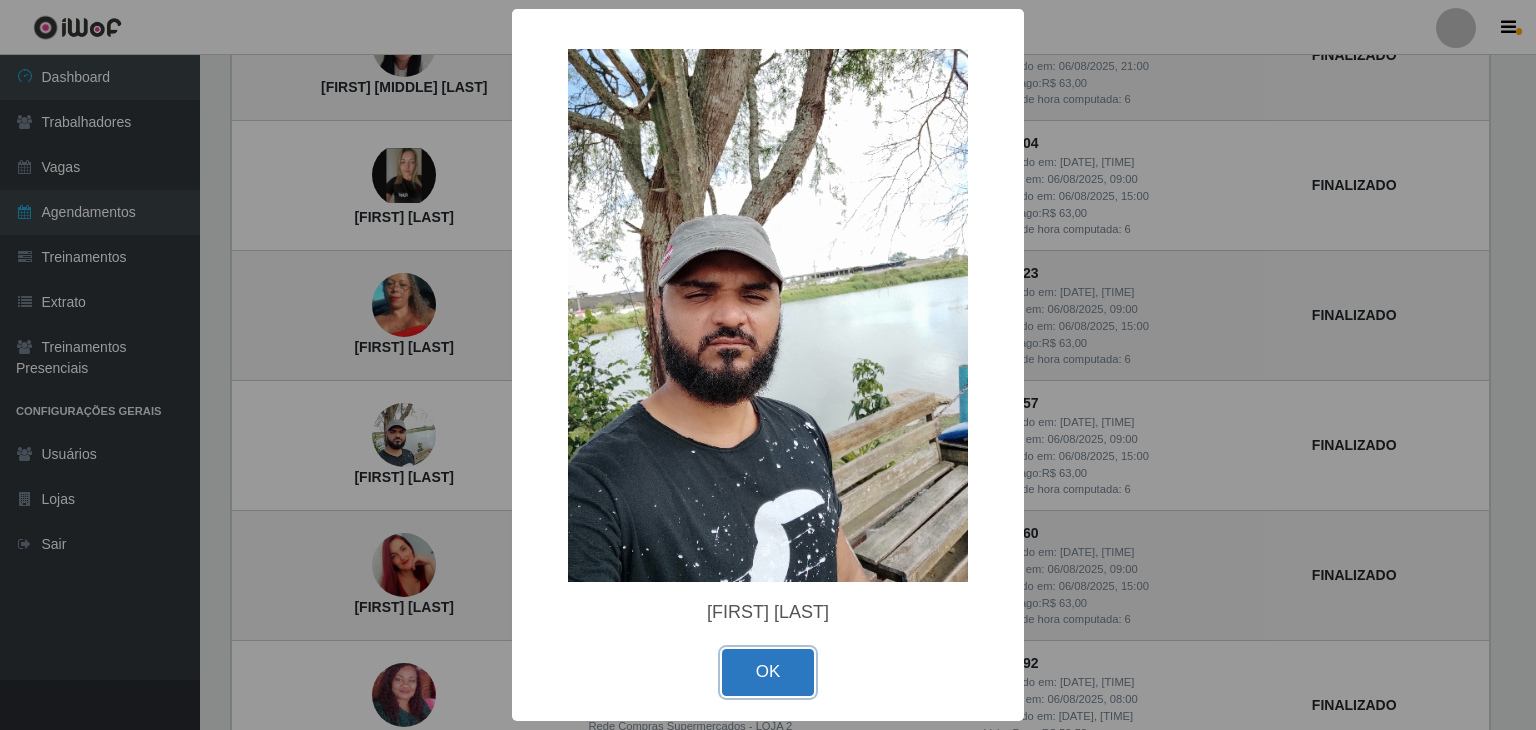 click on "OK" at bounding box center (768, 672) 